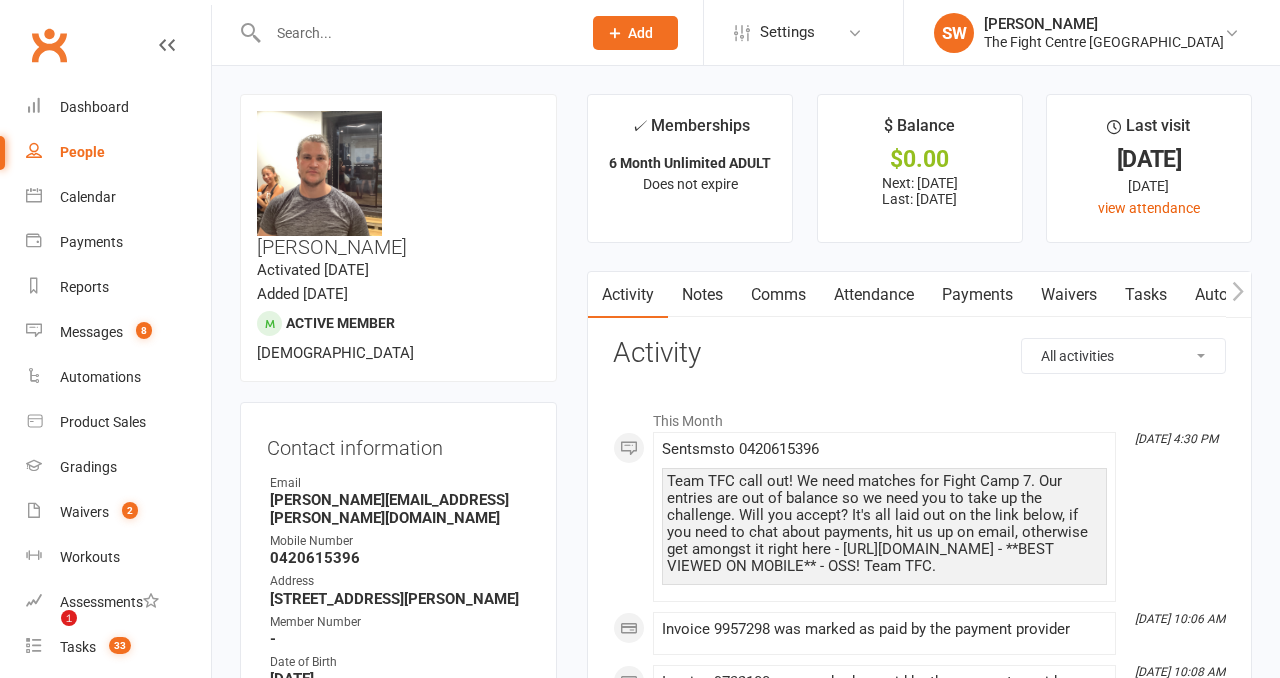 scroll, scrollTop: 0, scrollLeft: 0, axis: both 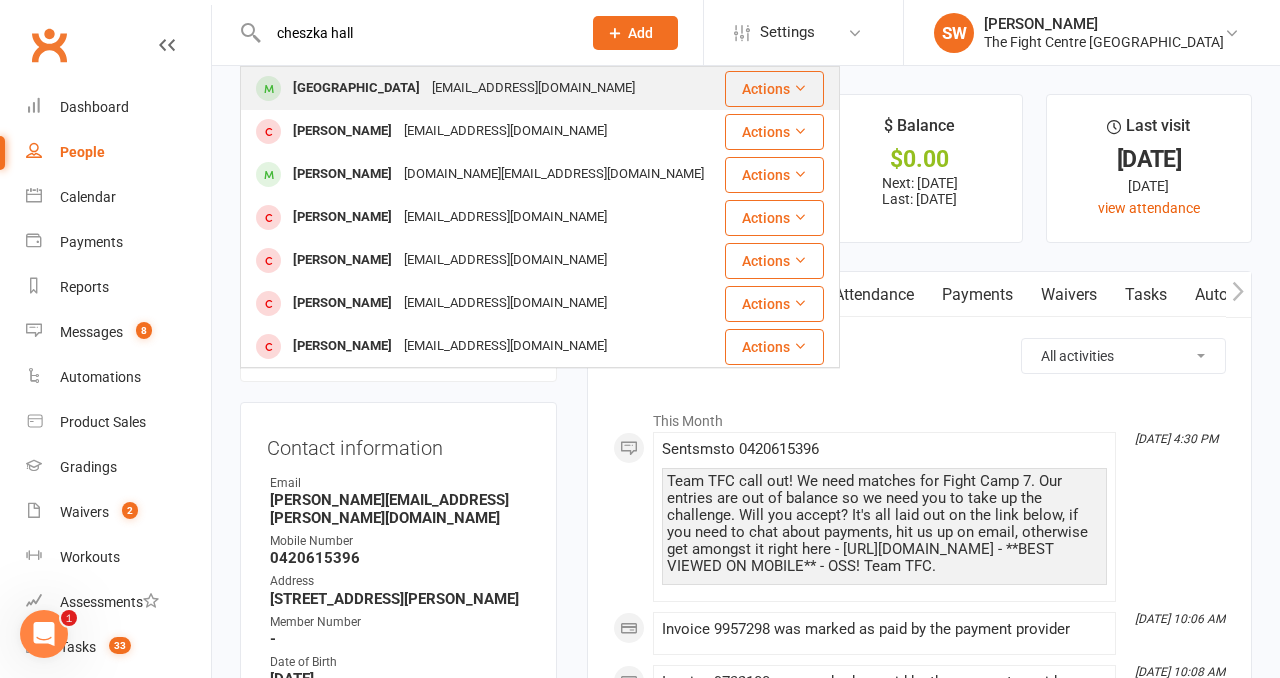 type on "cheszka hall" 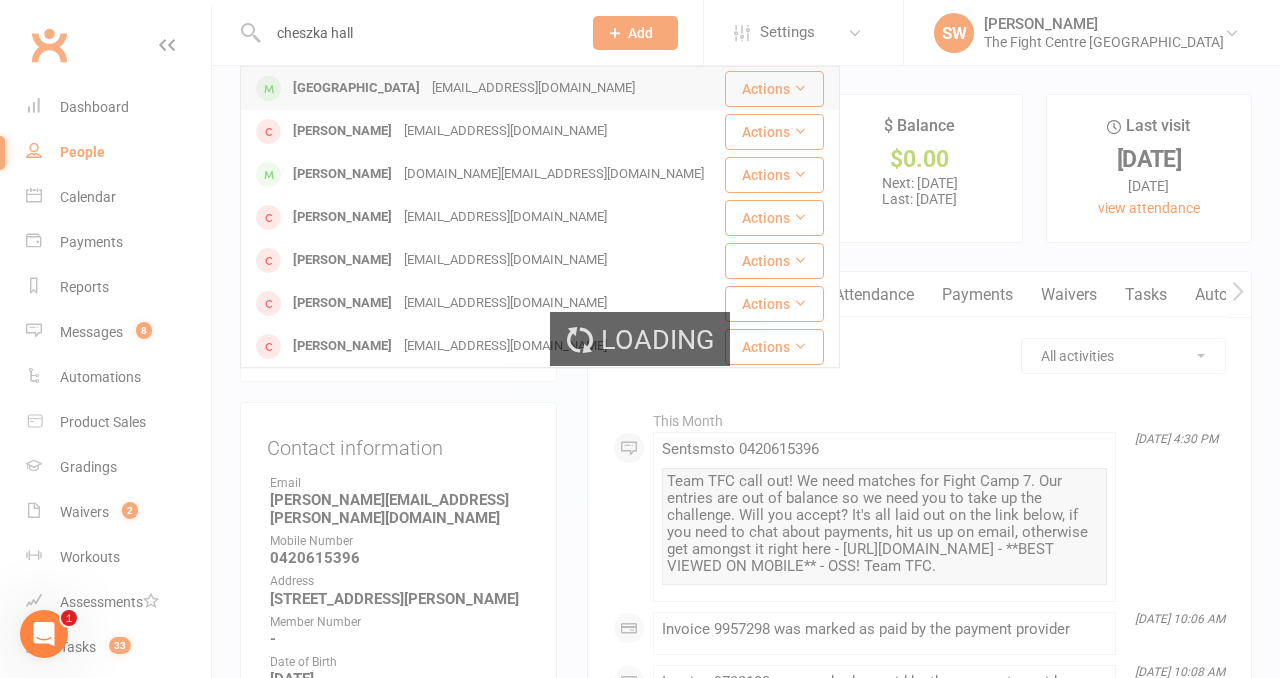 type 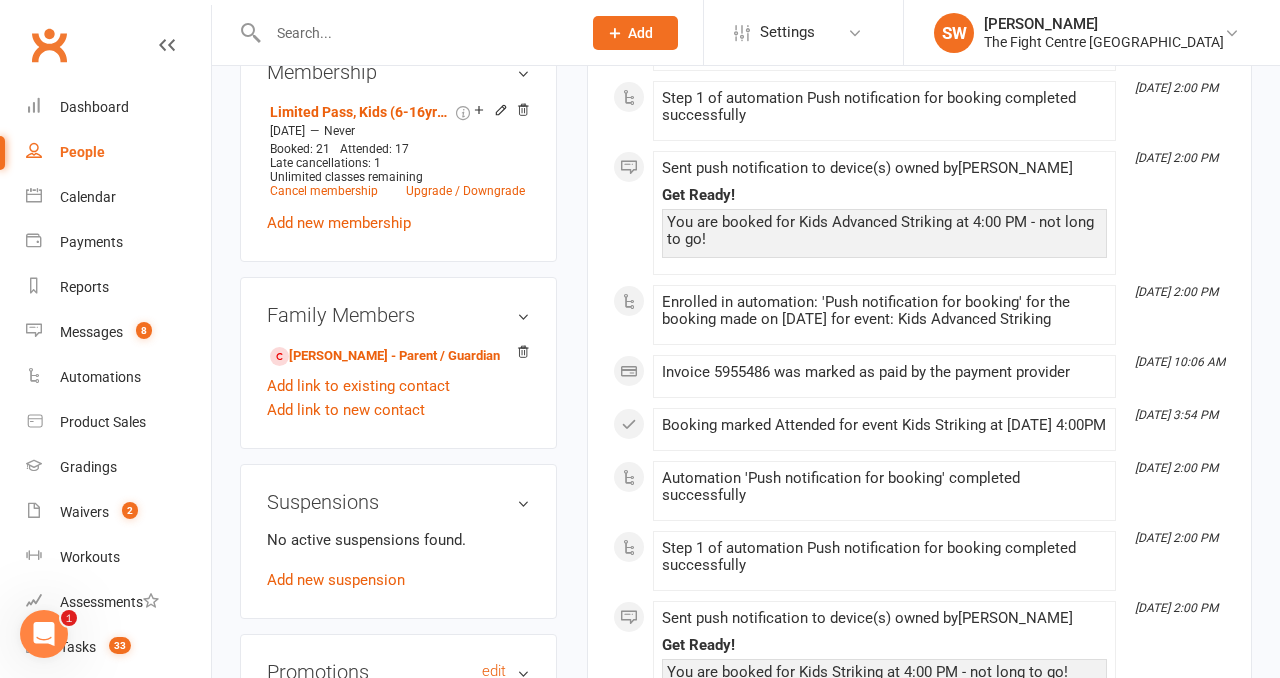 scroll, scrollTop: 986, scrollLeft: 0, axis: vertical 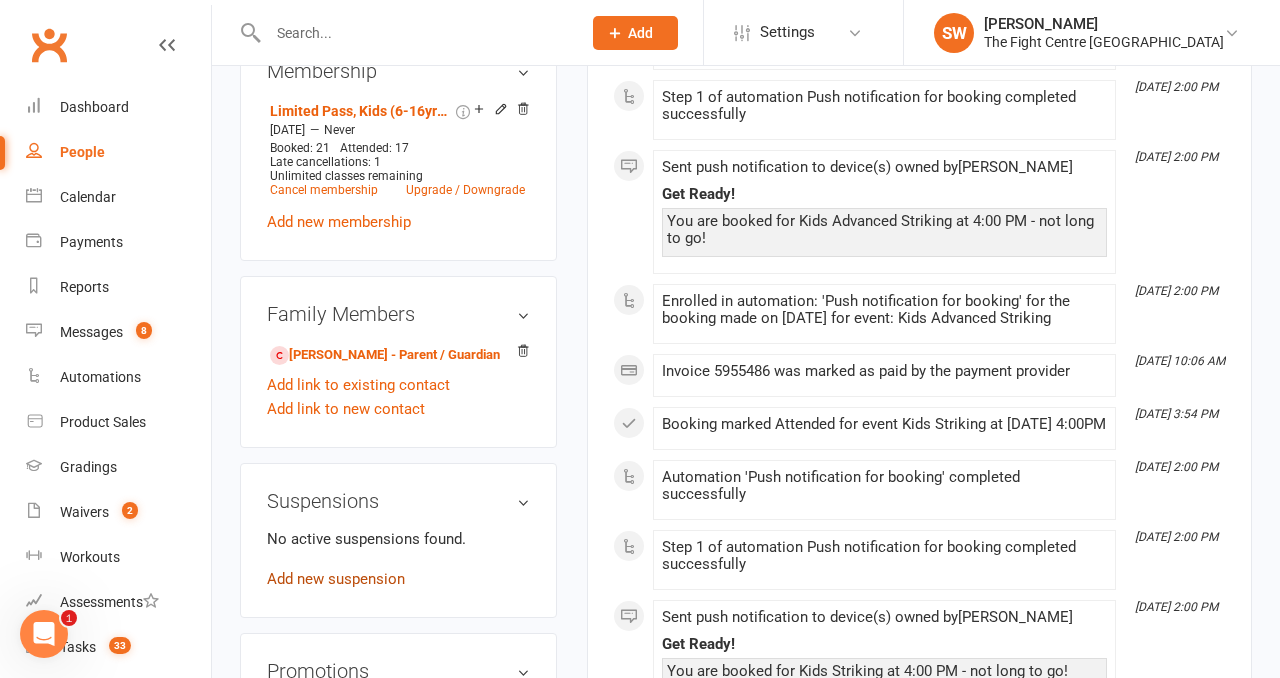 click on "Add new suspension" at bounding box center (336, 579) 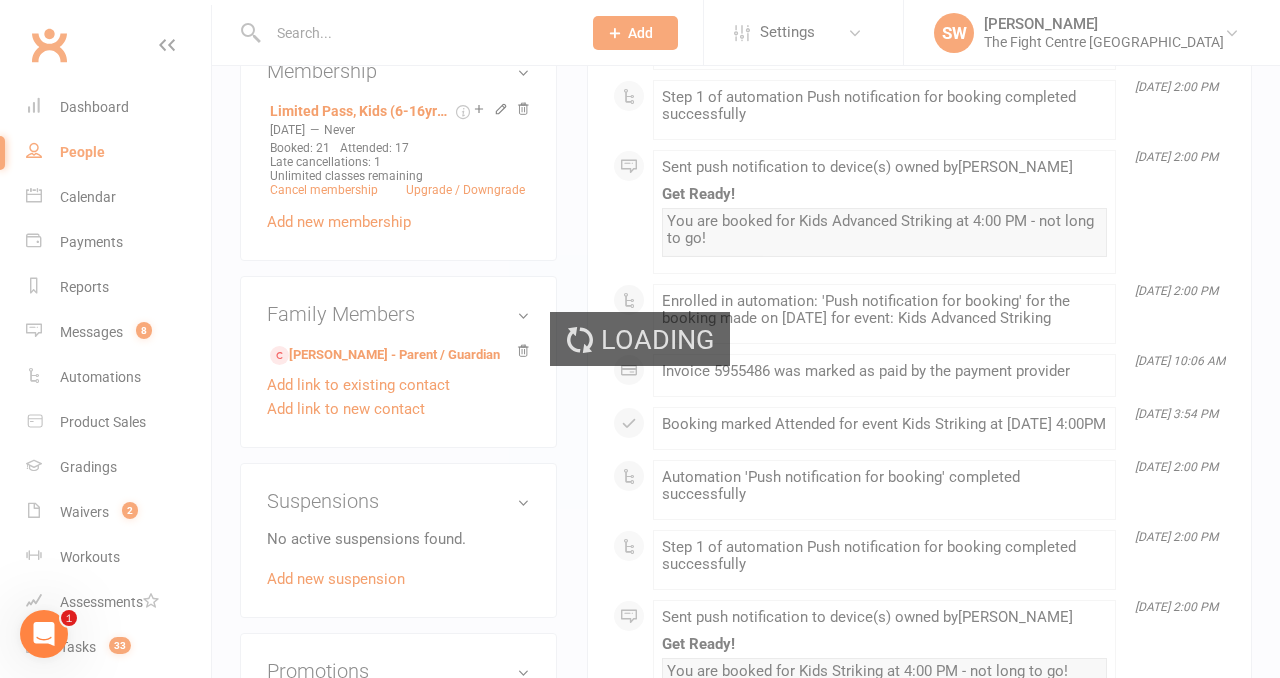 scroll, scrollTop: 0, scrollLeft: 0, axis: both 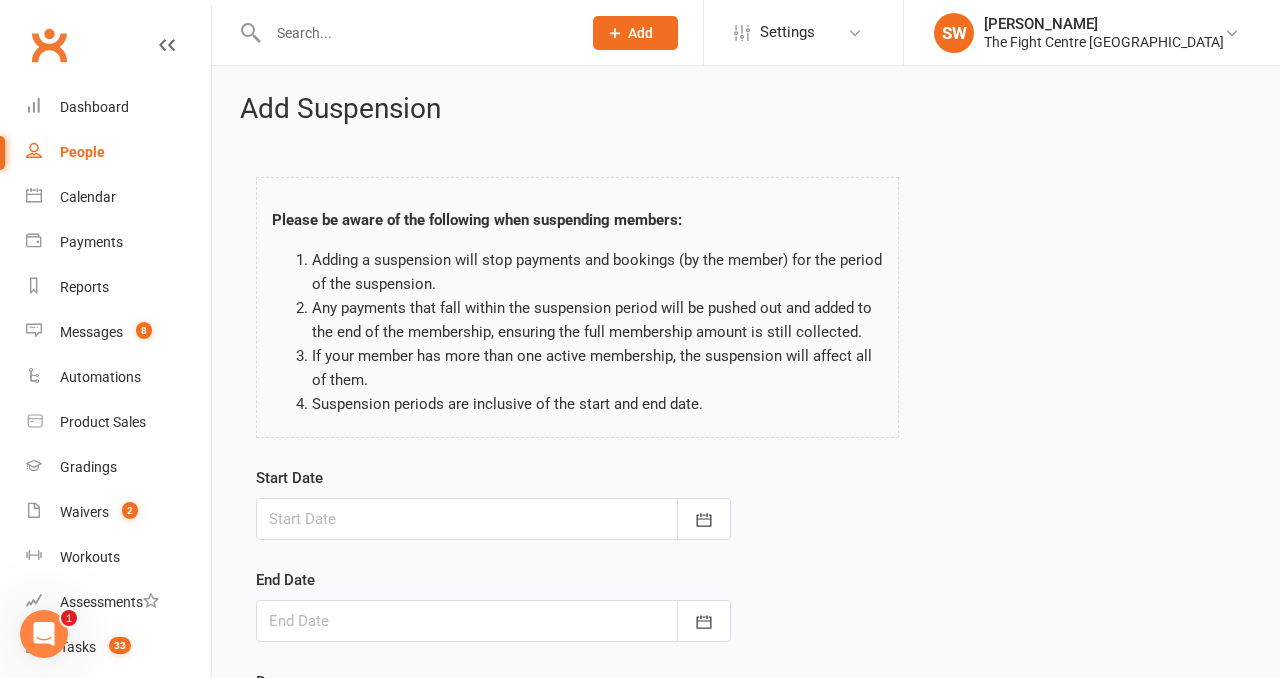 click at bounding box center [493, 519] 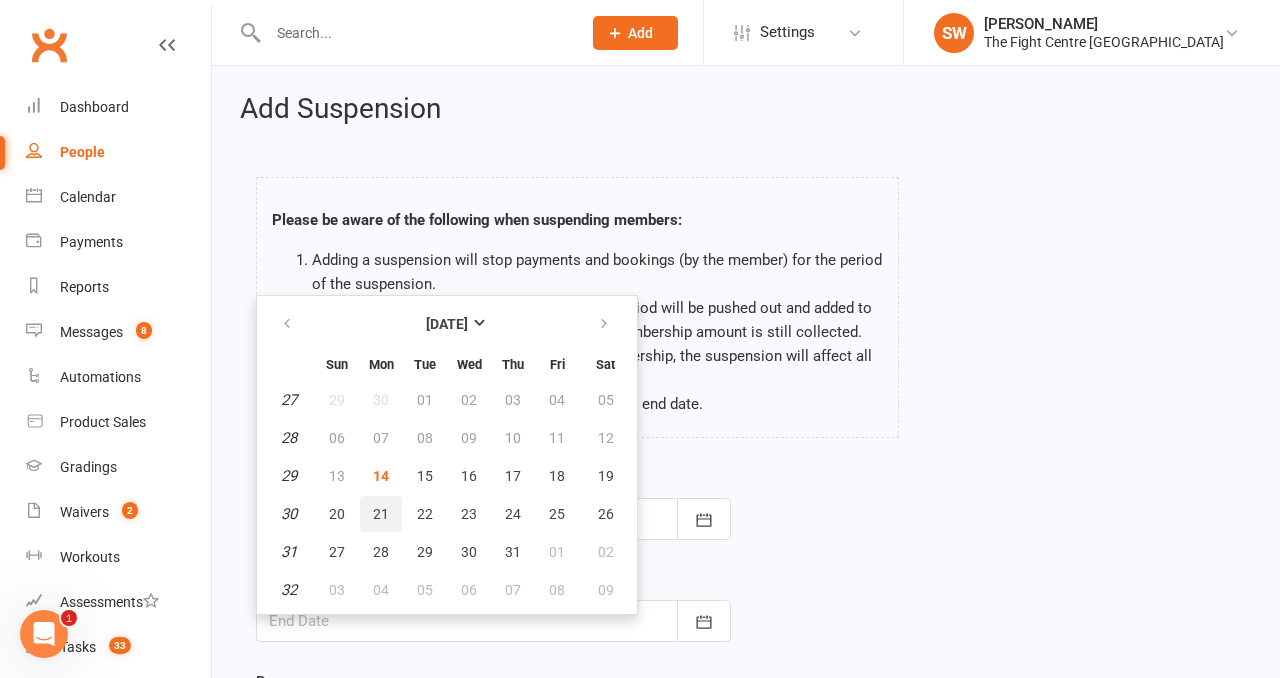 click on "21" at bounding box center [381, 514] 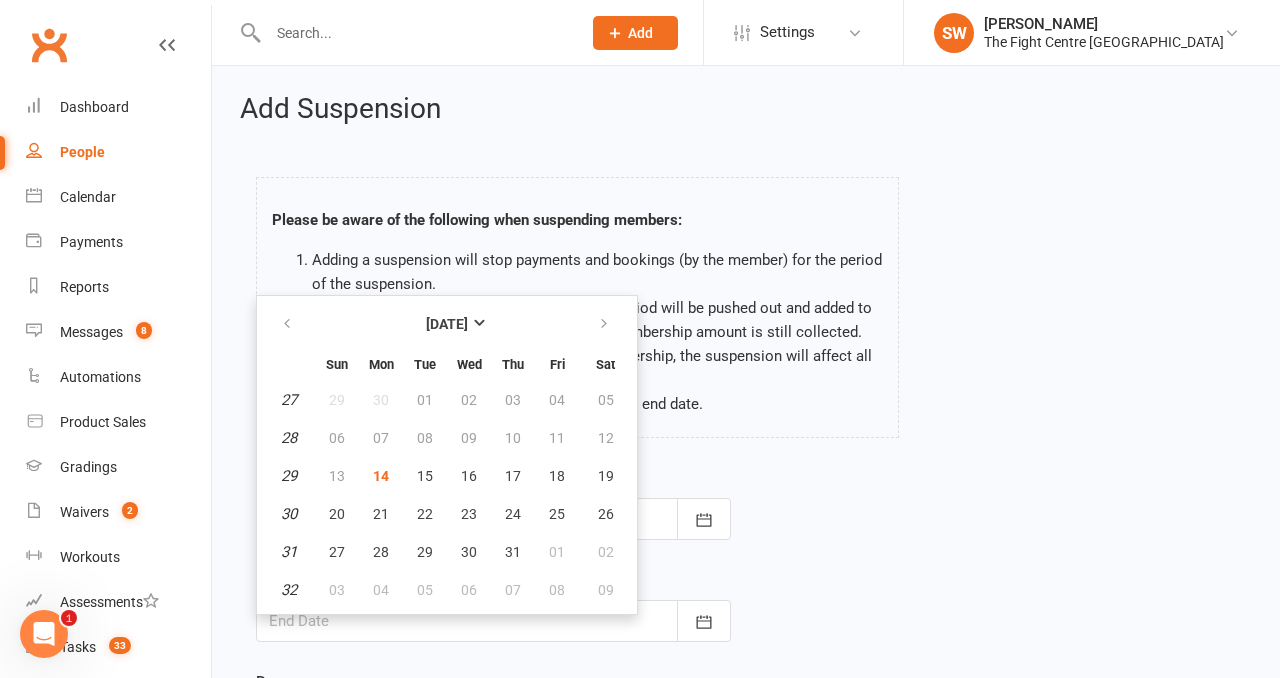 type on "21 Jul 2025" 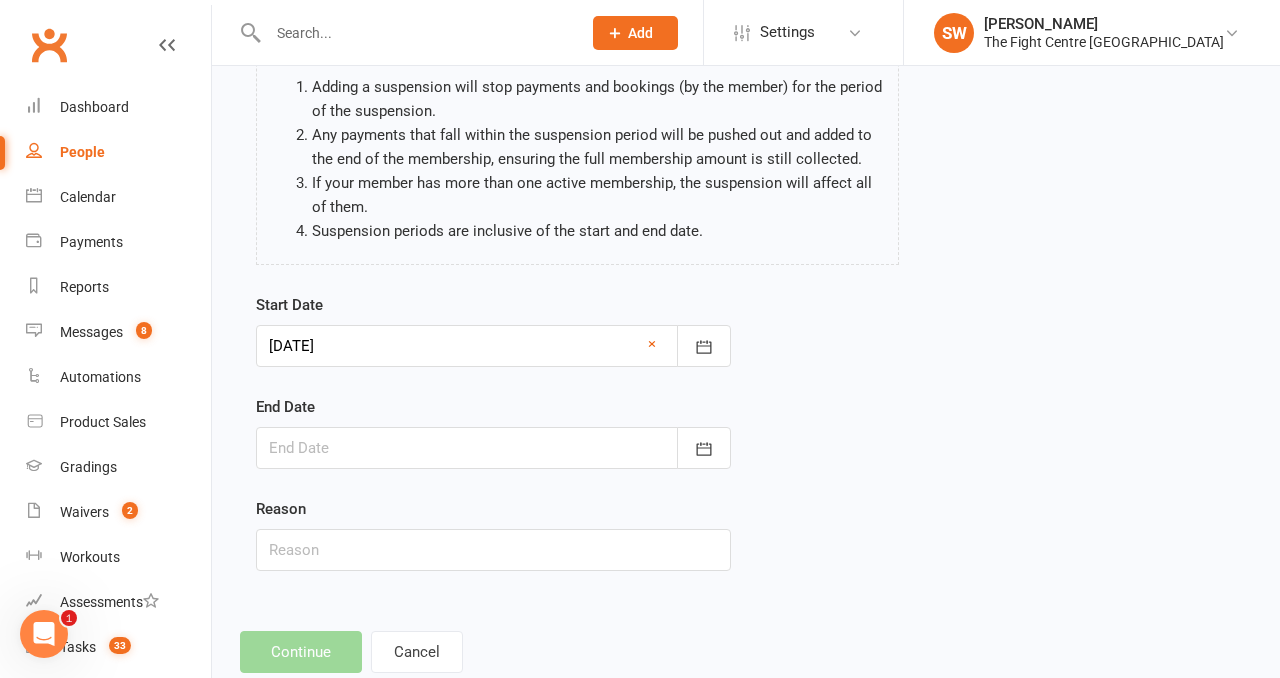 scroll, scrollTop: 197, scrollLeft: 0, axis: vertical 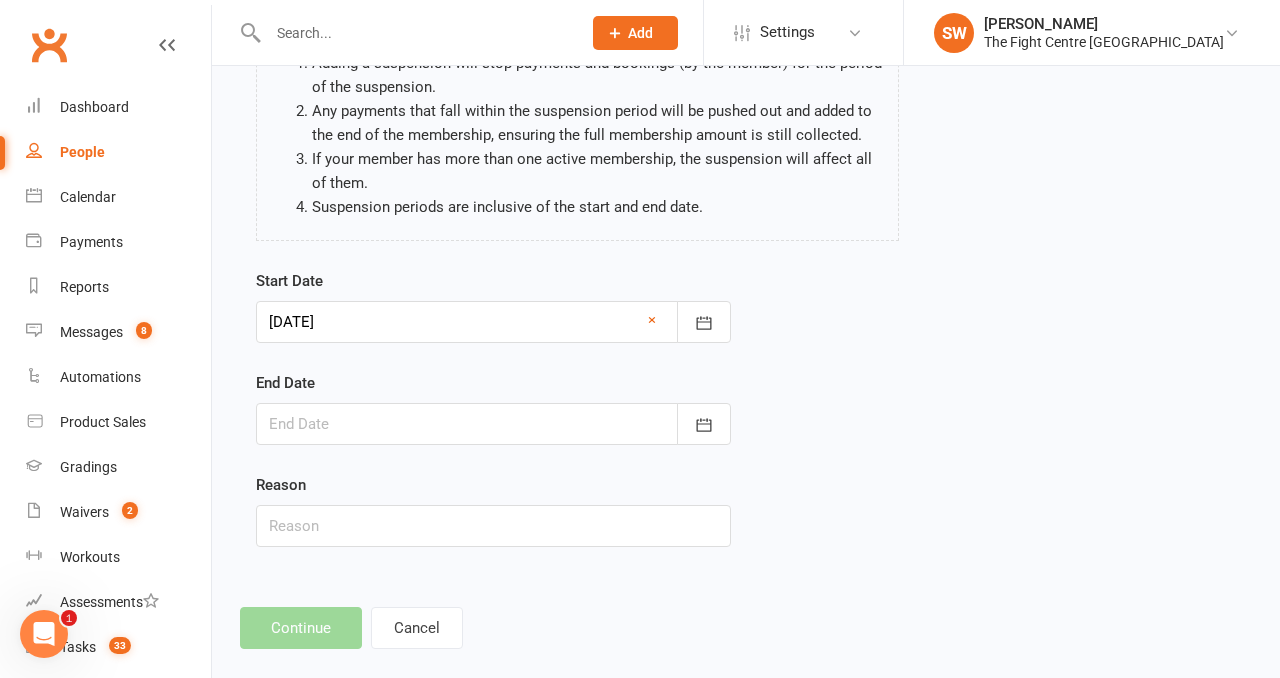 click at bounding box center [493, 424] 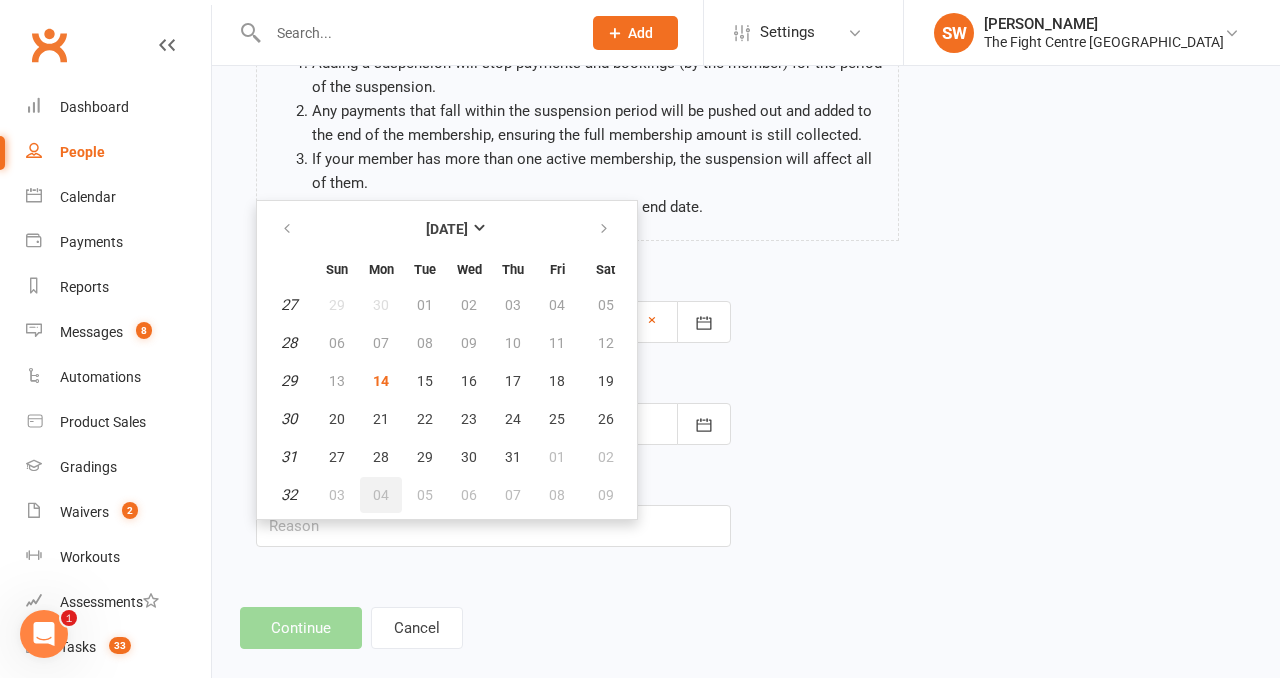 click on "04" at bounding box center (381, 495) 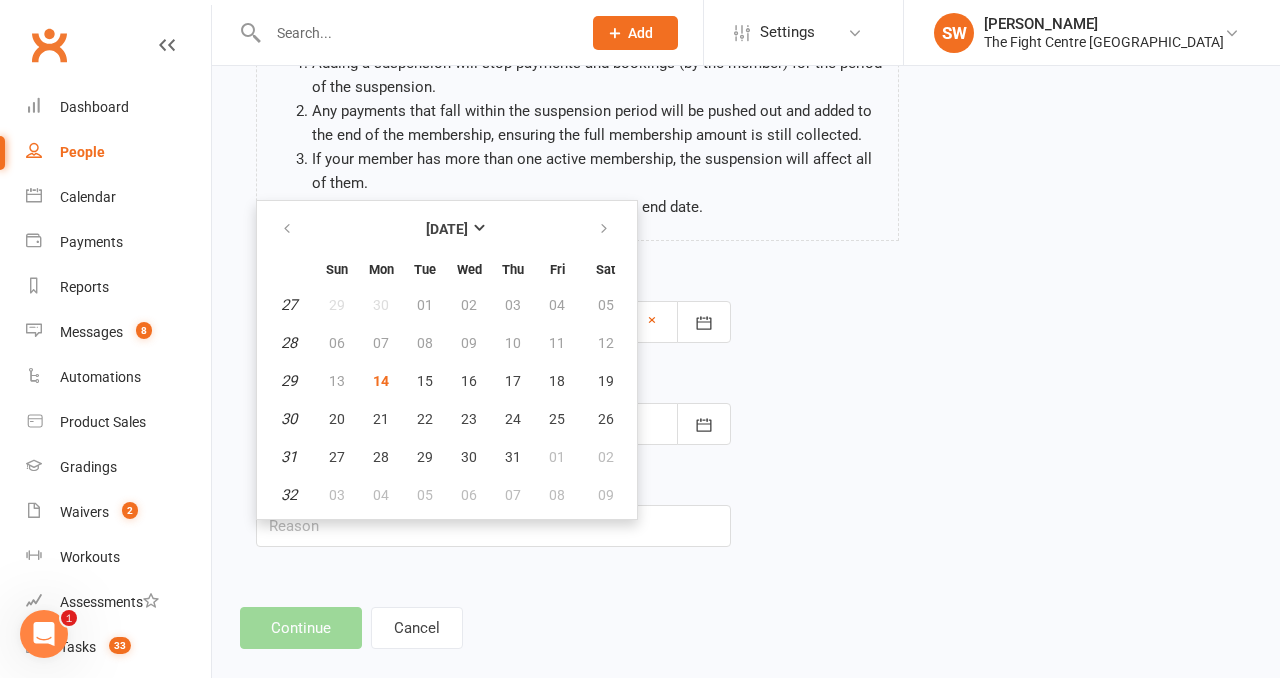type on "04 Aug 2025" 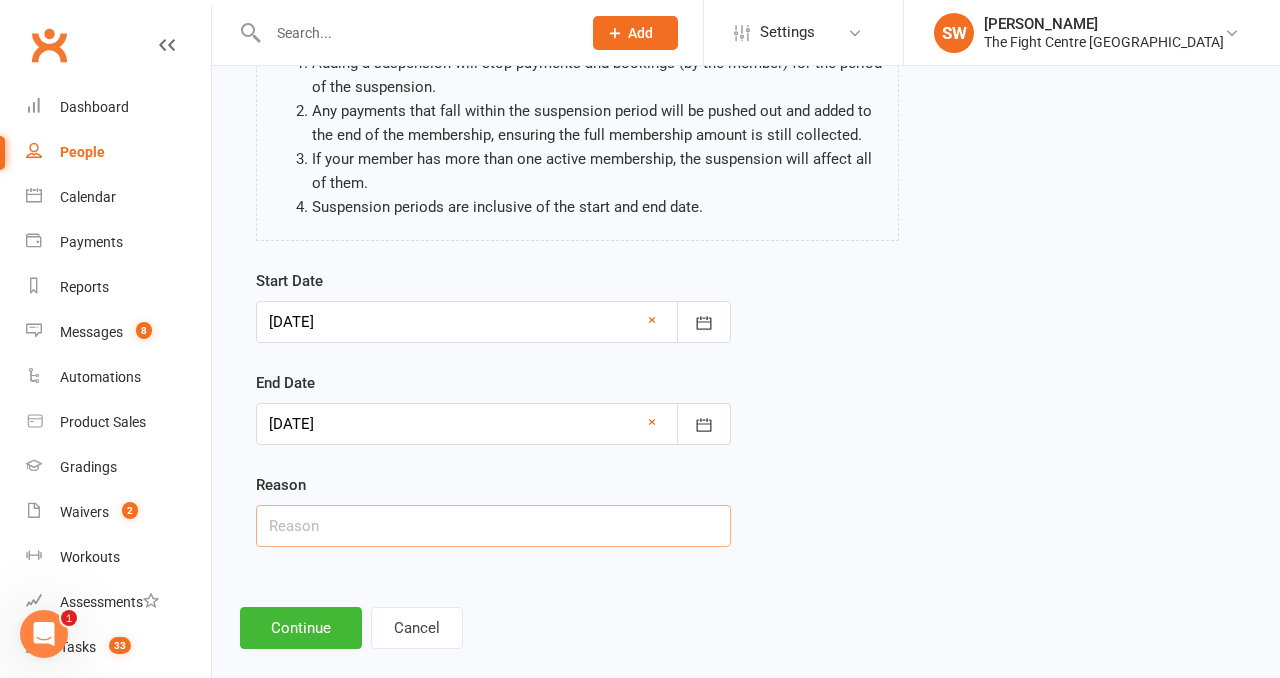 click at bounding box center [493, 526] 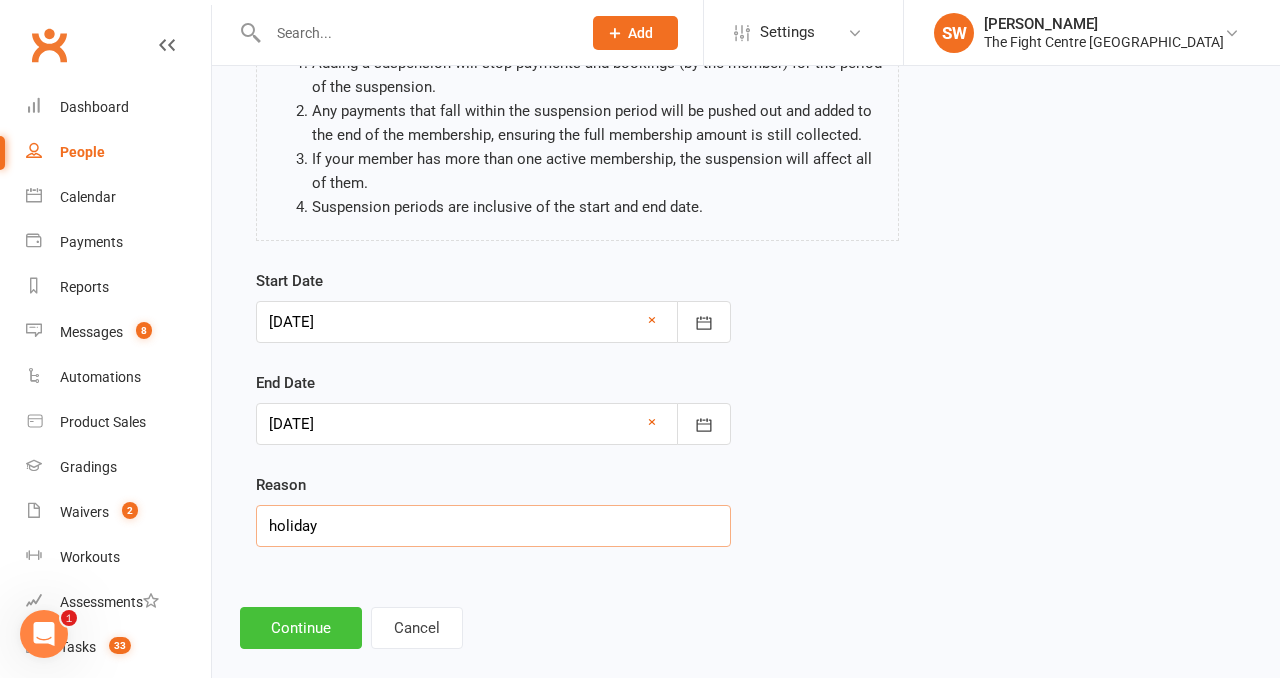 type on "holiday" 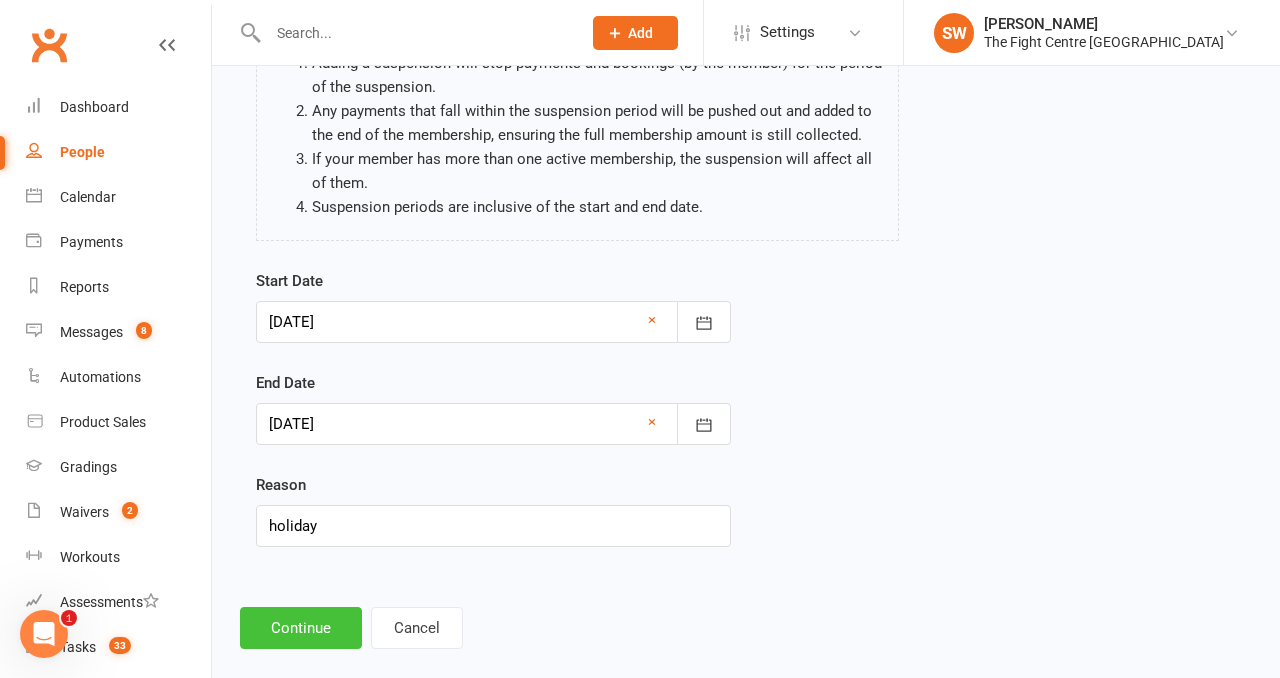 click on "Continue" at bounding box center [301, 628] 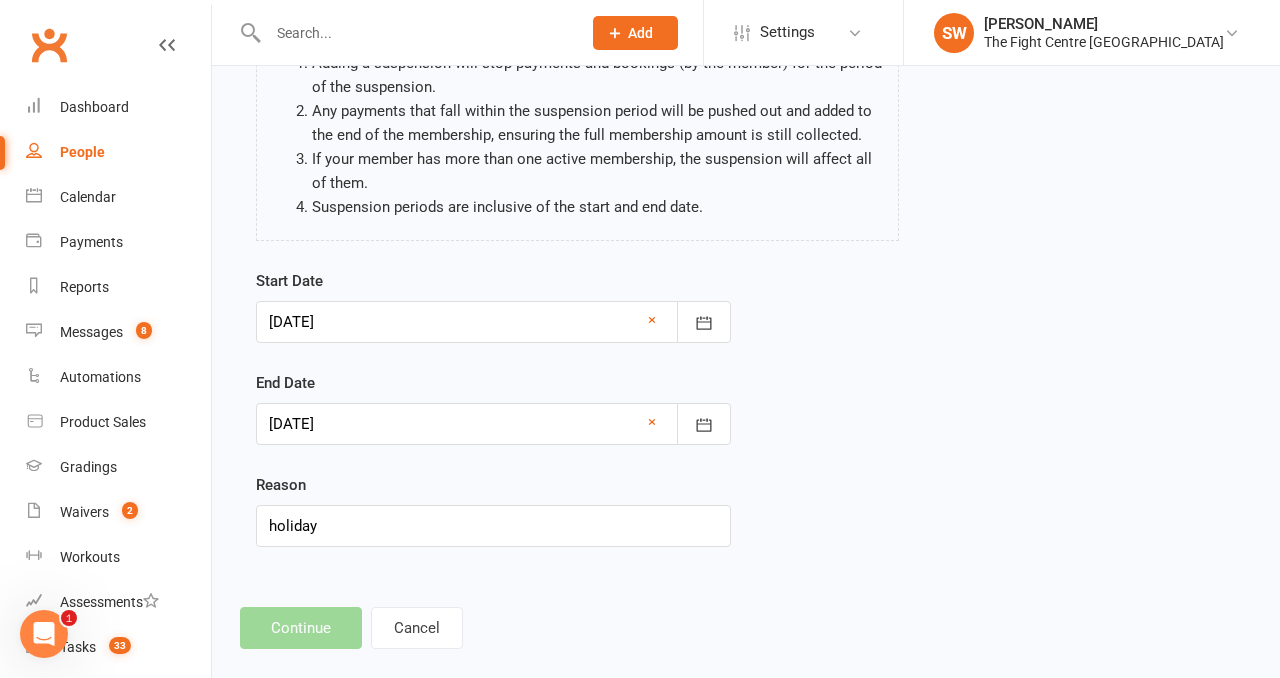 scroll, scrollTop: 0, scrollLeft: 0, axis: both 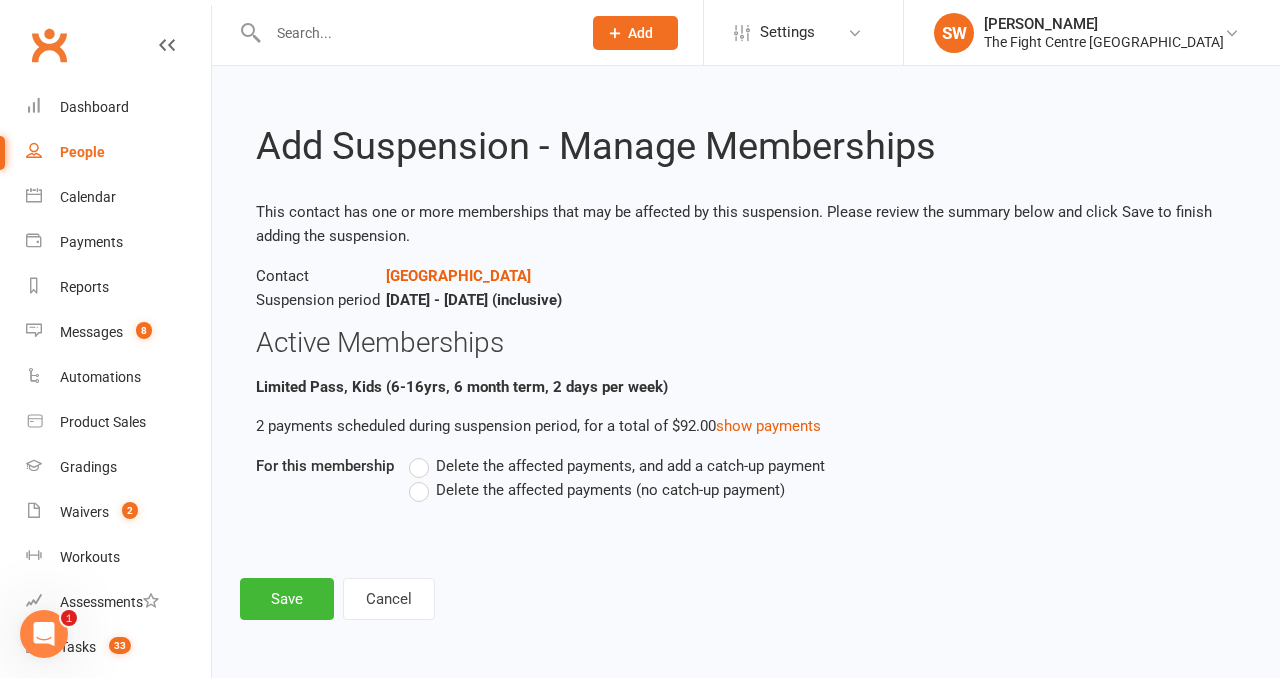 click on "Delete the affected payments (no catch-up payment)" at bounding box center (610, 488) 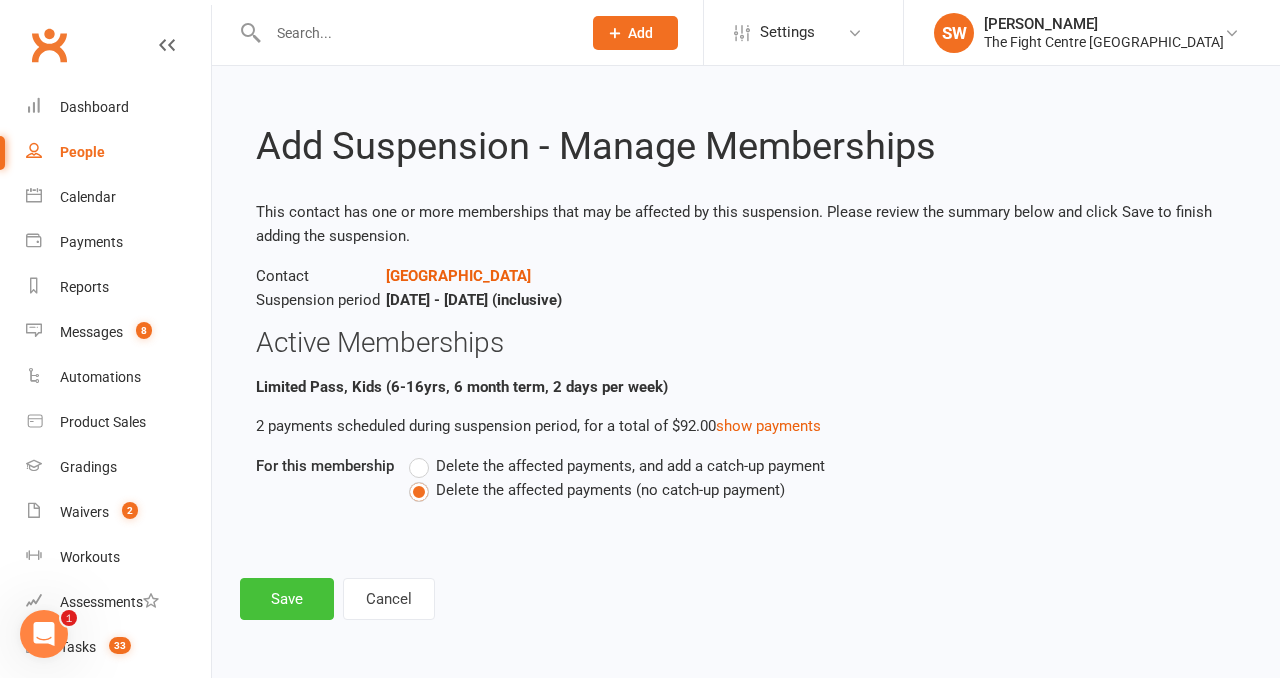click on "Save" at bounding box center [287, 599] 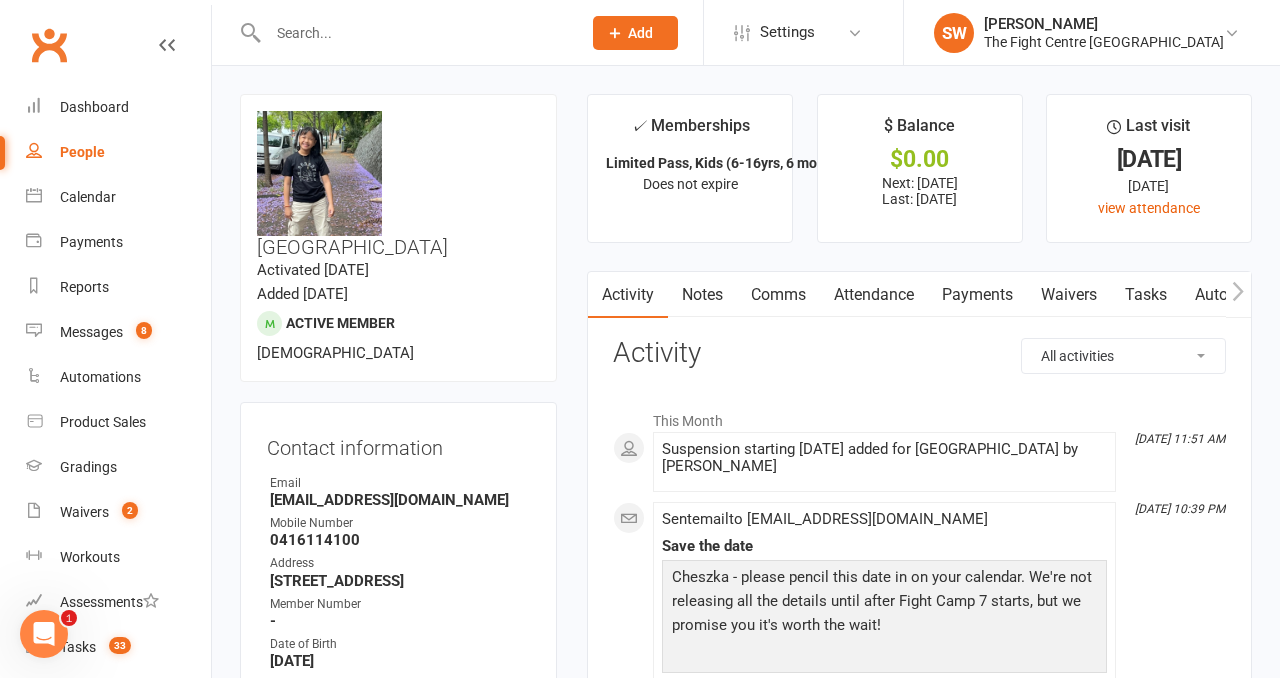 click at bounding box center [414, 33] 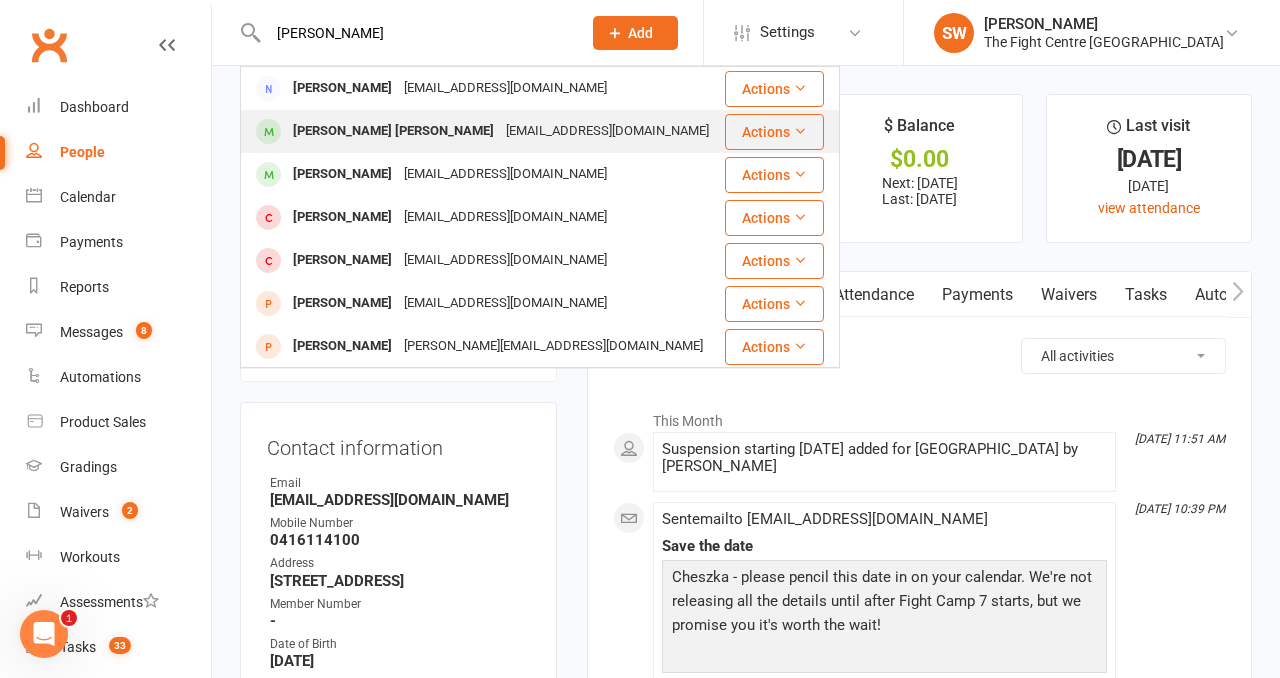 type on "tammy tomlinson" 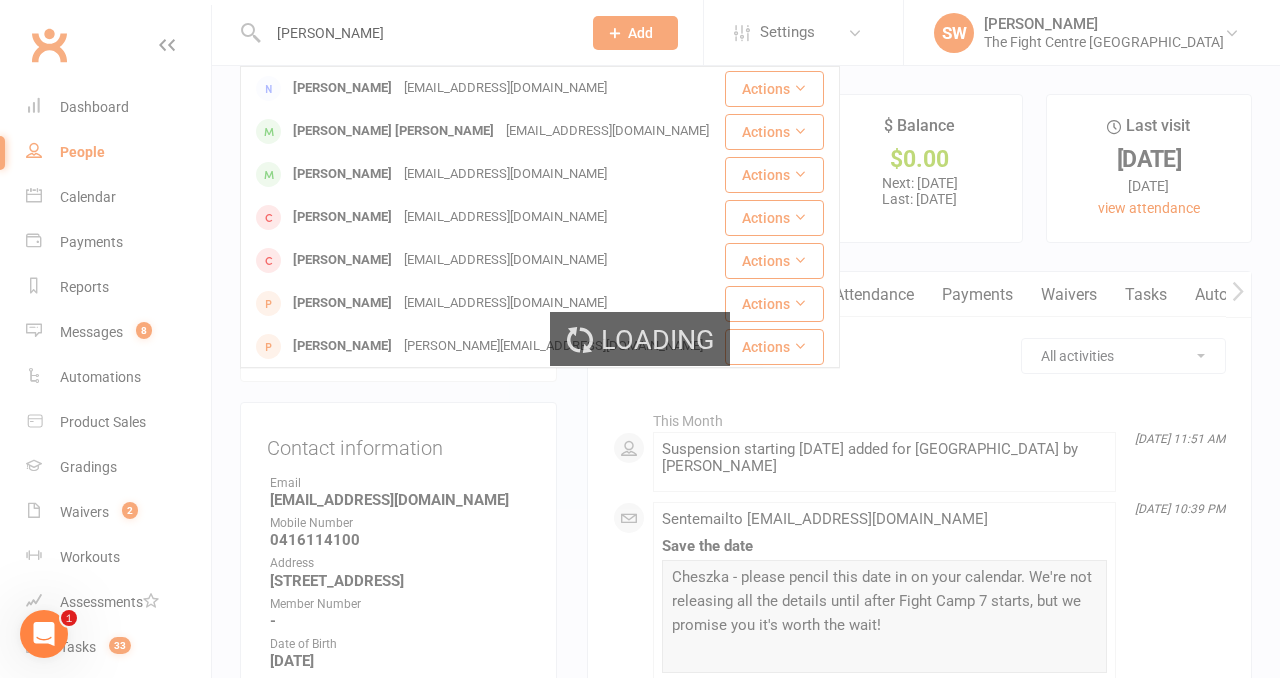 type 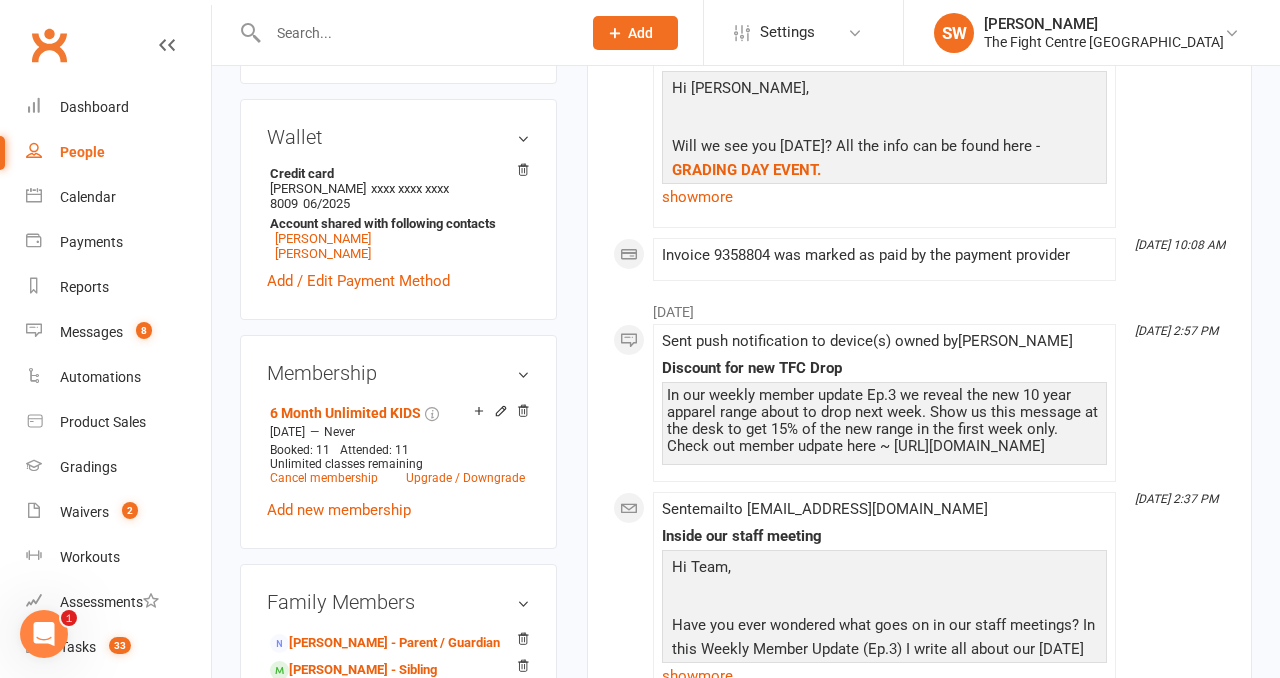 scroll, scrollTop: 718, scrollLeft: 0, axis: vertical 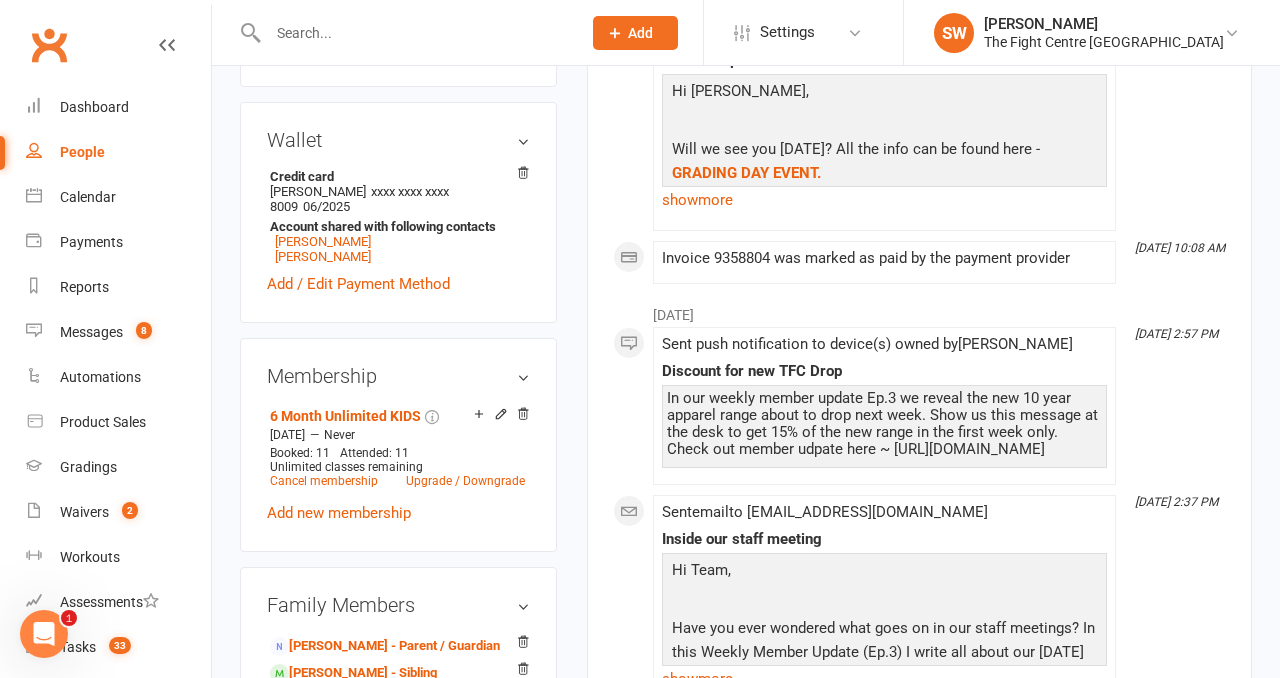 click on "✓ Memberships 6 Month Unlimited KIDS Does not expire $ Balance $0.00 Next: 17 Jul 2025 Last: 10 Jul 2025 Last visit 26 May 2025 about 2 months ago view attendance
Activity Notes Comms Attendance Payments Waivers Tasks Automations Workouts Gradings / Promotions Mobile App Credit balance
All activities Bookings / Attendances Communications Notes Failed SMSes Gradings Members Memberships Mobile App POS Sales Payments Credit Vouchers Prospects Reports Automations Tasks Waivers Workouts Kiosk Mode Consent Assessments Contact Flags Family Relationships Activity This Month Jul 13, 10:38 PM   Sent  email  to   Tammyneal221@gmail.com   Save the date Hudson - please pencil this date in on your calendar.  We're not releasing all the details until after Fight Camp 7 starts, but we promise you it's worth the wait!   We hope you've all had a restful winter weekend, nice and chill (no pun intended).       There's so much to look forward too in the 2nd half of 2025, and it's nice to be doing it with you guys." at bounding box center (919, 1028) 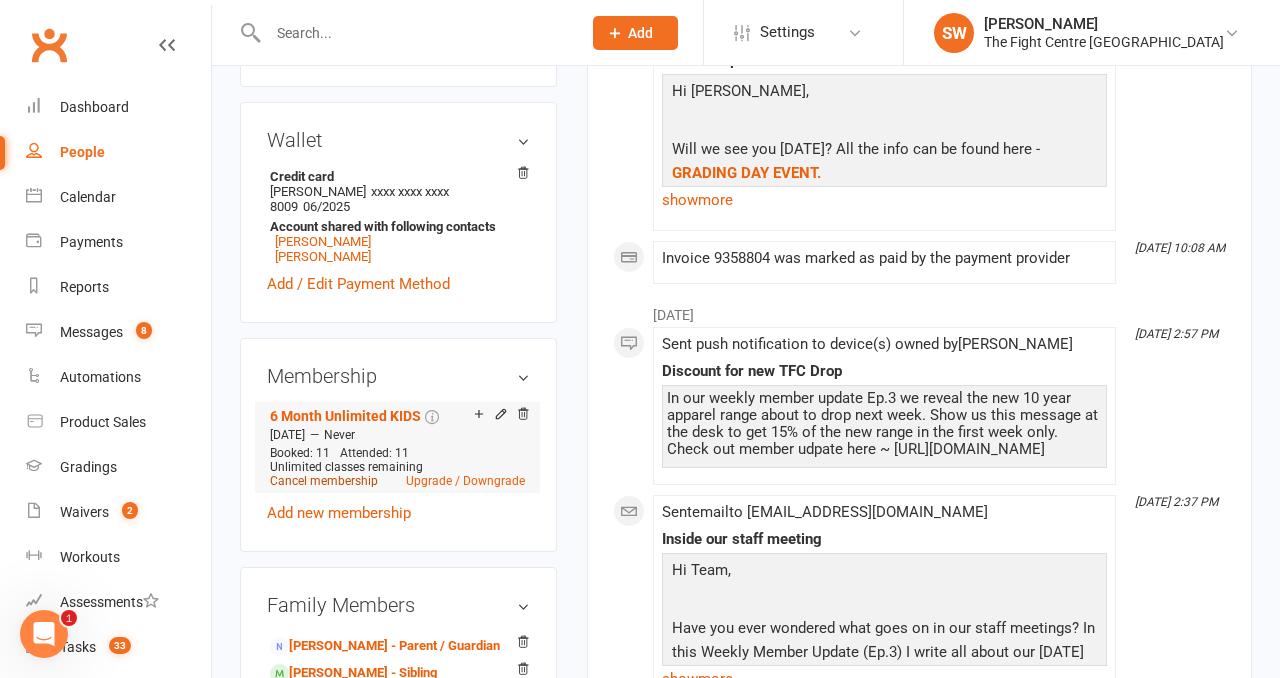 click on "Cancel membership" at bounding box center (324, 481) 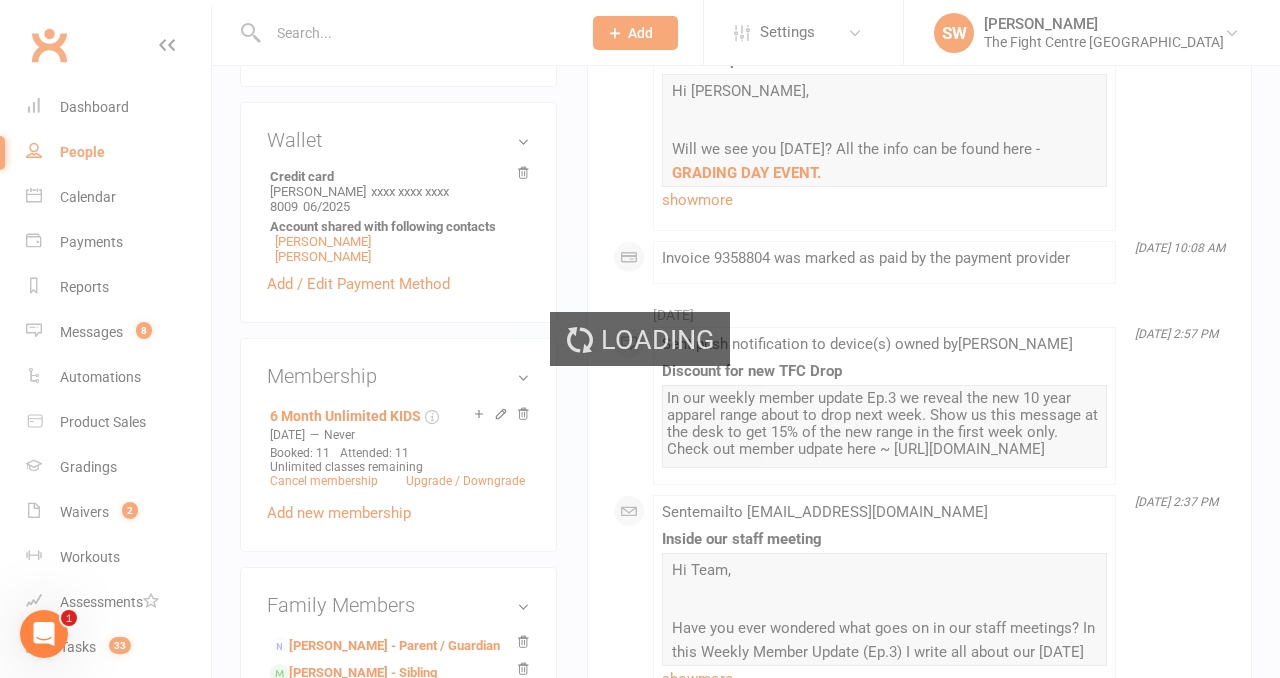 scroll, scrollTop: 0, scrollLeft: 0, axis: both 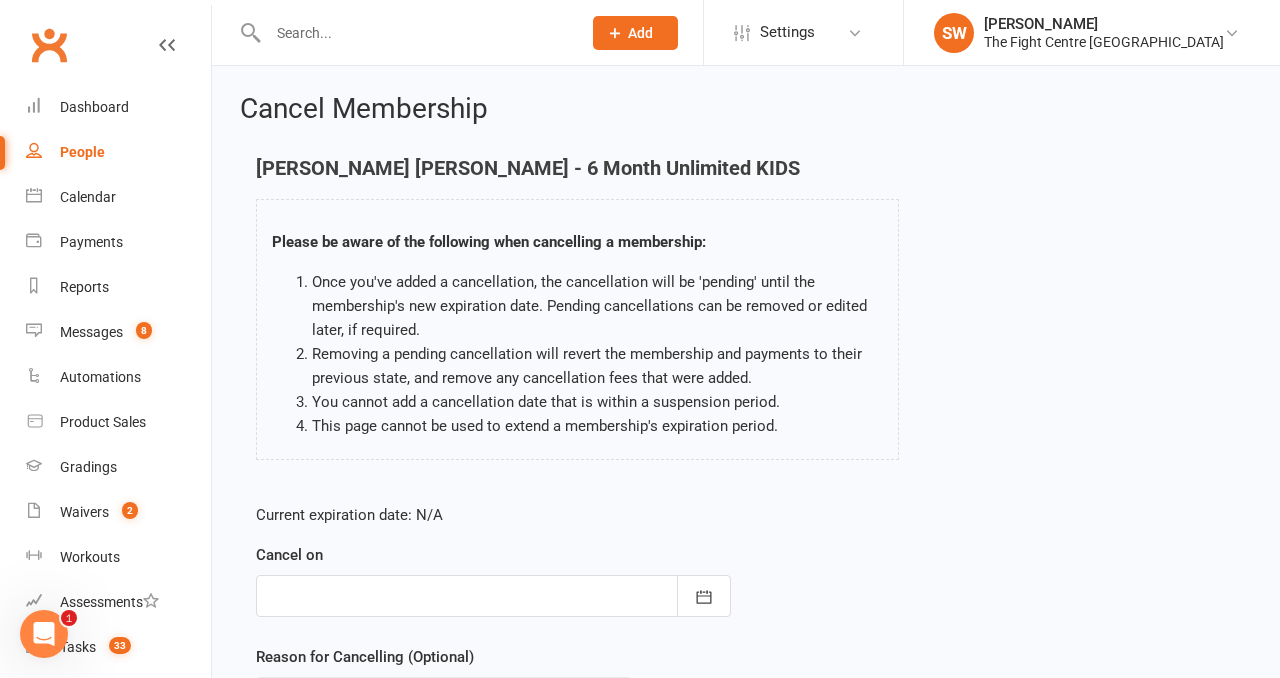 click at bounding box center [493, 596] 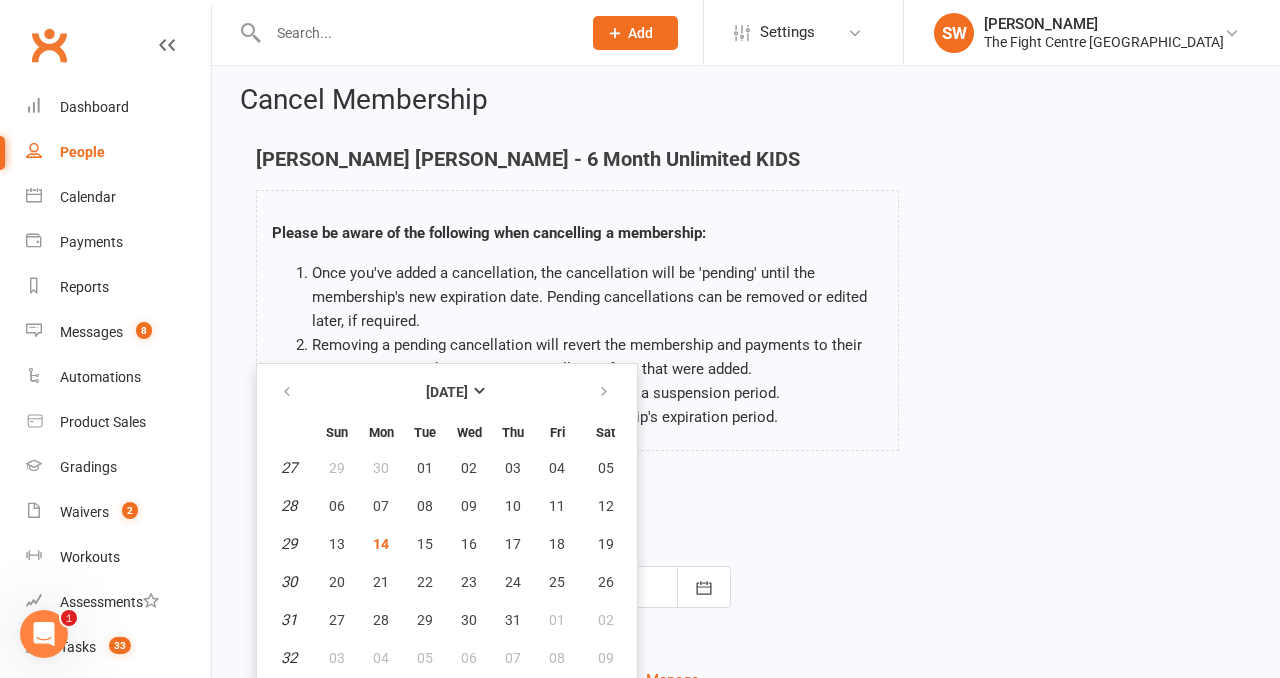 scroll, scrollTop: 100, scrollLeft: 0, axis: vertical 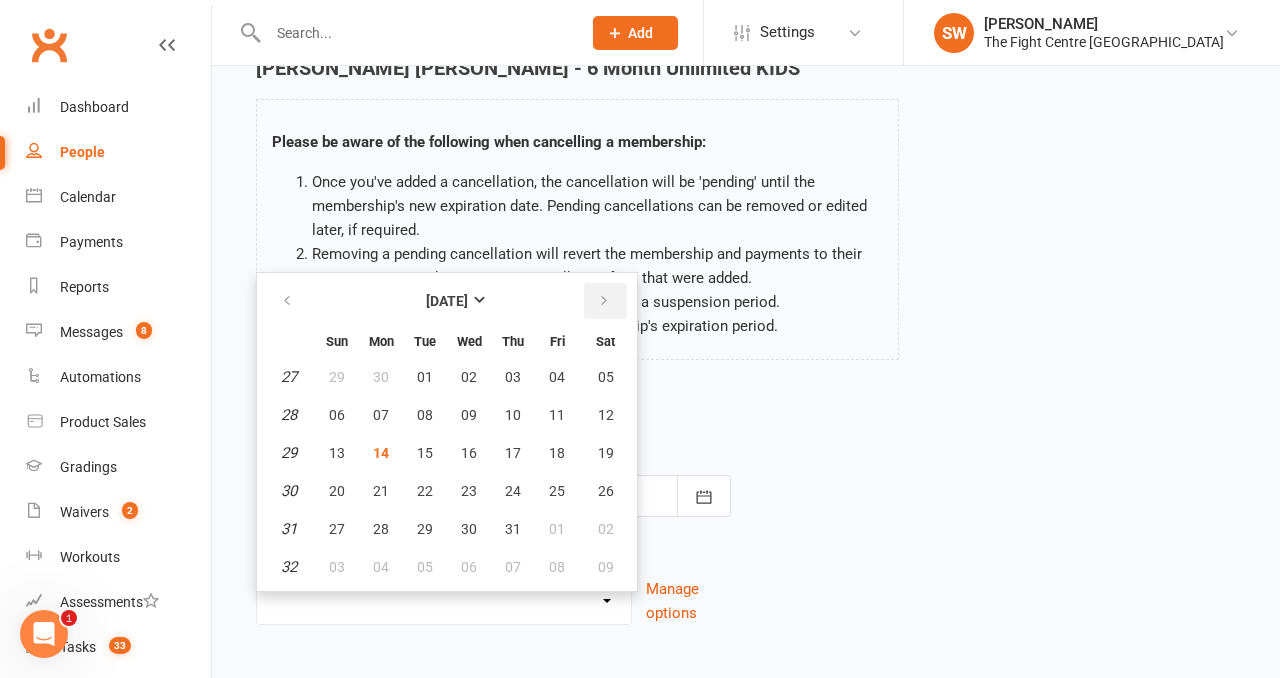 click at bounding box center [604, 301] 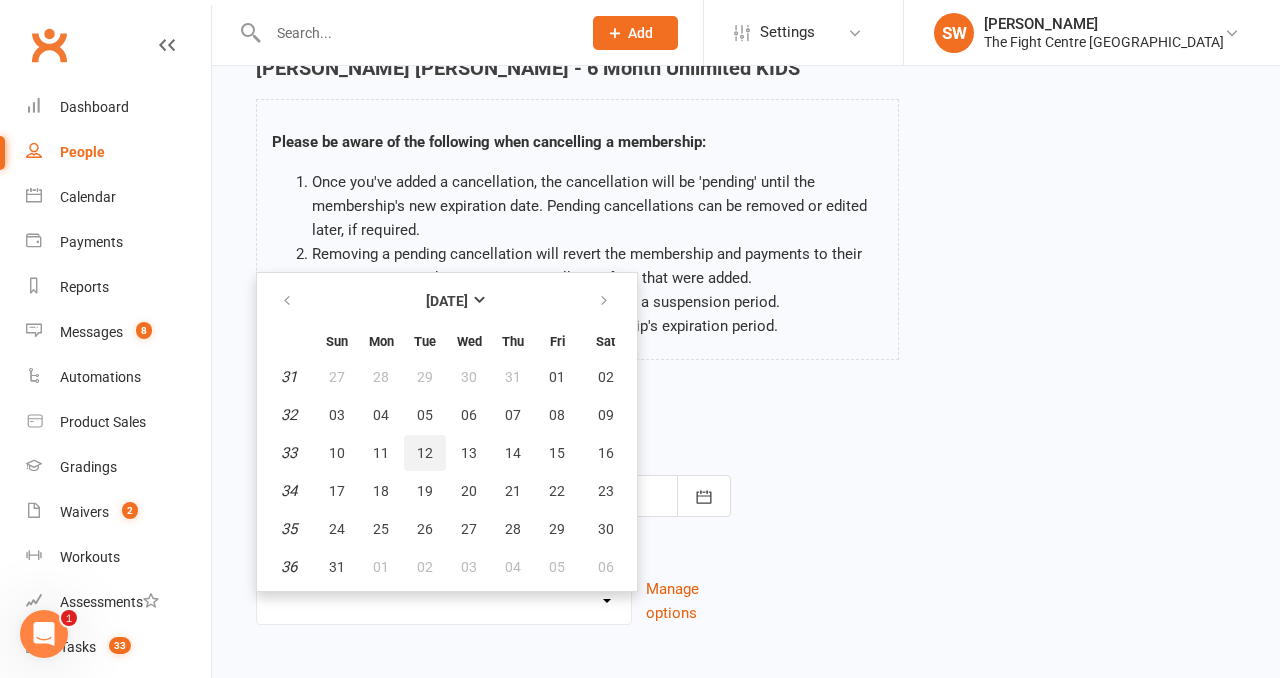 click on "12" at bounding box center [425, 453] 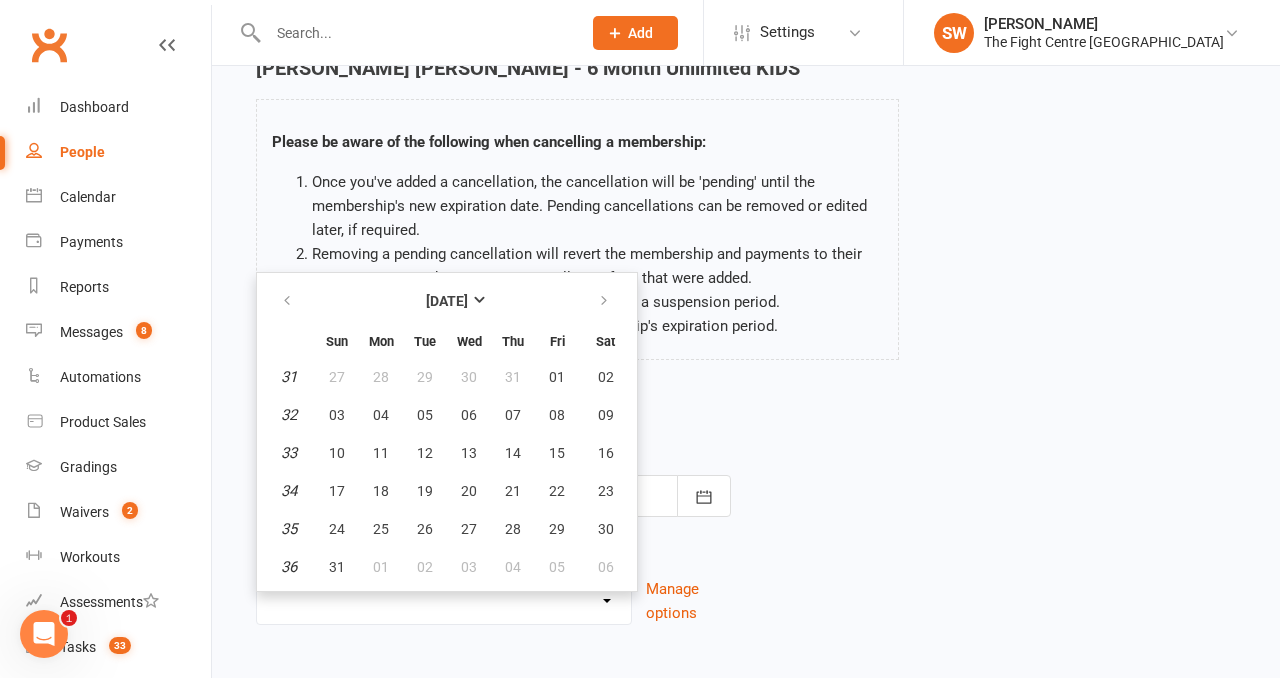 type on "12 Aug 2025" 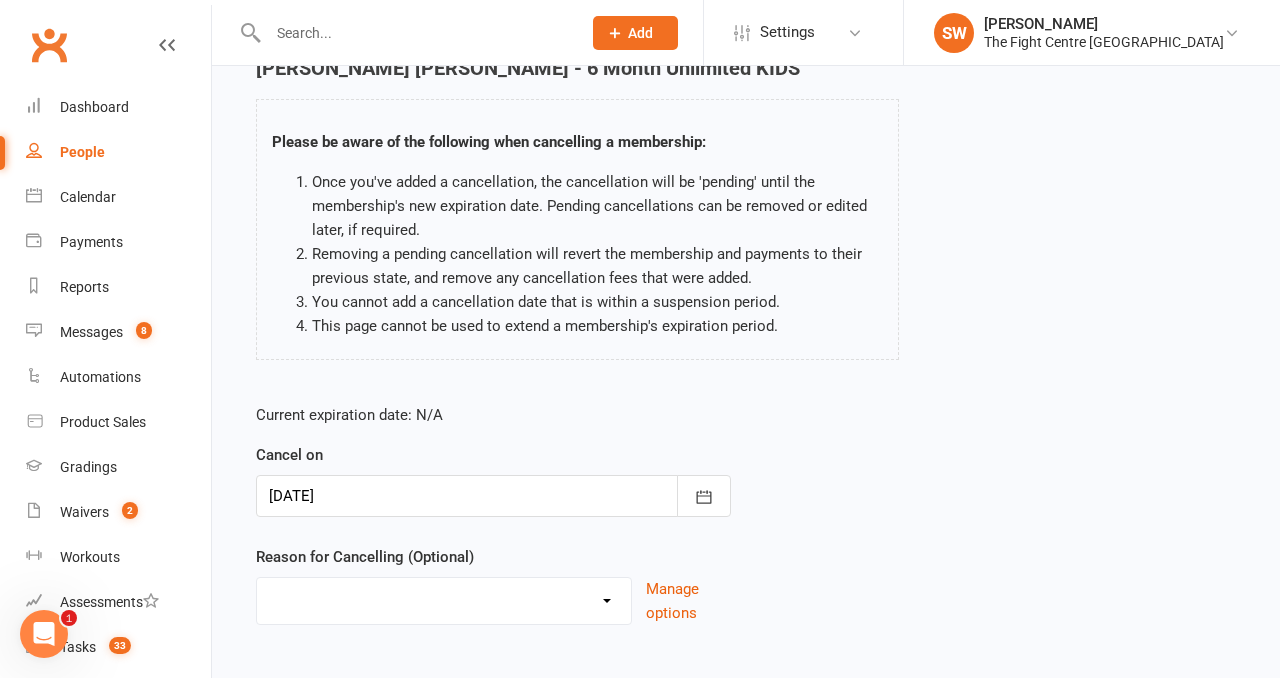 scroll, scrollTop: 210, scrollLeft: 0, axis: vertical 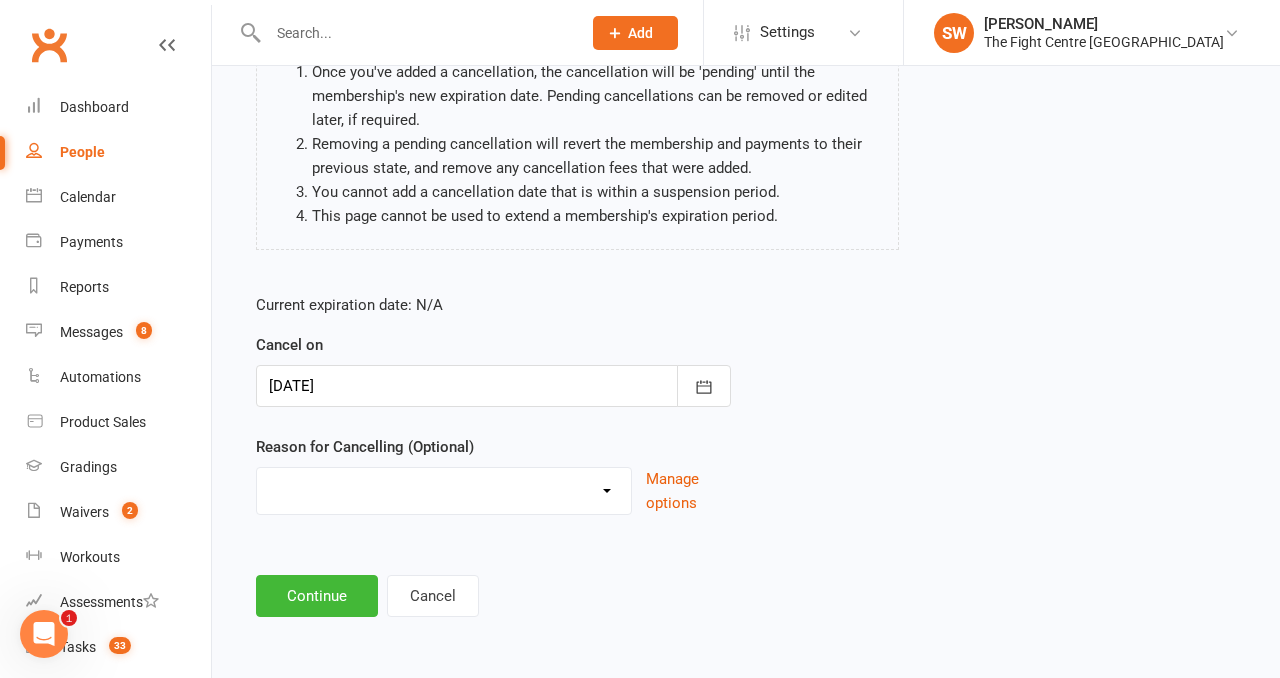 click on "Cancelled in contract- 30kms  Cancelled in contract - dispute Cancelled in contract- hardship  Cancelled in contract- medical/injury  Cancelled in contract- paid out  Cancelled in contract- transferred  Cooling off period Debt Collection Dispute Family issues  I can no longer afford this membership I'm too busy Injury and/or medical I've lost interest I've moved more than 30km from the gym Moved more than 30kms Upgrade / Downgrade Other reason" at bounding box center (444, 488) 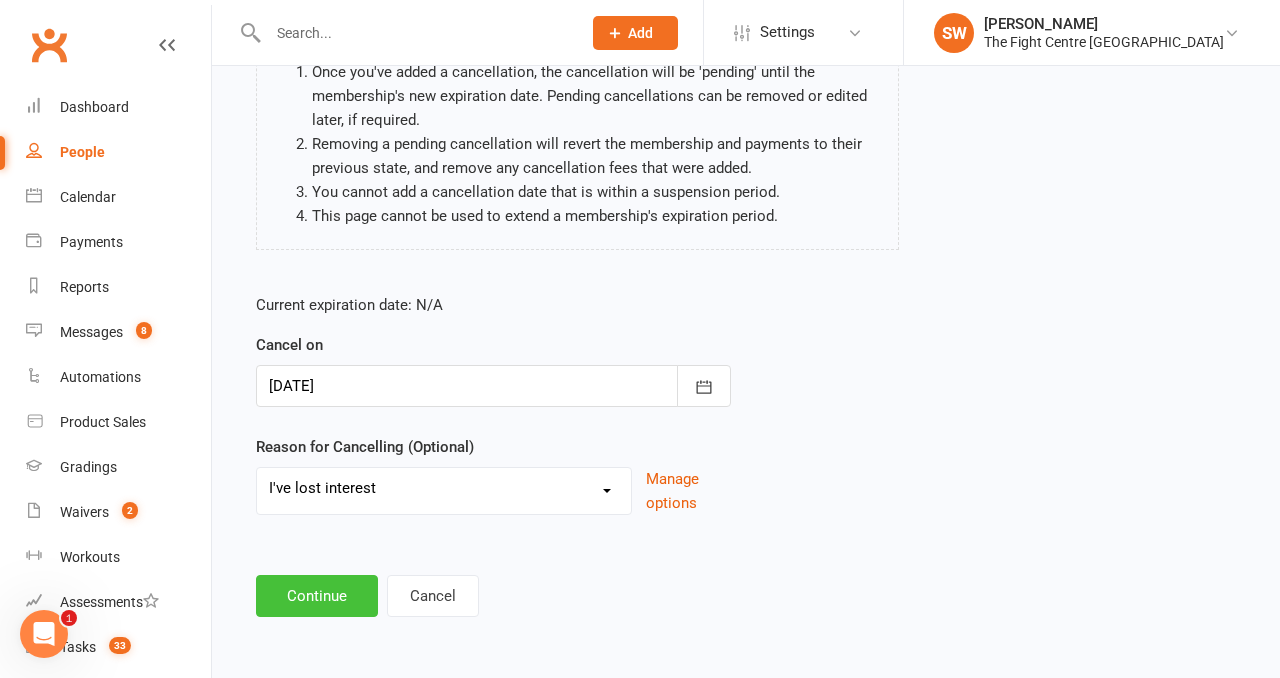click on "Continue" at bounding box center [317, 596] 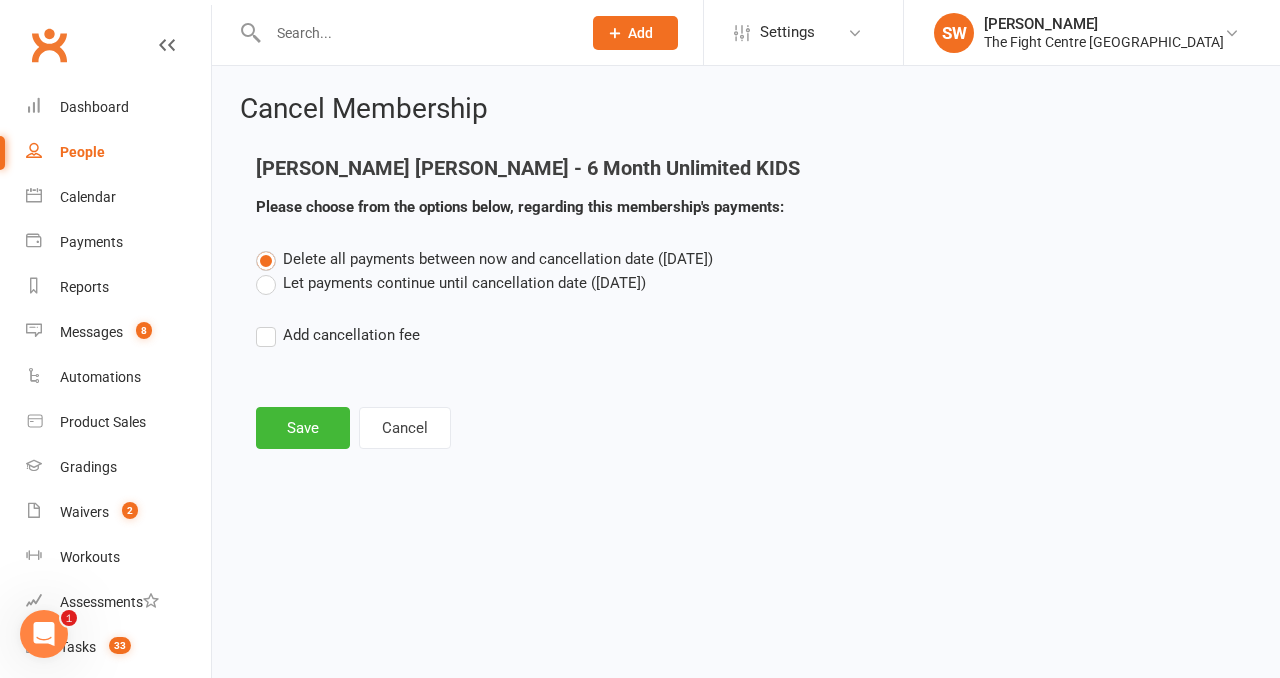scroll, scrollTop: 0, scrollLeft: 0, axis: both 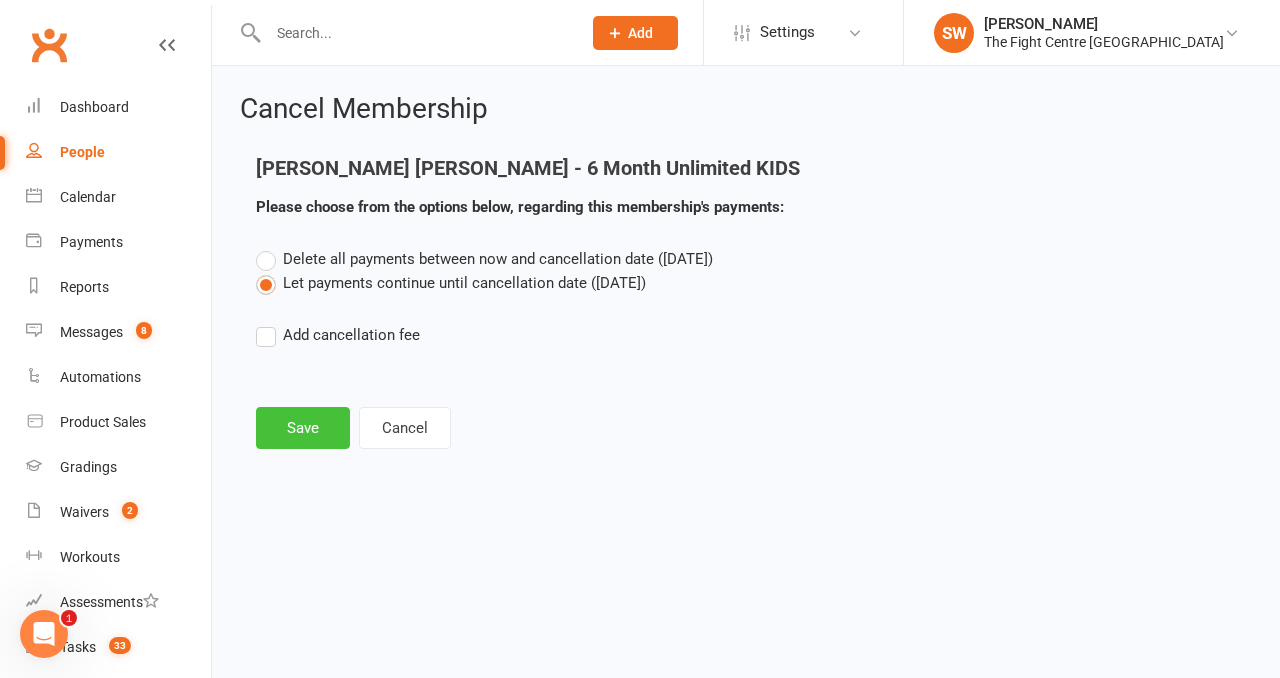 click on "Save" at bounding box center (303, 428) 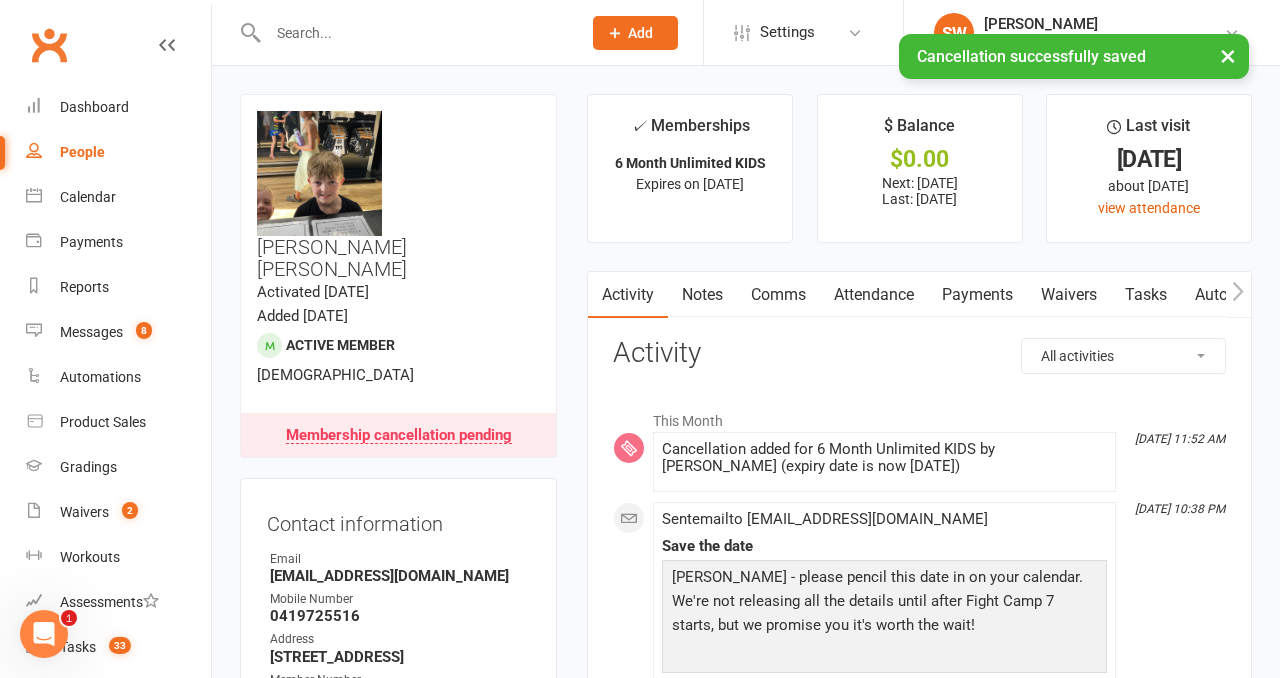 click on "Notes" at bounding box center [702, 295] 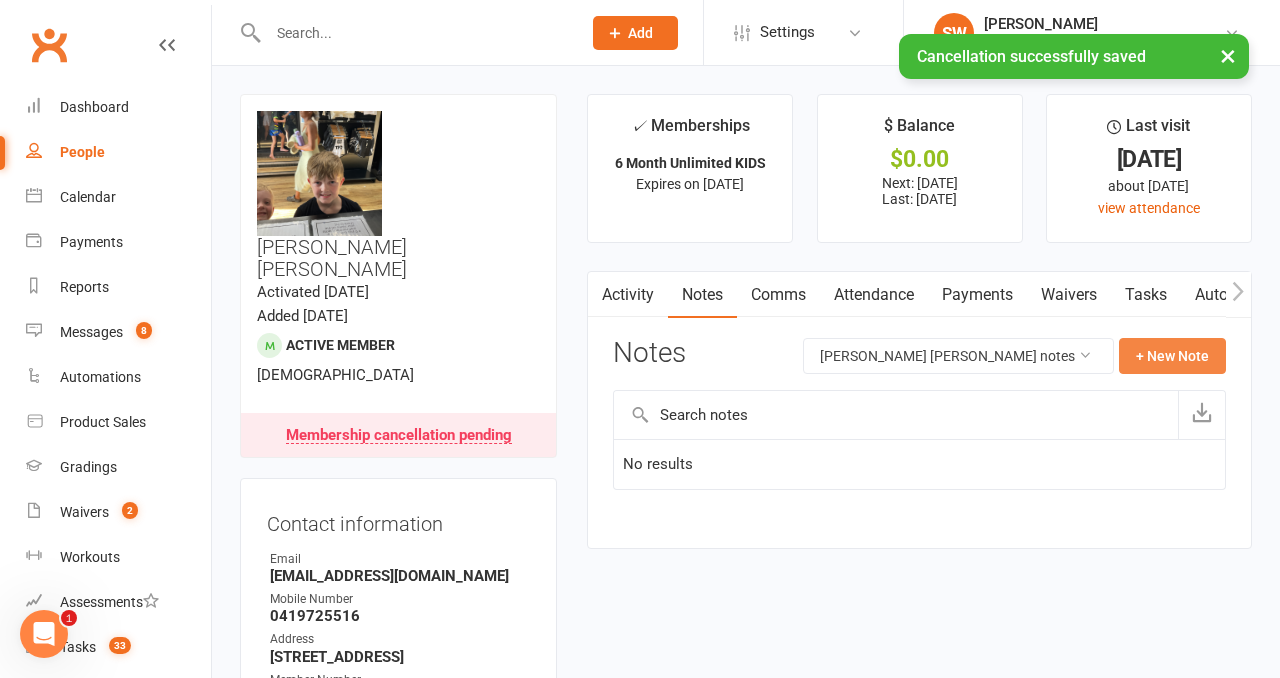 click on "+ New Note" at bounding box center [1172, 356] 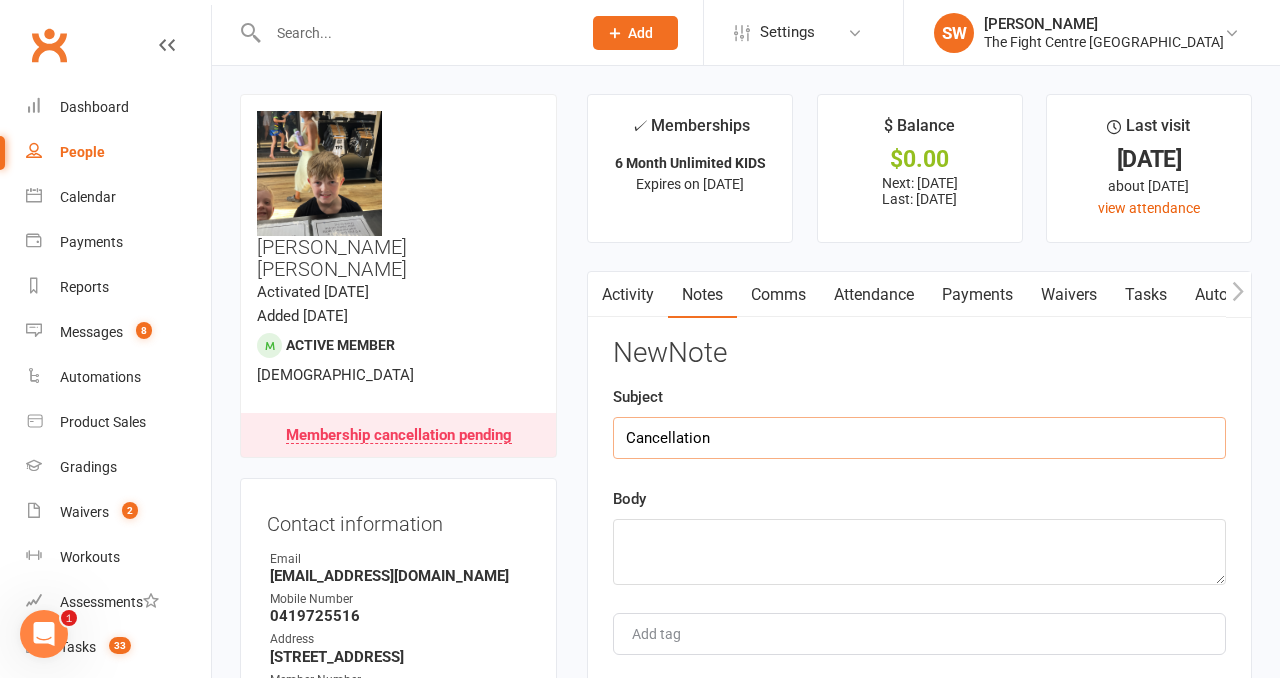 type on "Cancellation" 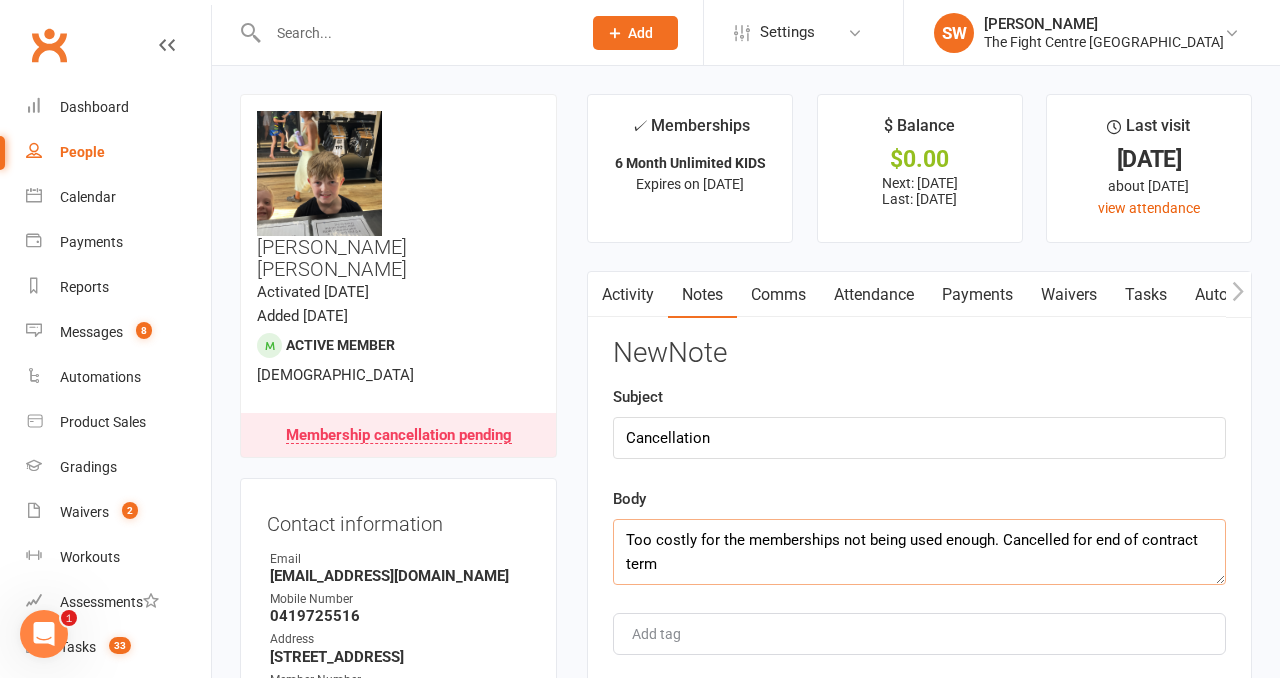 scroll, scrollTop: 100, scrollLeft: 0, axis: vertical 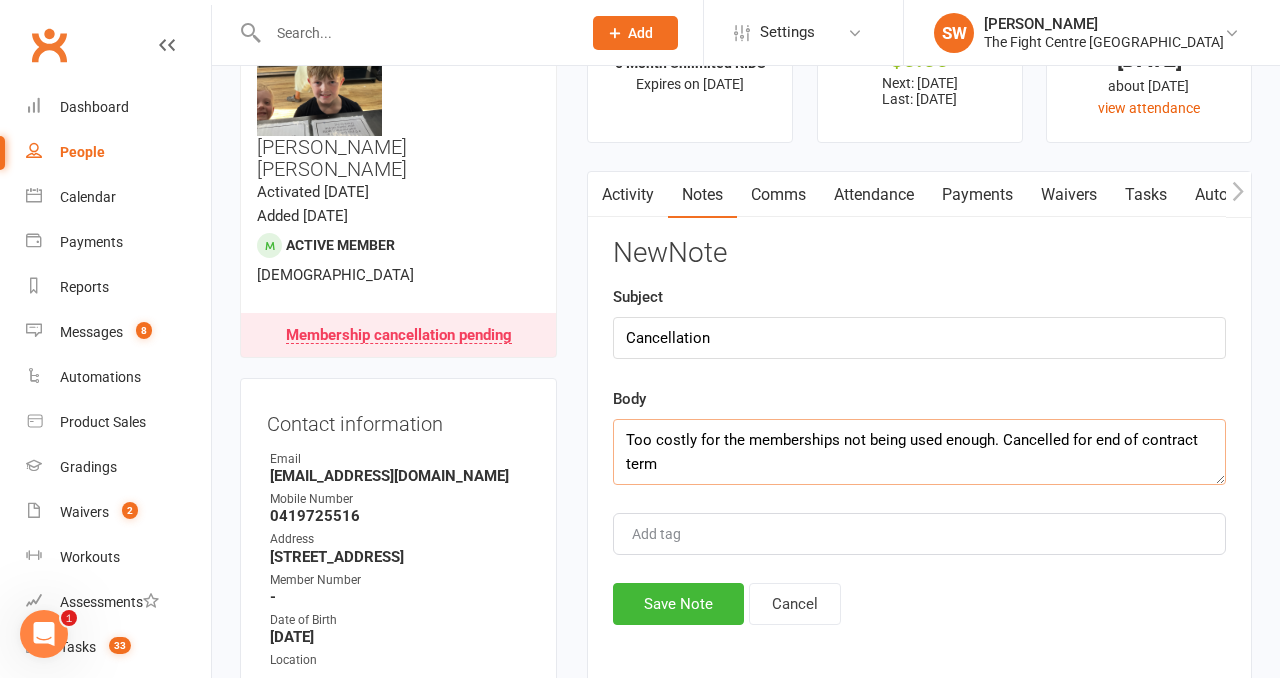 drag, startPoint x: 672, startPoint y: 463, endPoint x: 613, endPoint y: 421, distance: 72.42237 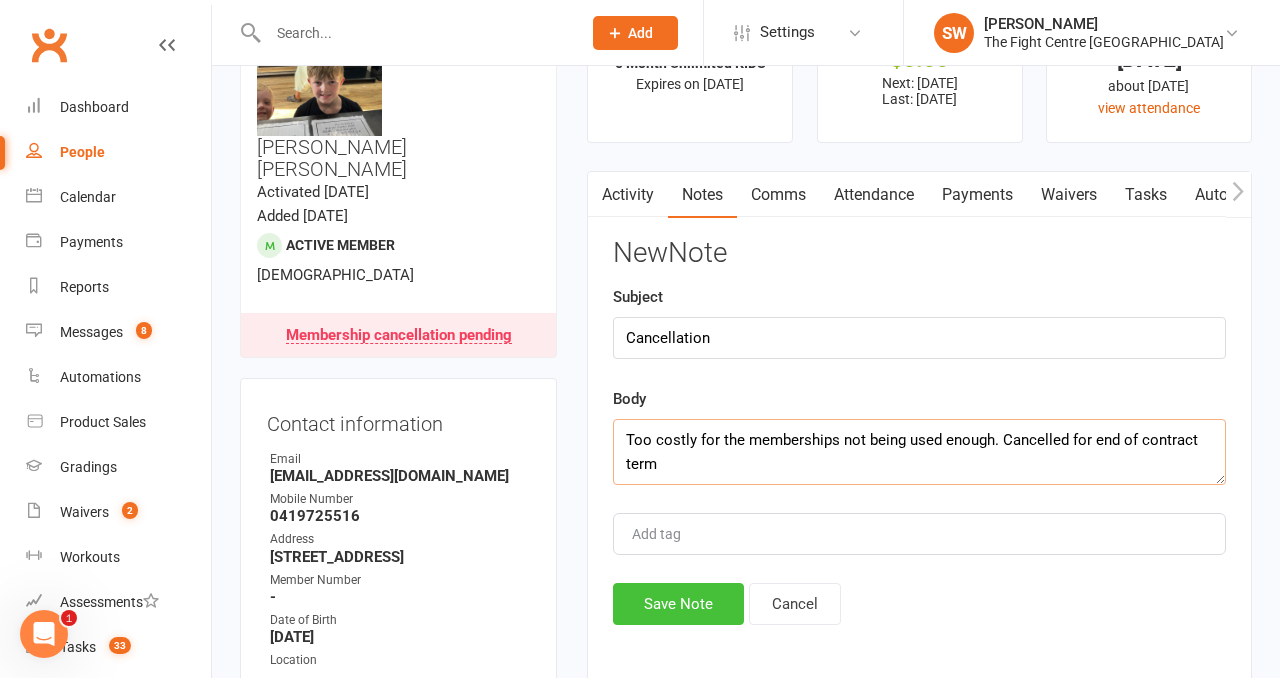 type on "Too costly for the memberships not being used enough. Cancelled for end of contract term" 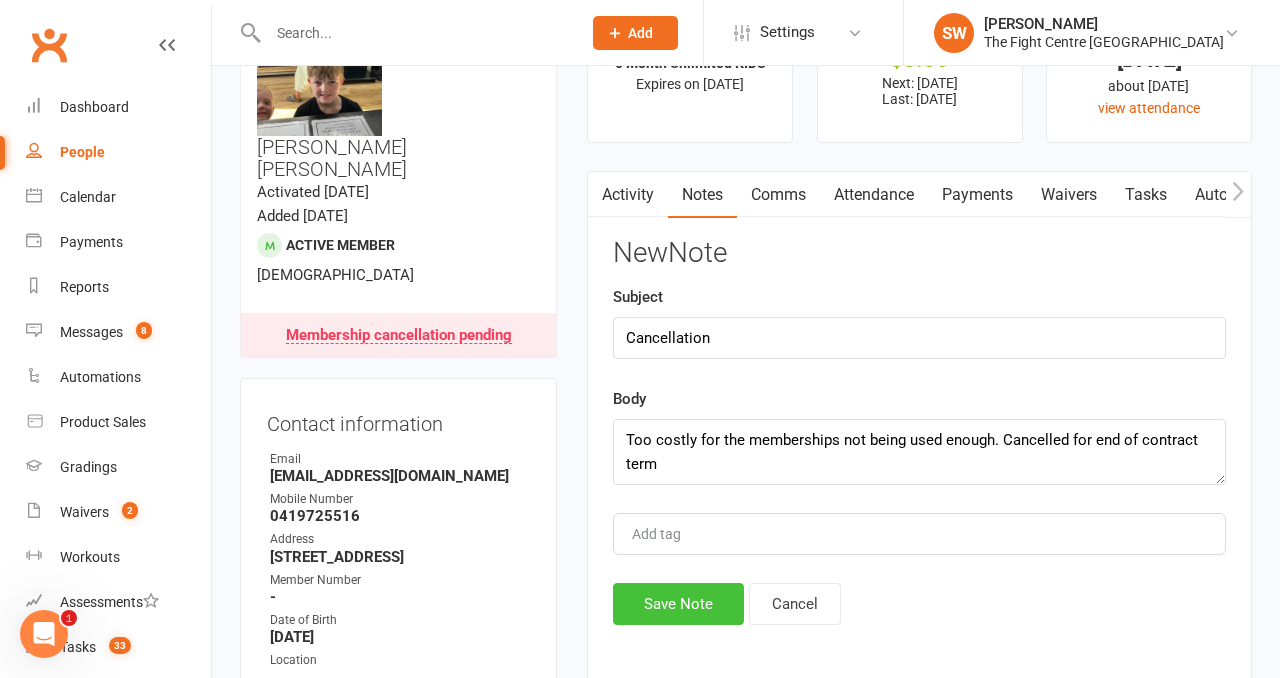 click on "Save Note" at bounding box center [678, 604] 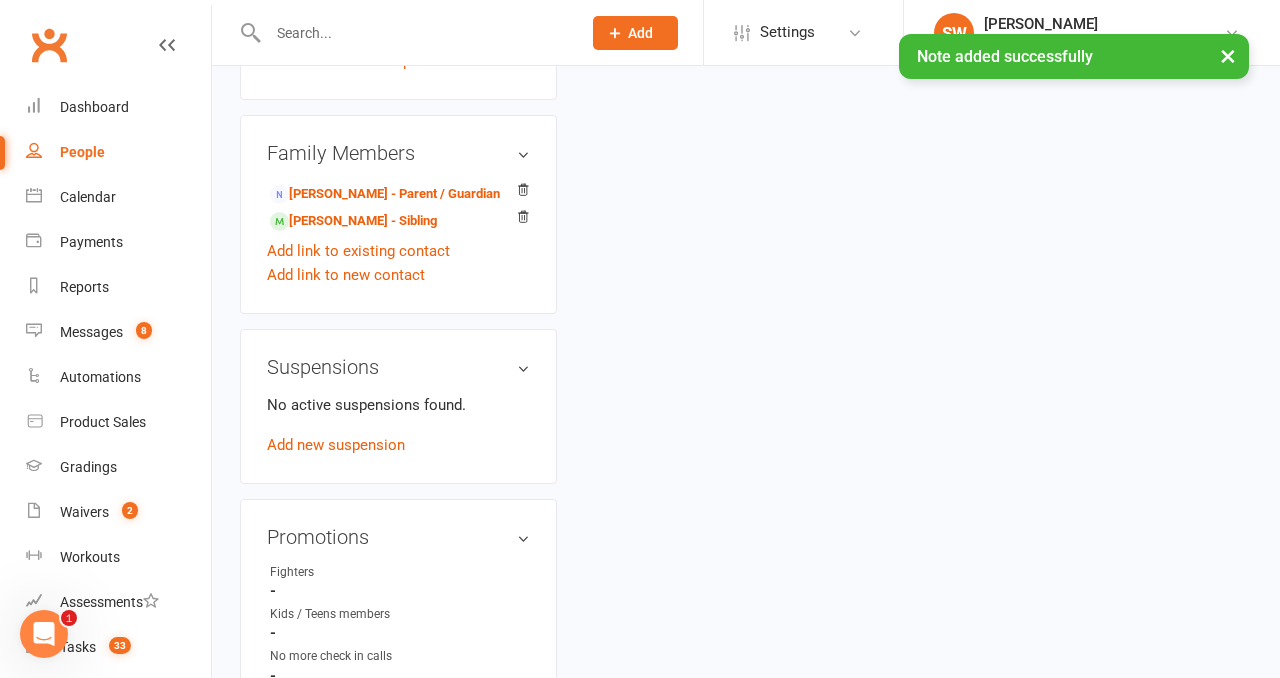 scroll, scrollTop: 1242, scrollLeft: 0, axis: vertical 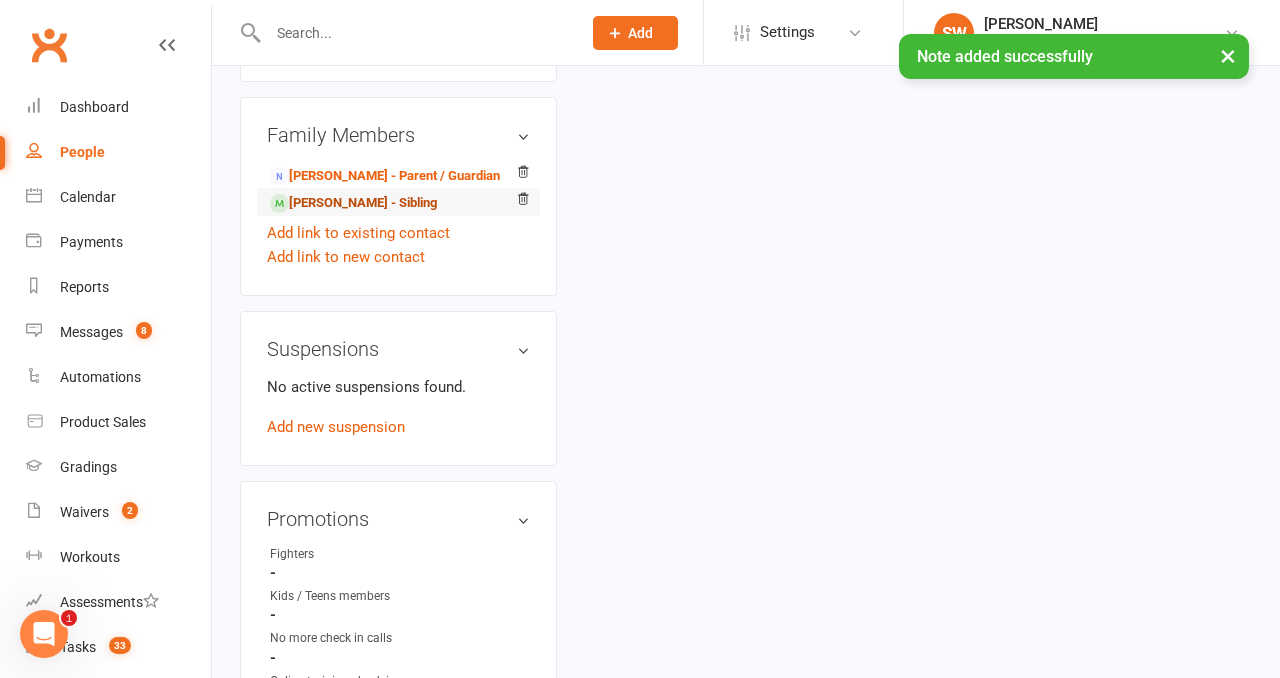 click on "Hunter Tomlinson - Sibling" at bounding box center [353, 203] 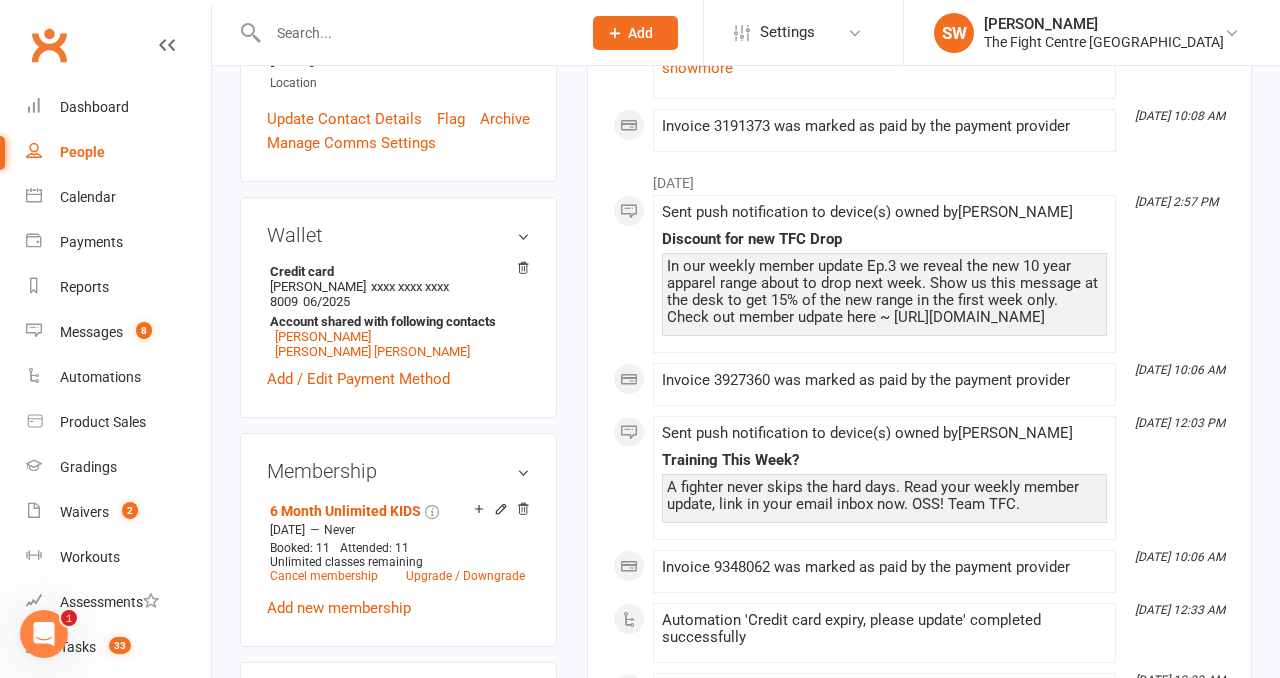 scroll, scrollTop: 764, scrollLeft: 0, axis: vertical 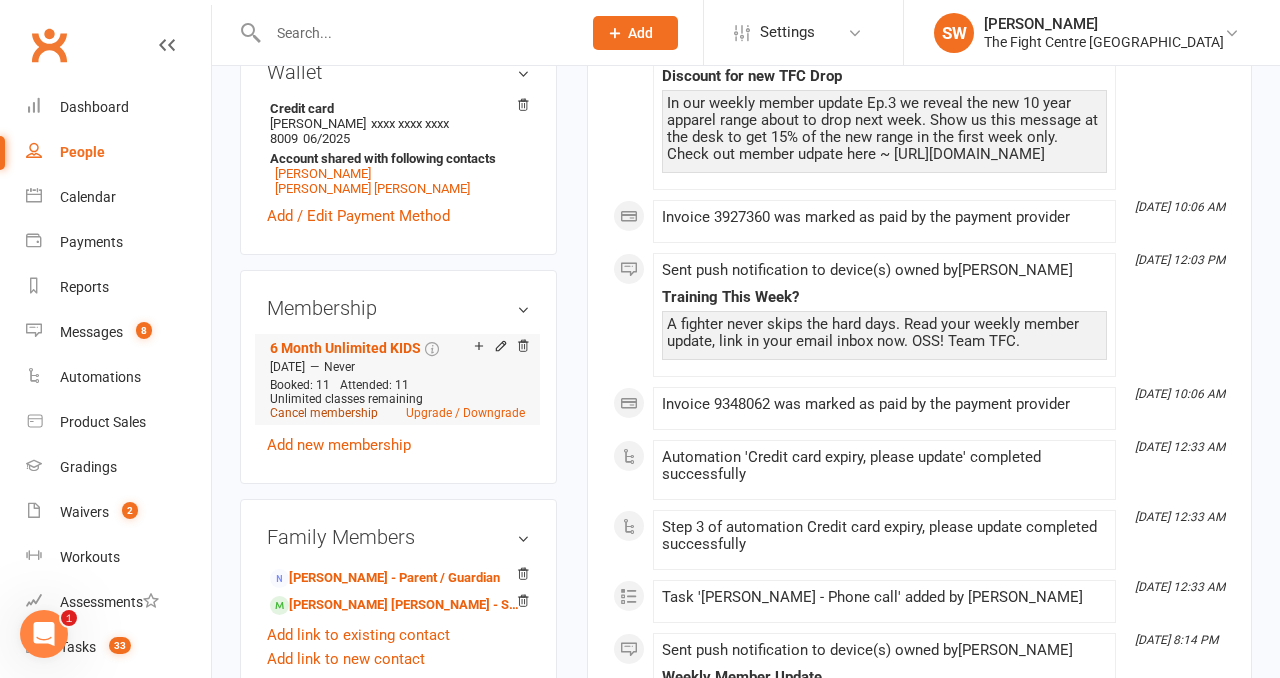 click on "Cancel membership" at bounding box center (324, 413) 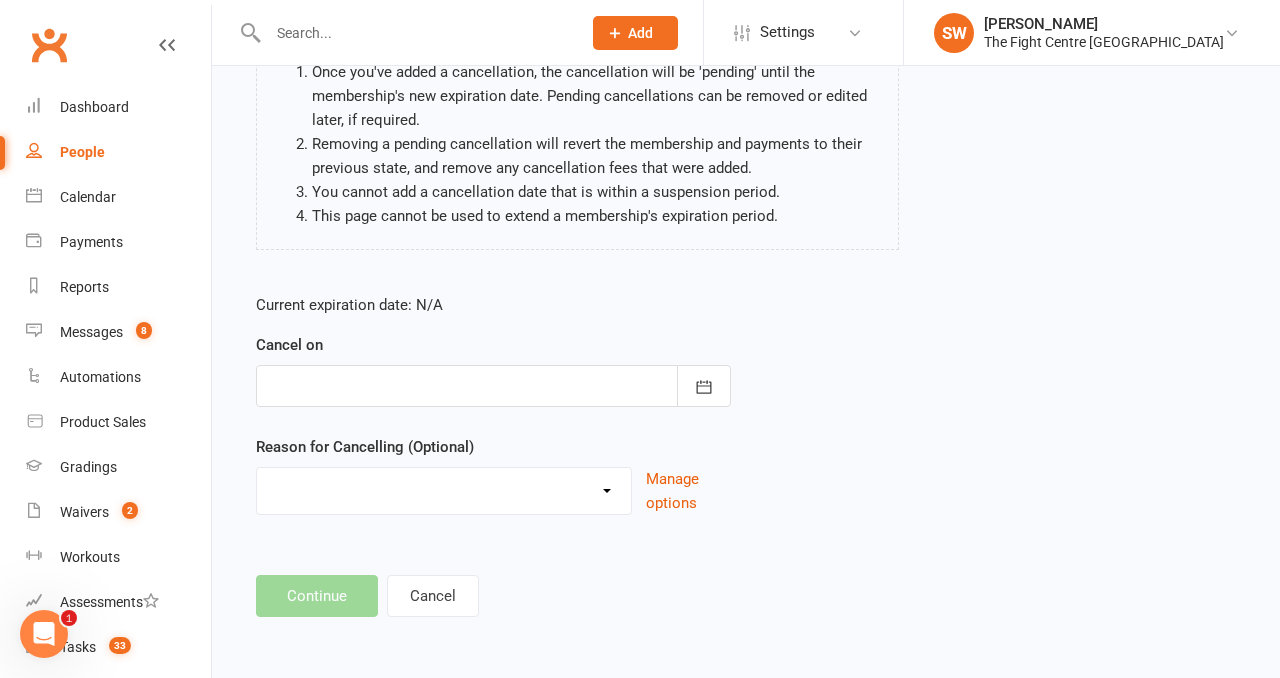 scroll, scrollTop: 0, scrollLeft: 0, axis: both 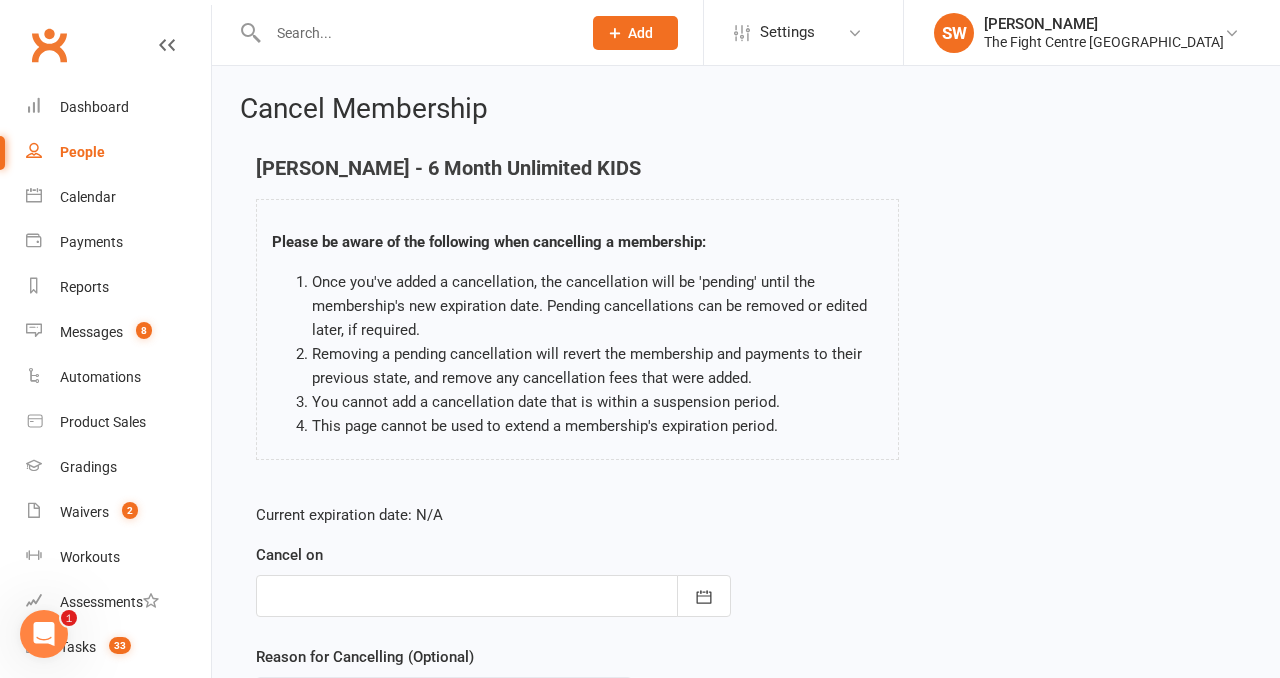 click at bounding box center [493, 596] 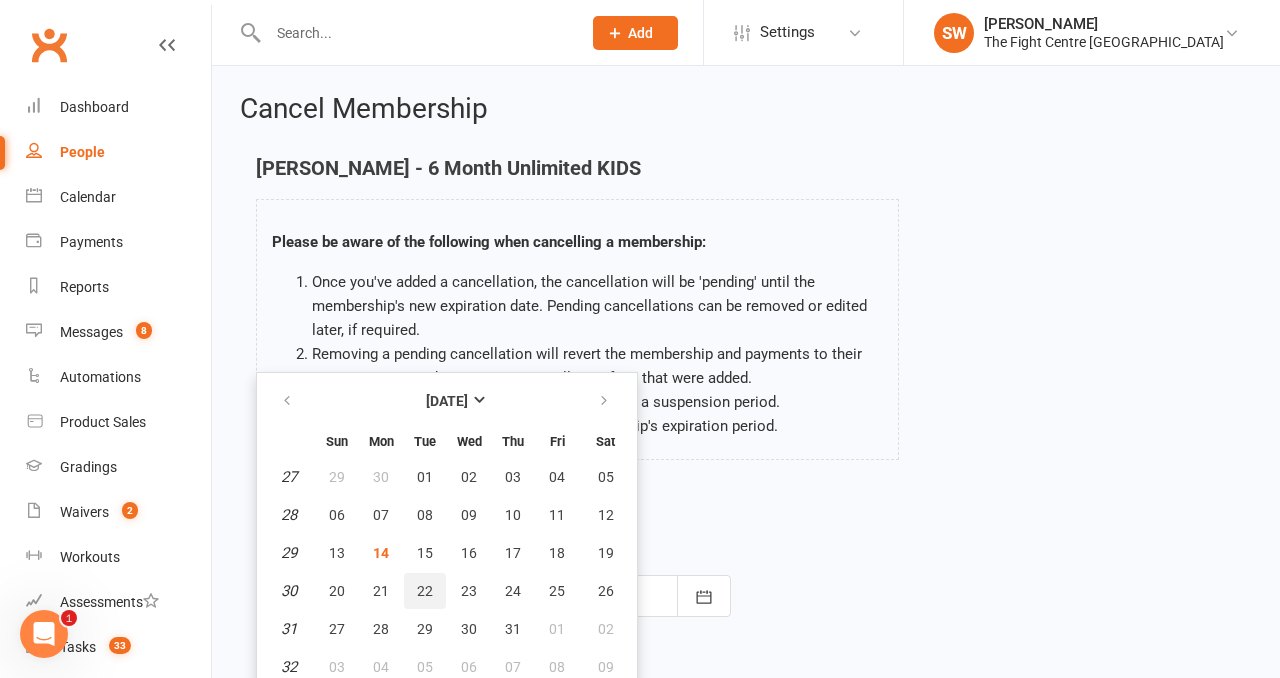 scroll, scrollTop: 9, scrollLeft: 0, axis: vertical 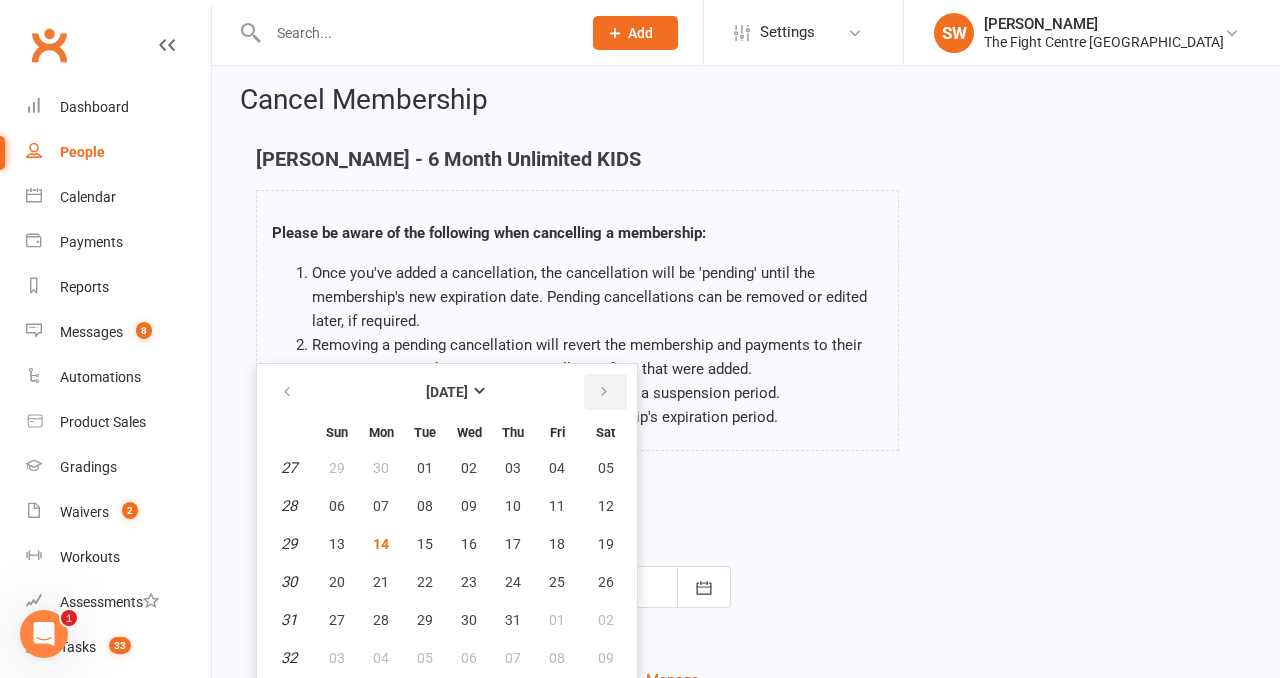 click at bounding box center [604, 392] 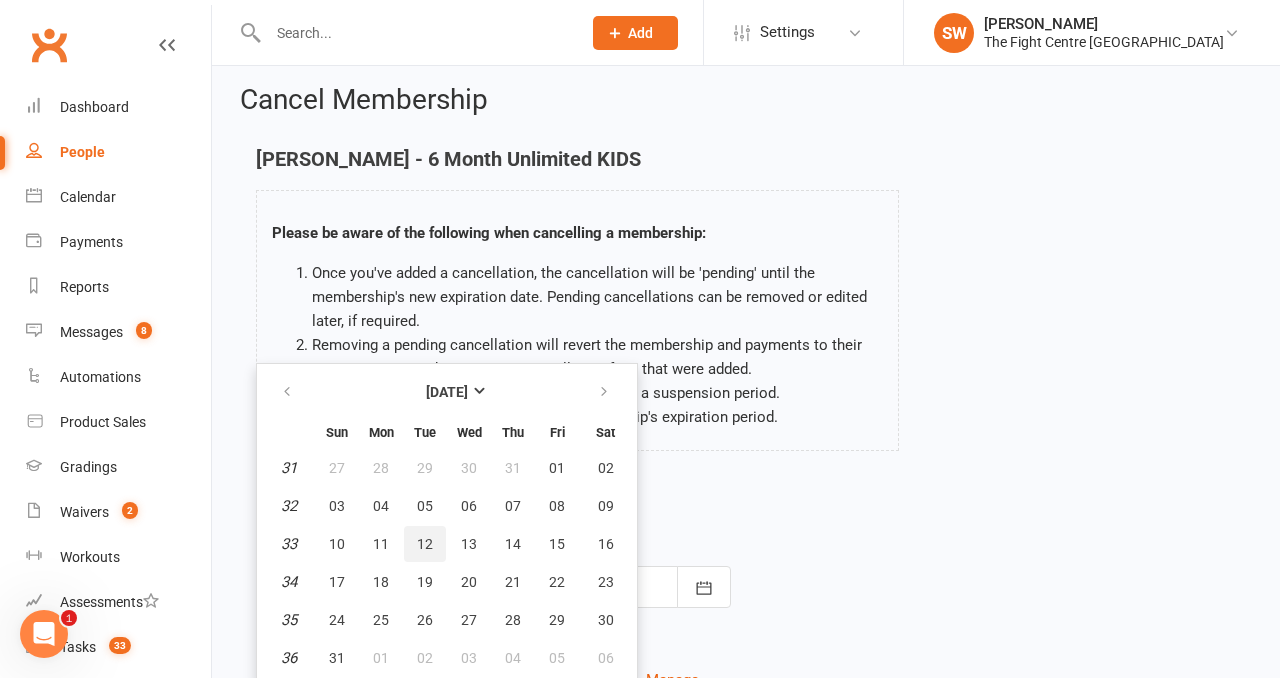 click on "12" at bounding box center [425, 544] 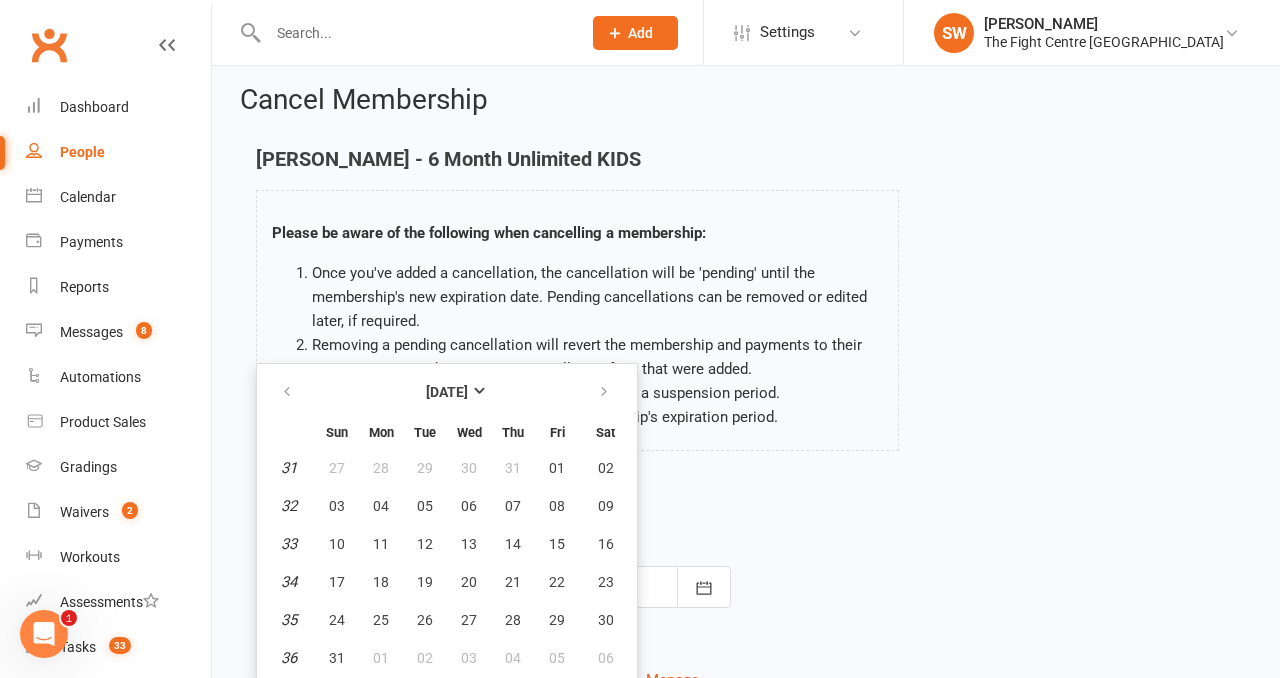 type on "12 Aug 2025" 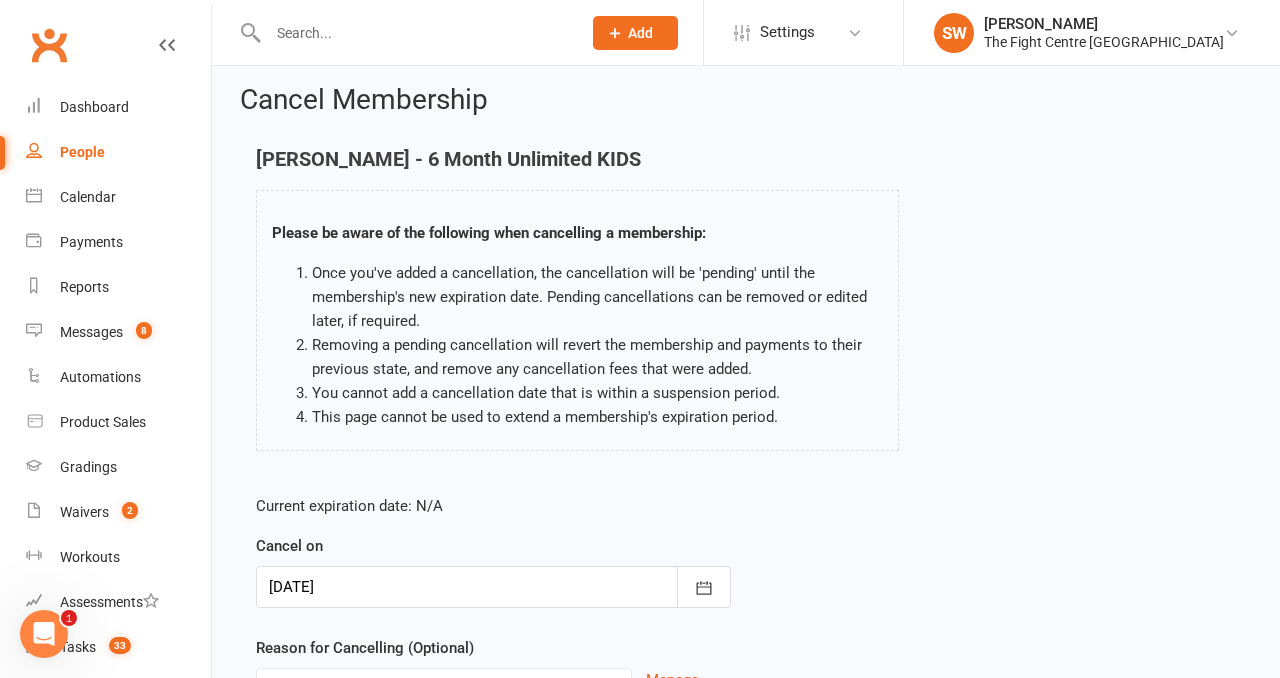 scroll, scrollTop: 124, scrollLeft: 0, axis: vertical 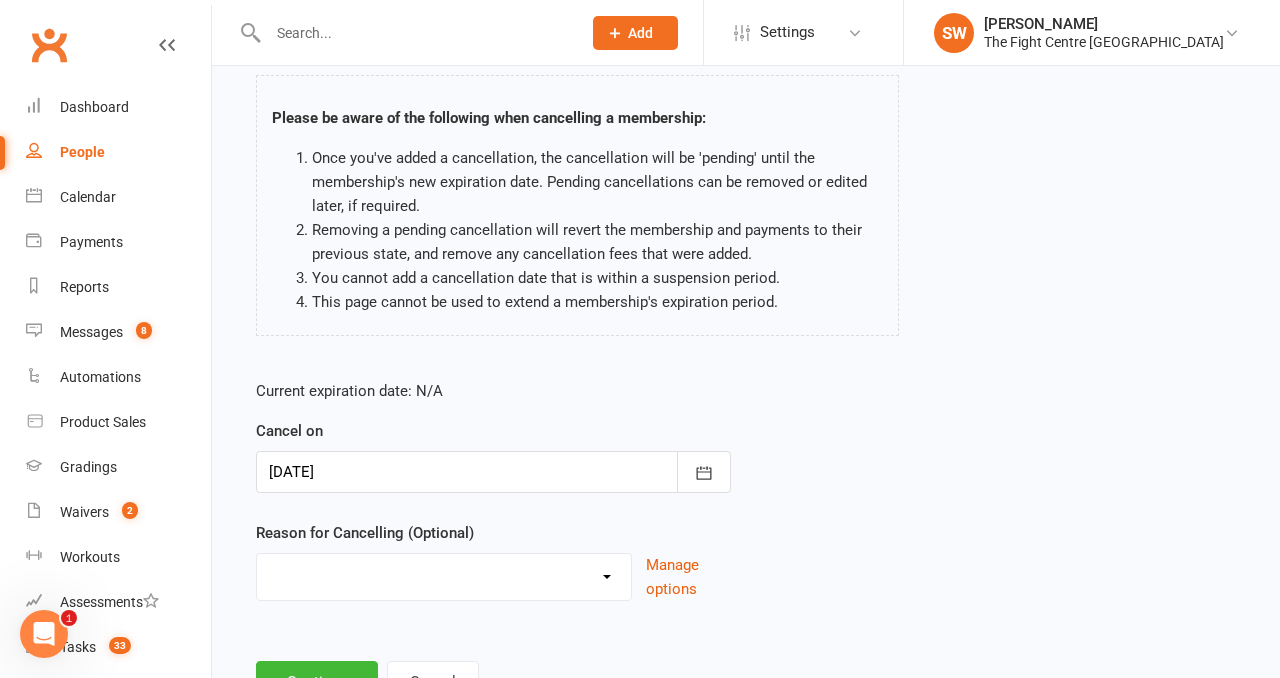 click on "Cancelled in contract- 30kms  Cancelled in contract - dispute Cancelled in contract- hardship  Cancelled in contract- medical/injury  Cancelled in contract- paid out  Cancelled in contract- transferred  Cooling off period Debt Collection Dispute Family issues  I can no longer afford this membership I'm too busy Injury and/or medical I've lost interest I've moved more than 30km from the gym Moved more than 30kms Upgrade / Downgrade Other reason" at bounding box center [444, 574] 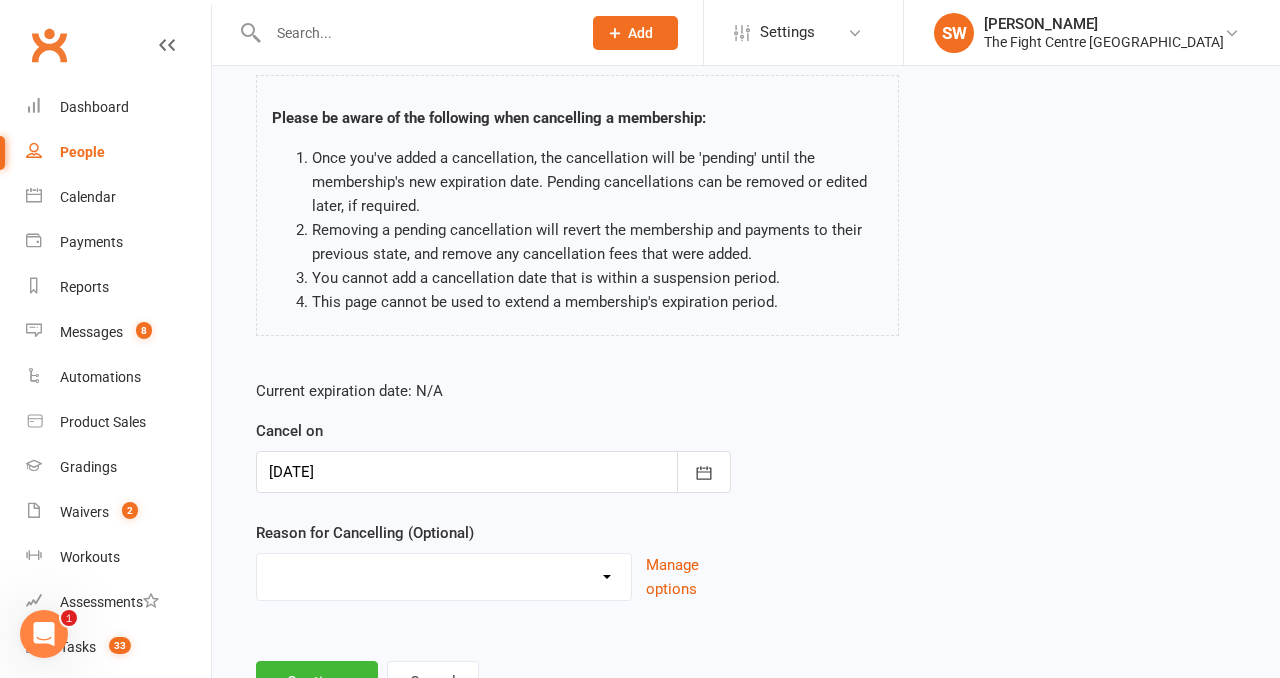 select on "13" 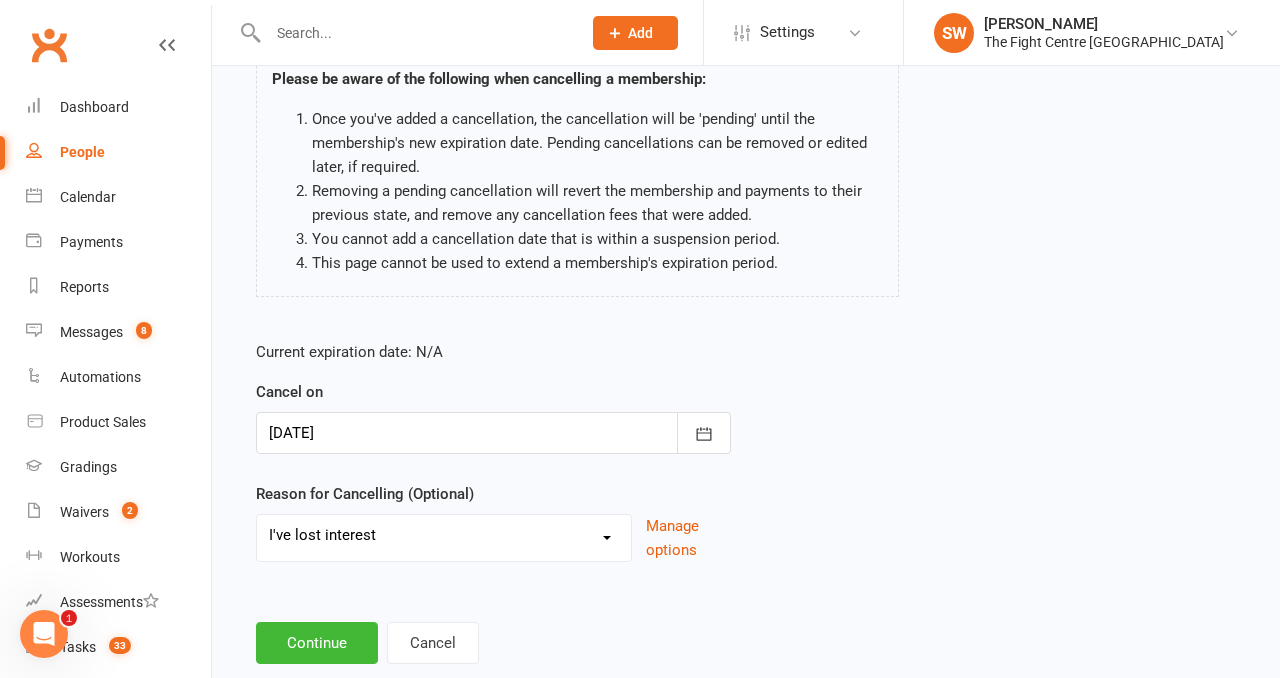 scroll, scrollTop: 164, scrollLeft: 0, axis: vertical 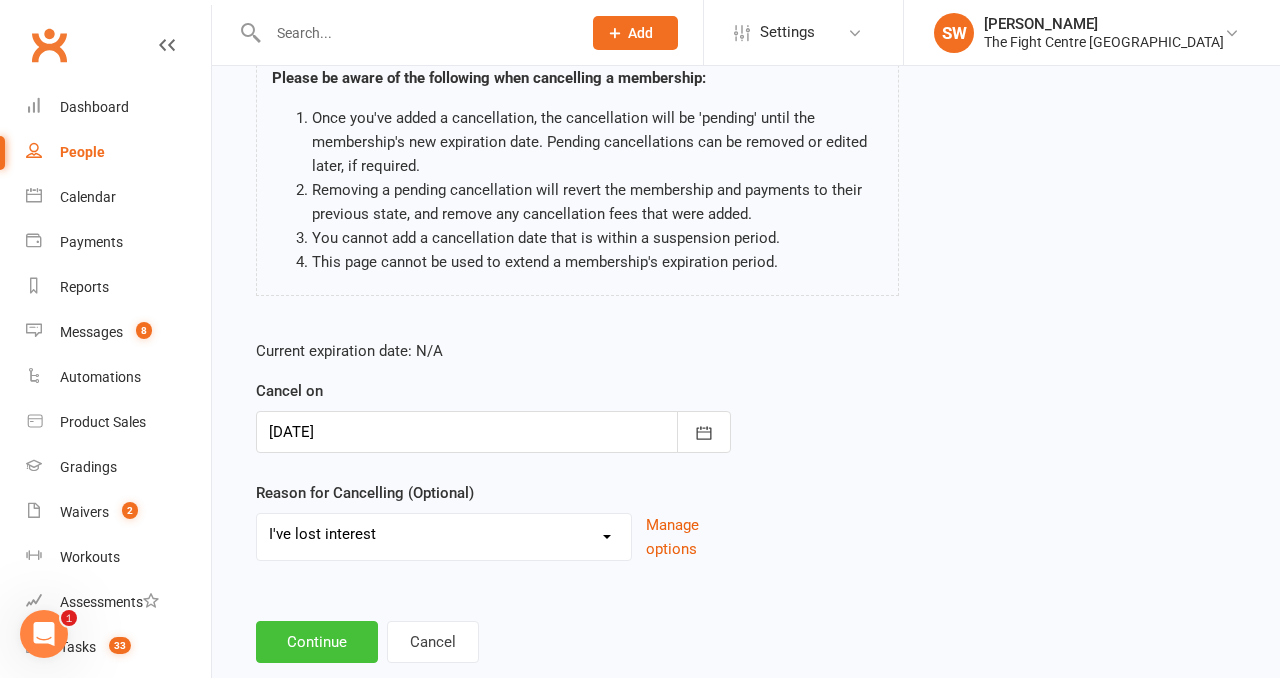 click on "Continue" at bounding box center (317, 642) 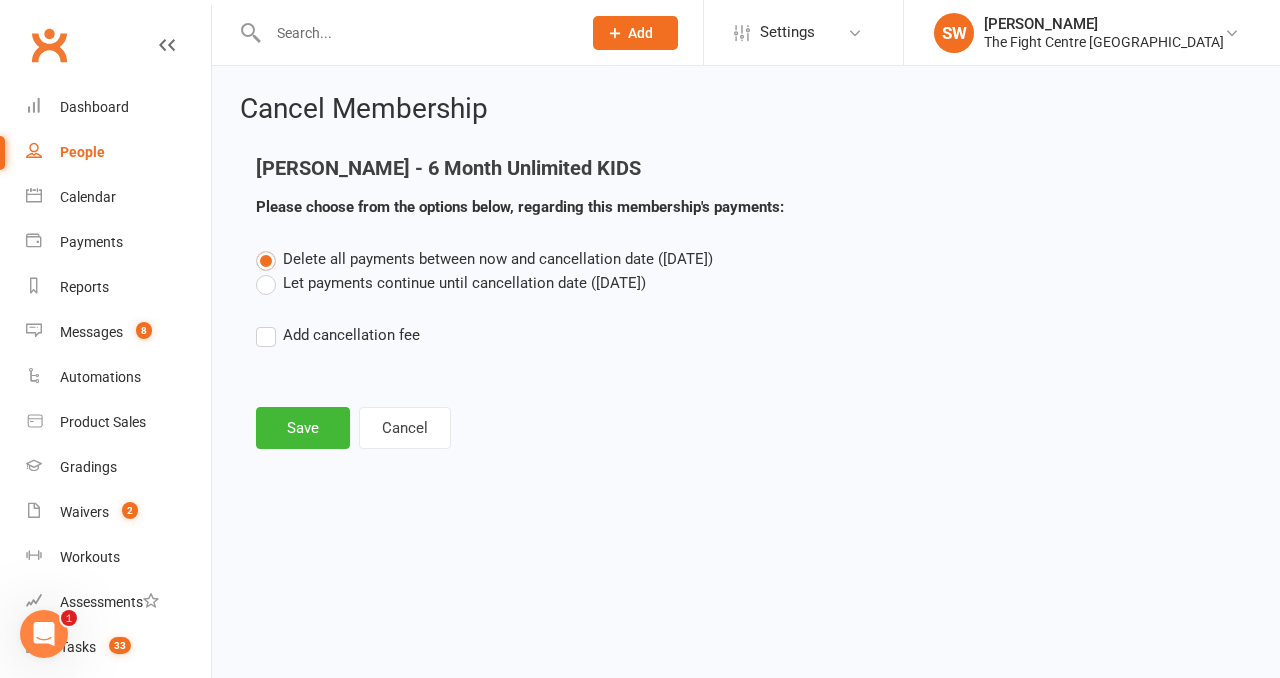 click on "Let payments continue until cancellation date (Aug 12, 2025)" at bounding box center (451, 283) 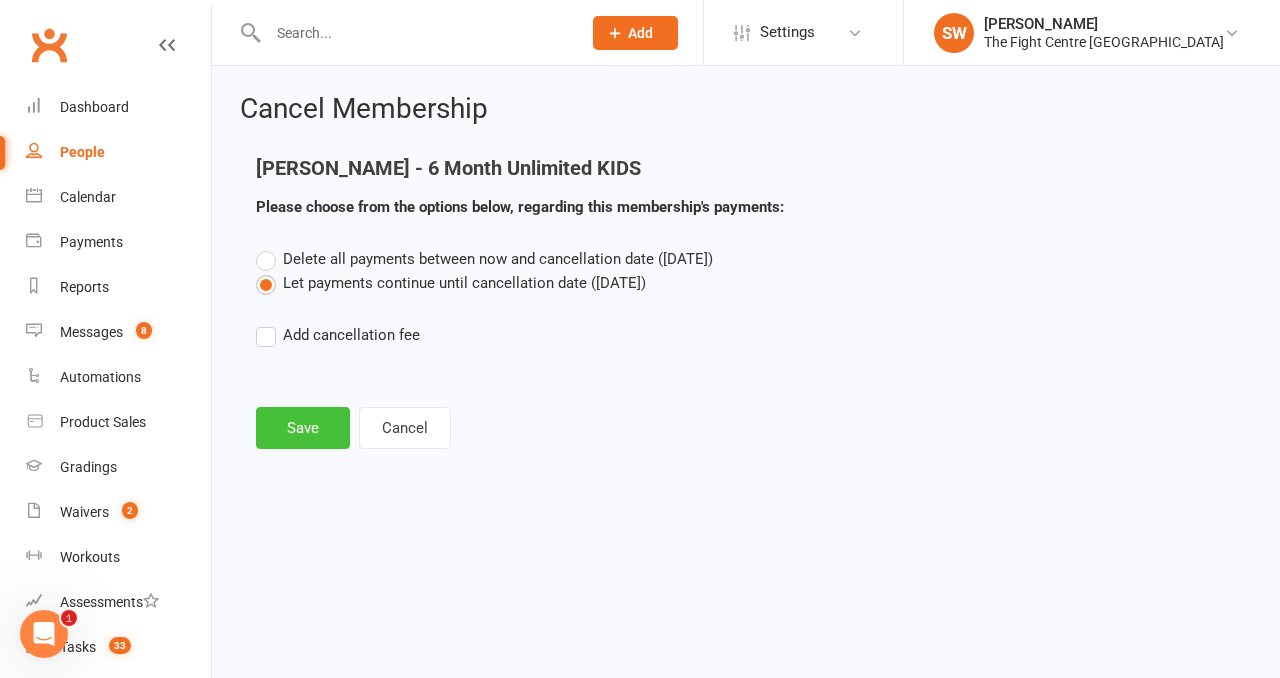 click on "Save" at bounding box center [303, 428] 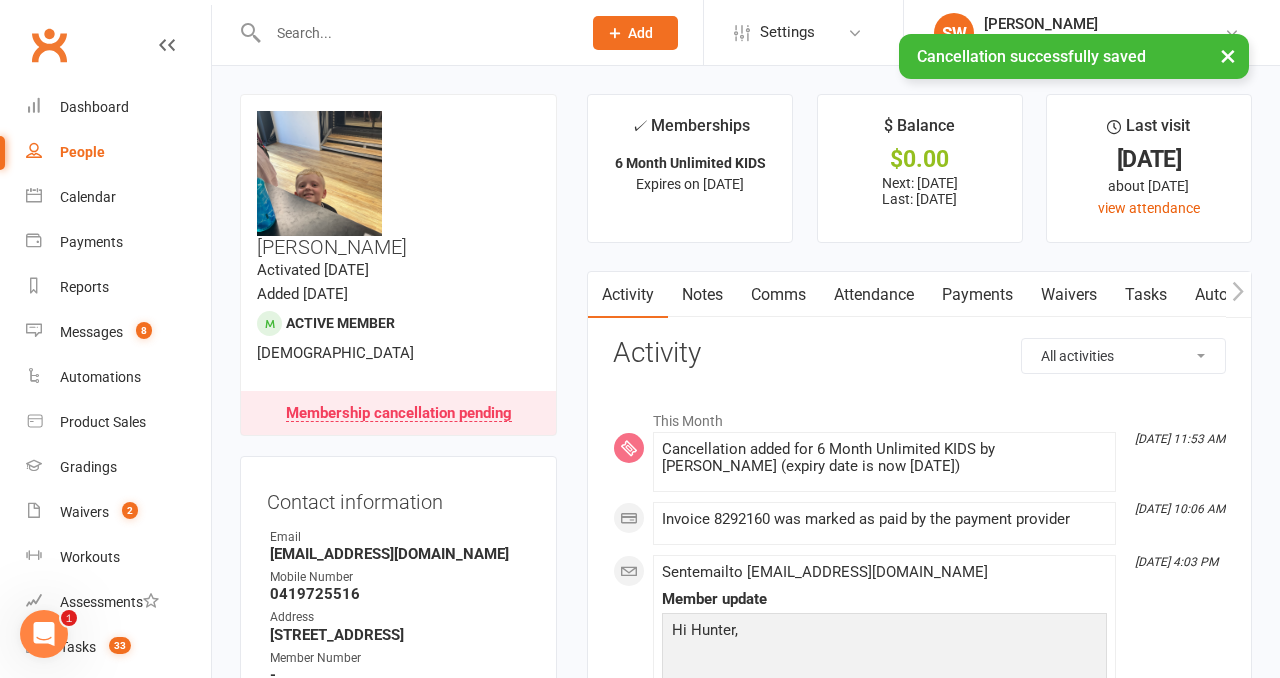 click on "Notes" at bounding box center [702, 295] 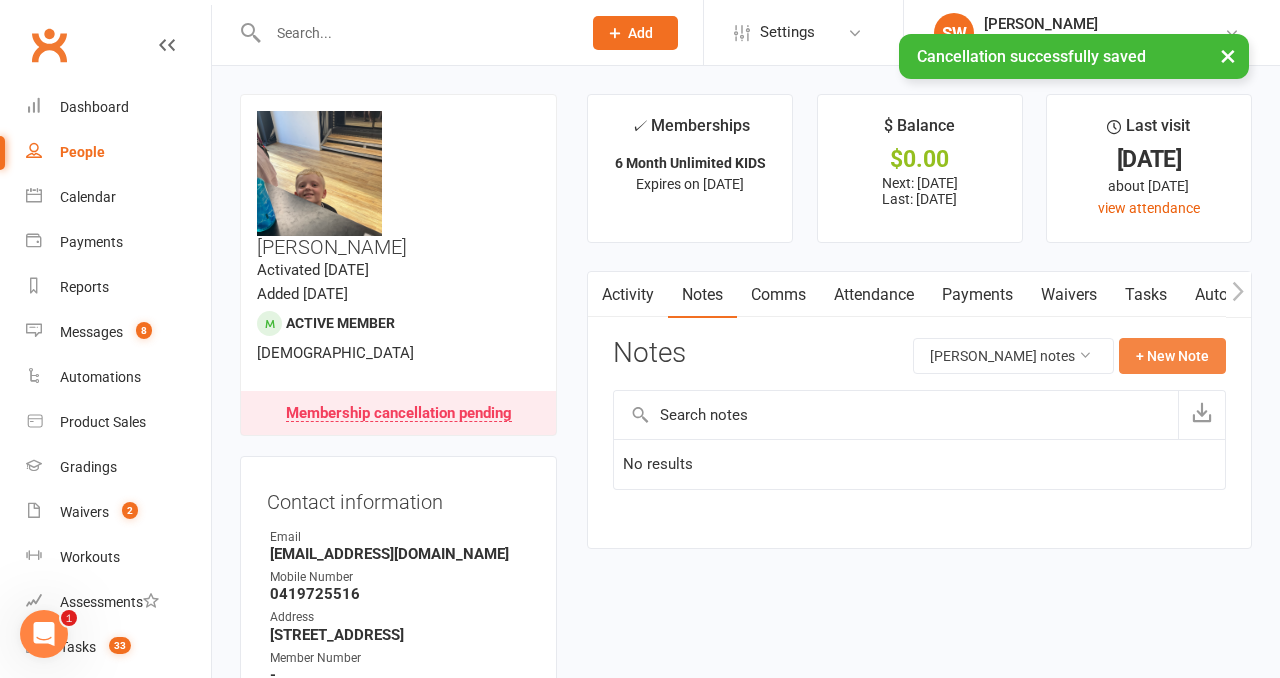 click on "+ New Note" at bounding box center [1172, 356] 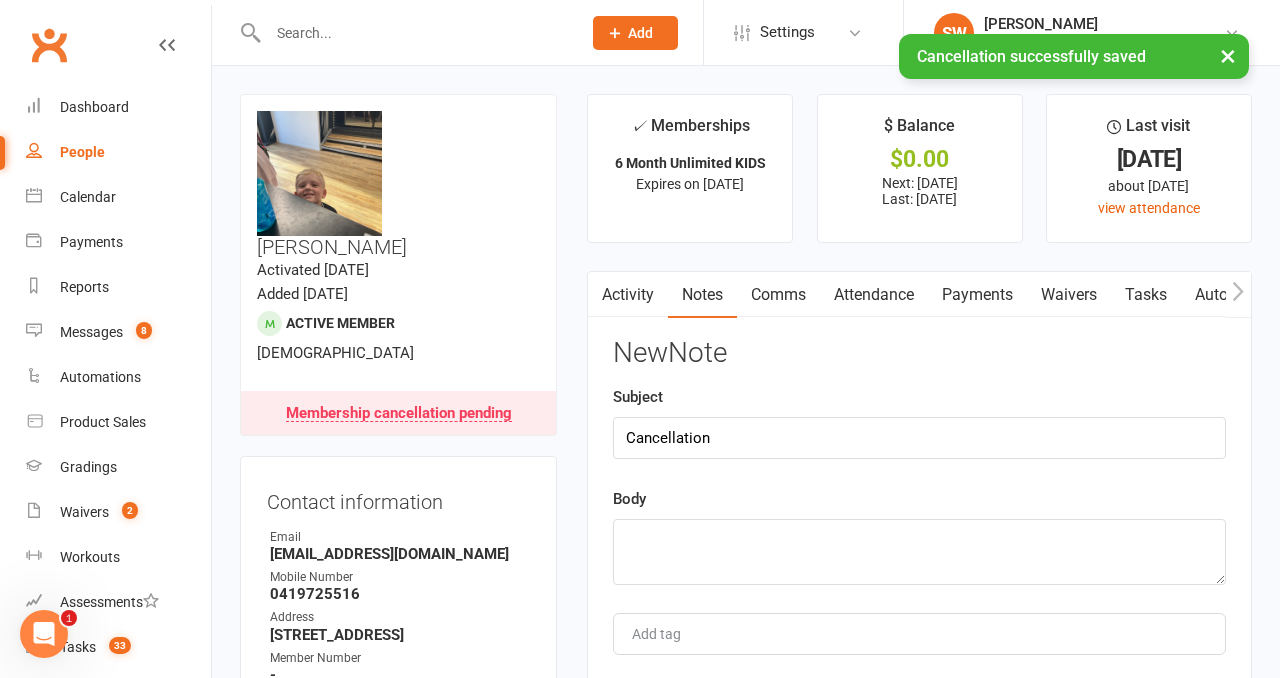 type on "Cancellation" 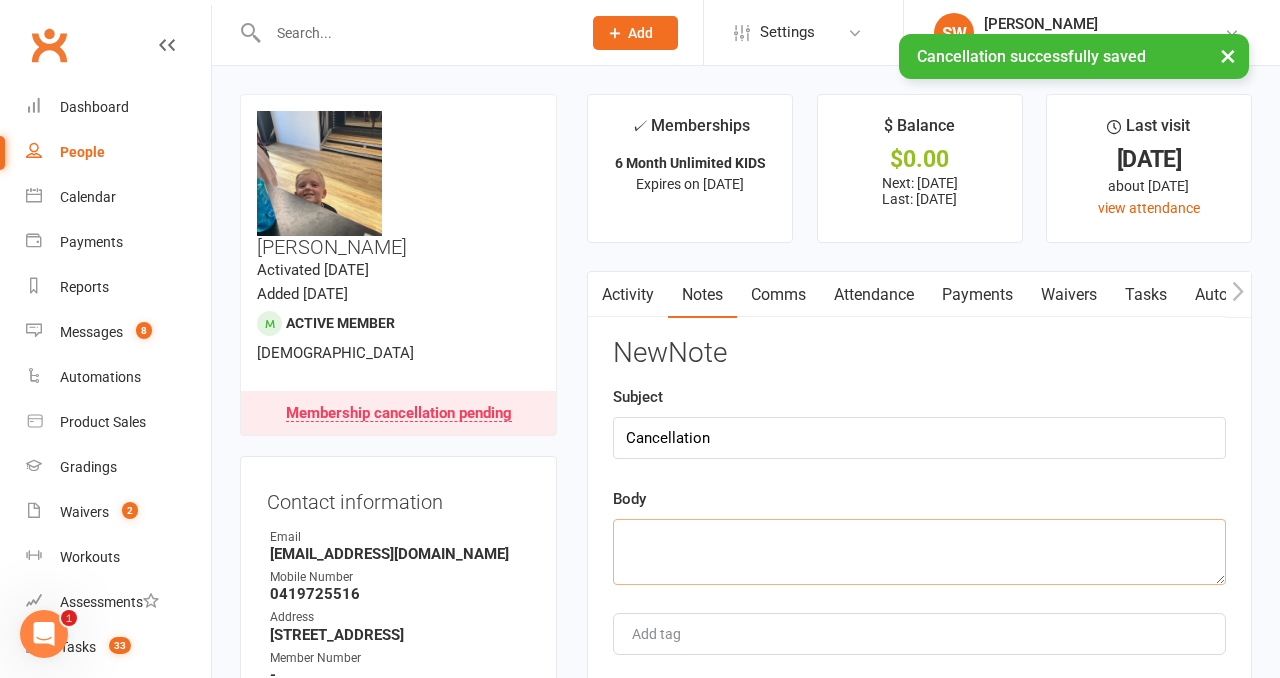 paste on "Too costly for the memberships not being used enough. Cancelled for end of contract term" 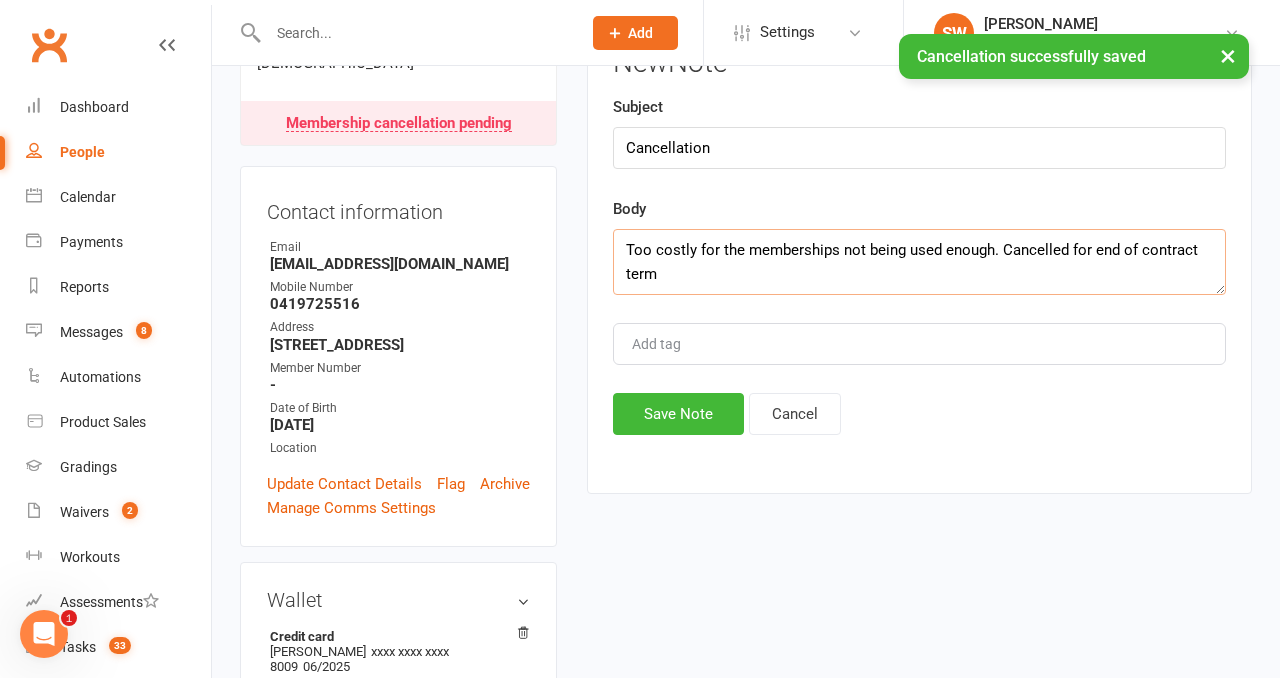 scroll, scrollTop: 318, scrollLeft: 0, axis: vertical 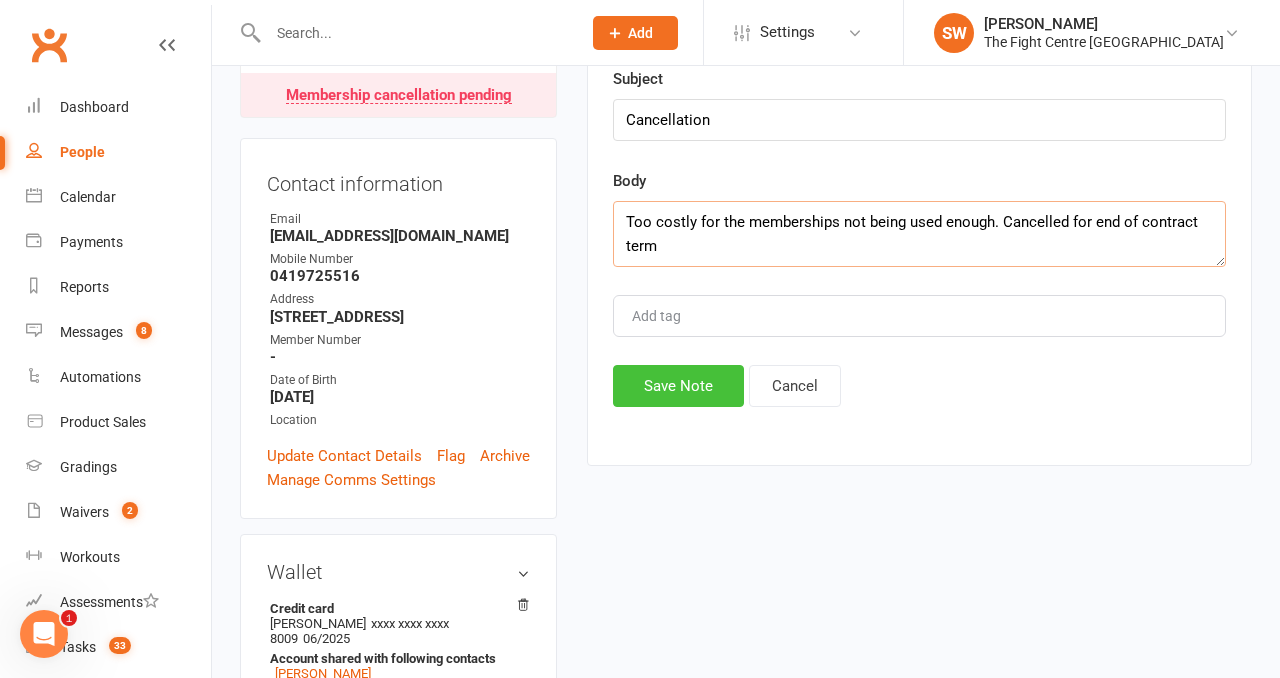 type on "Too costly for the memberships not being used enough. Cancelled for end of contract term" 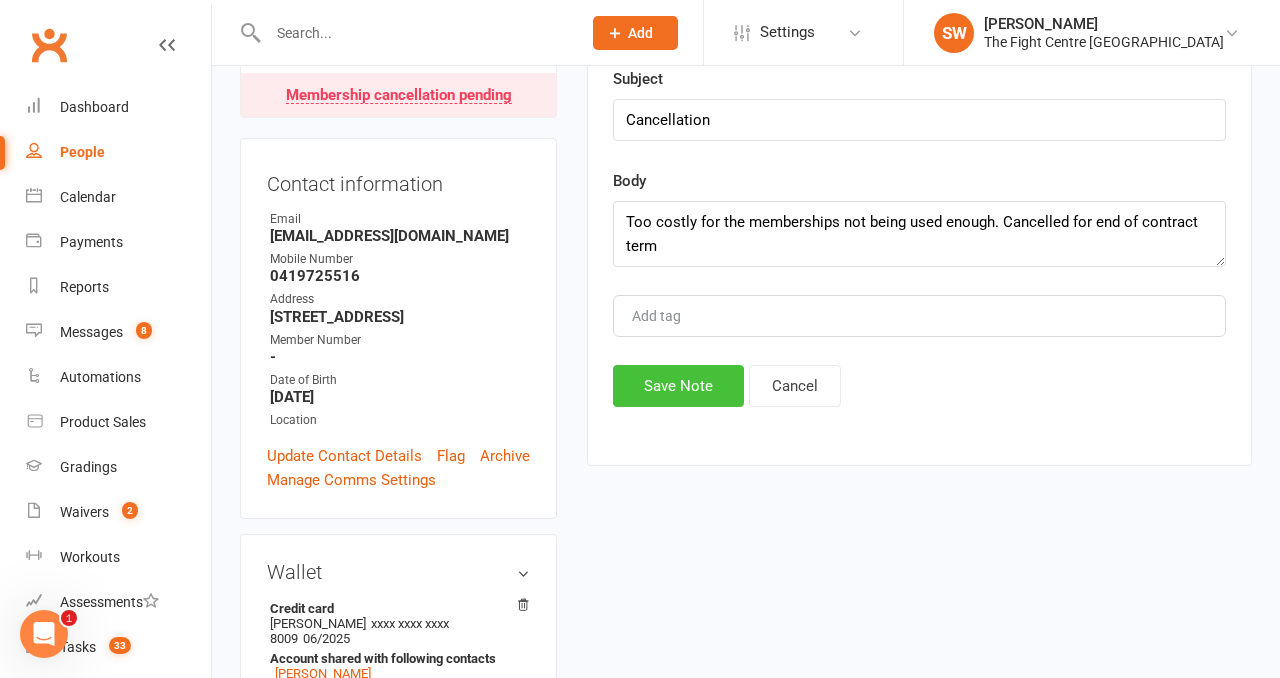 click on "Save Note" at bounding box center [678, 386] 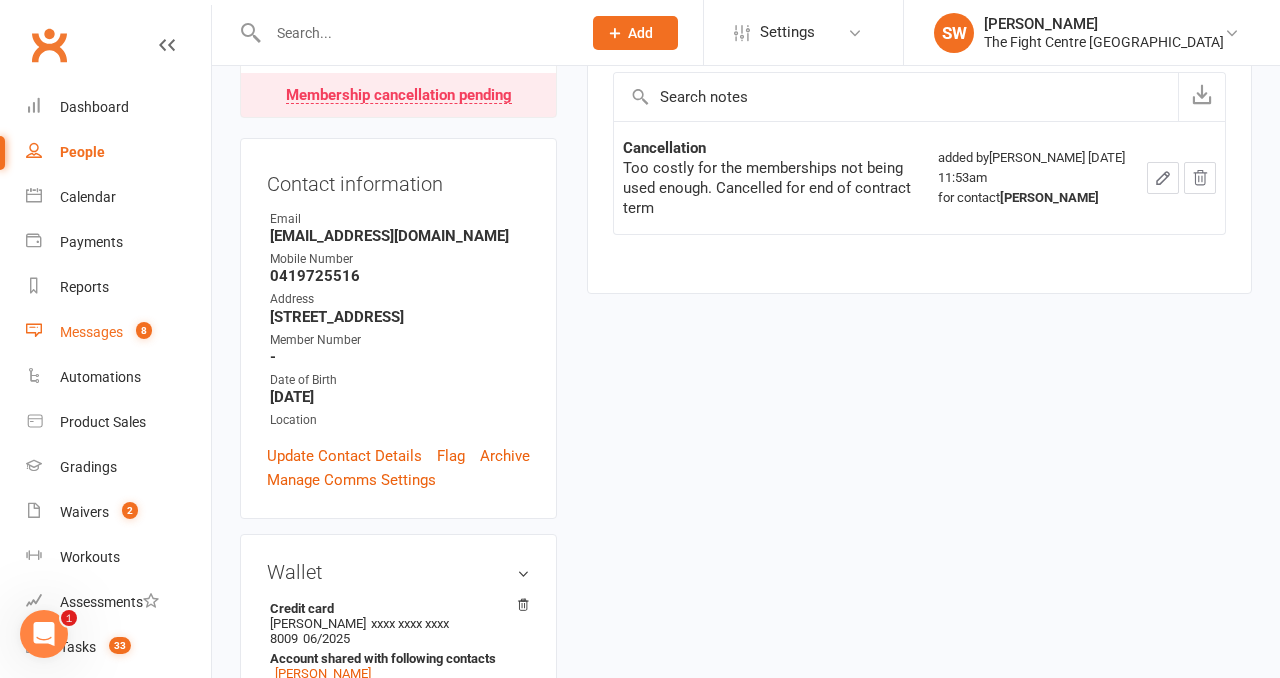 click on "8" at bounding box center (139, 332) 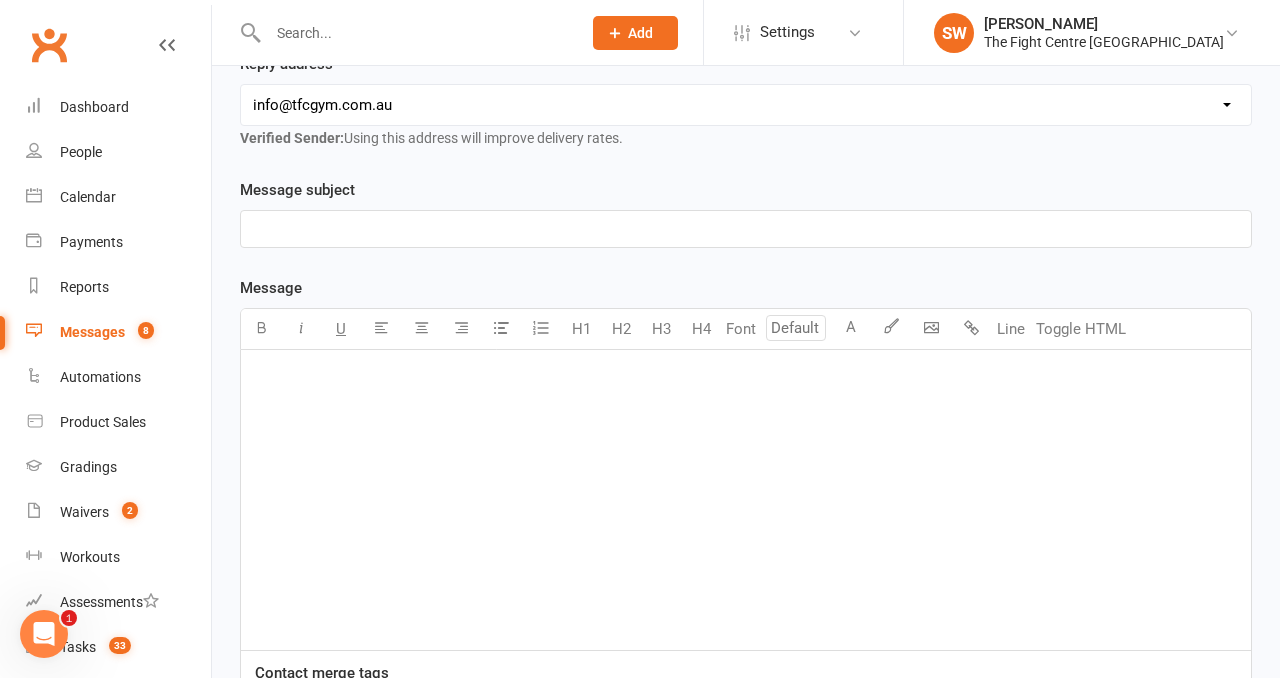 scroll, scrollTop: 0, scrollLeft: 0, axis: both 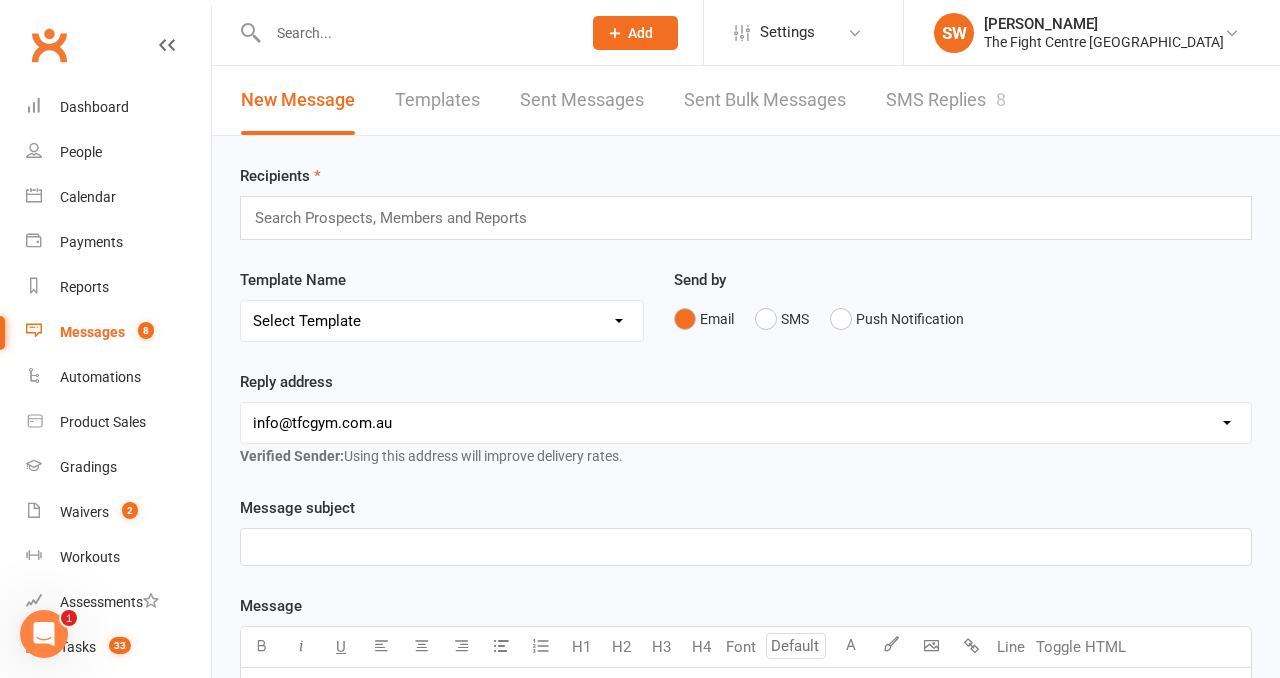 click on "8" at bounding box center (1001, 99) 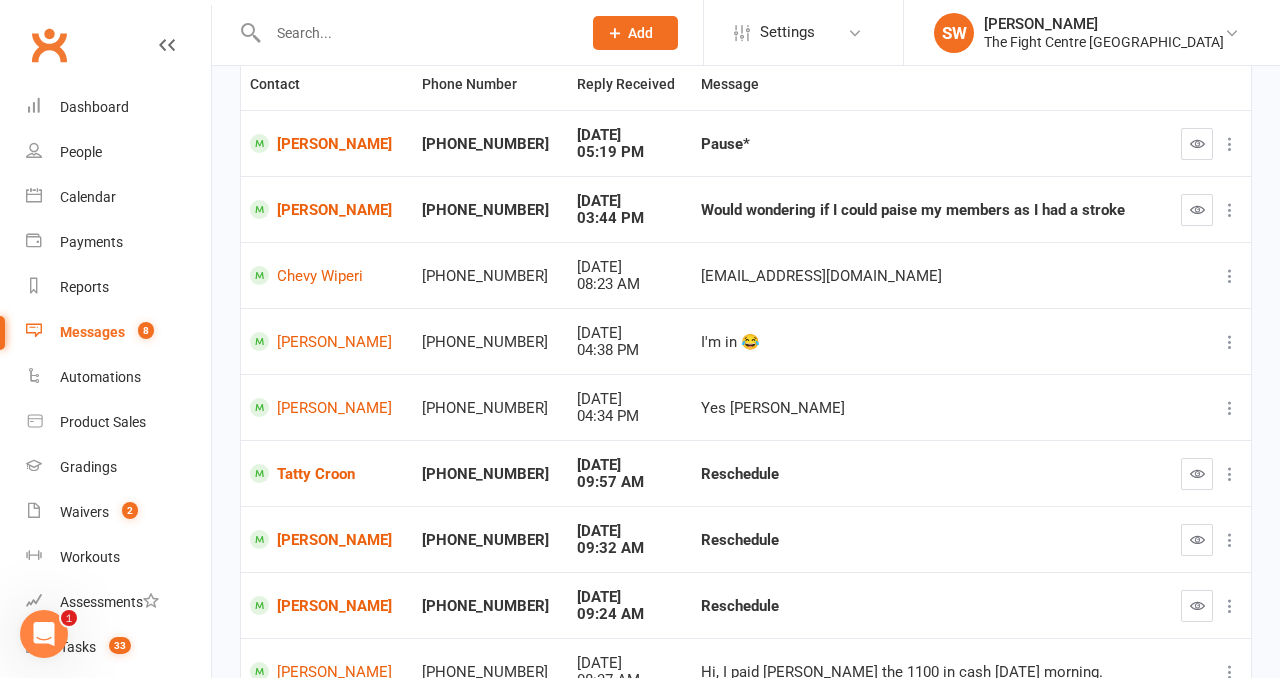 scroll, scrollTop: 443, scrollLeft: 0, axis: vertical 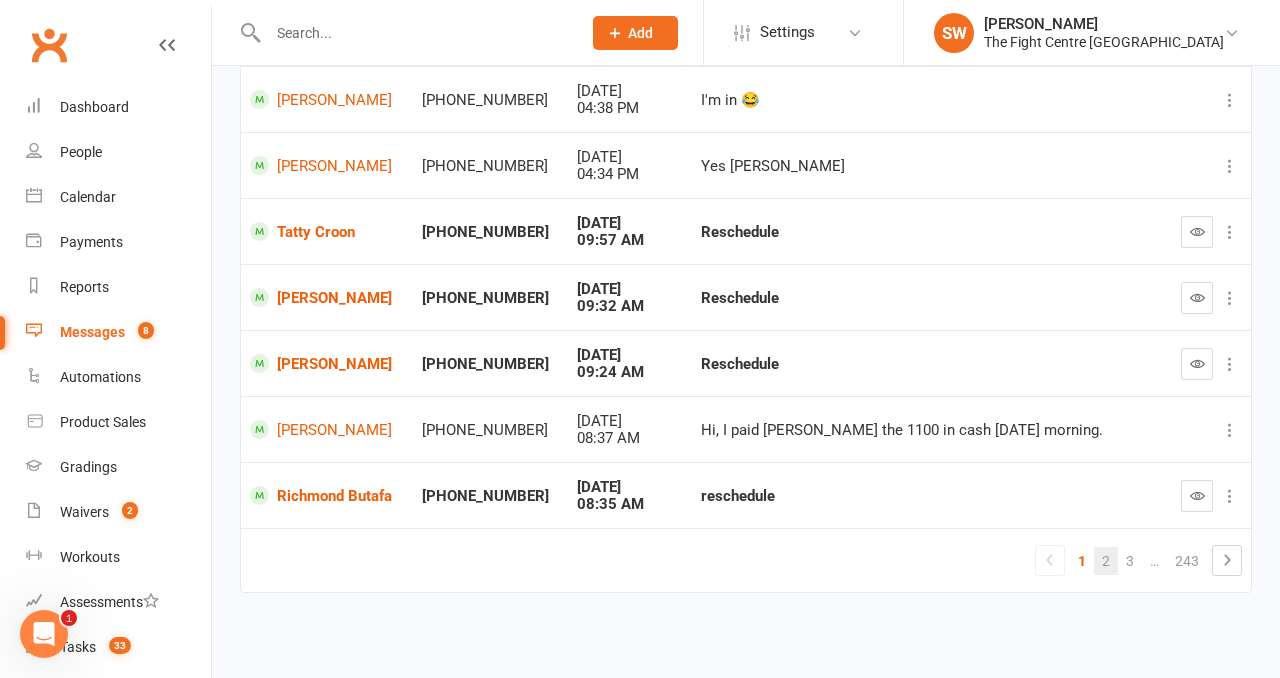 click on "2" at bounding box center (1106, 561) 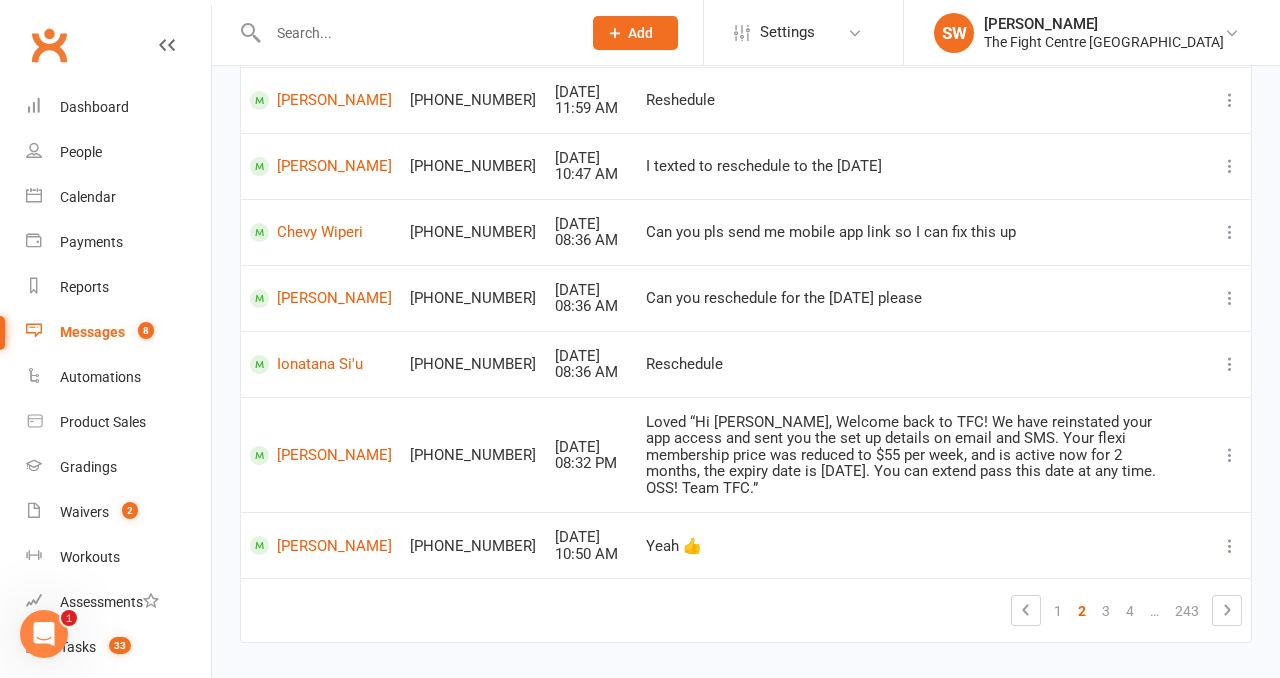 scroll, scrollTop: 0, scrollLeft: 0, axis: both 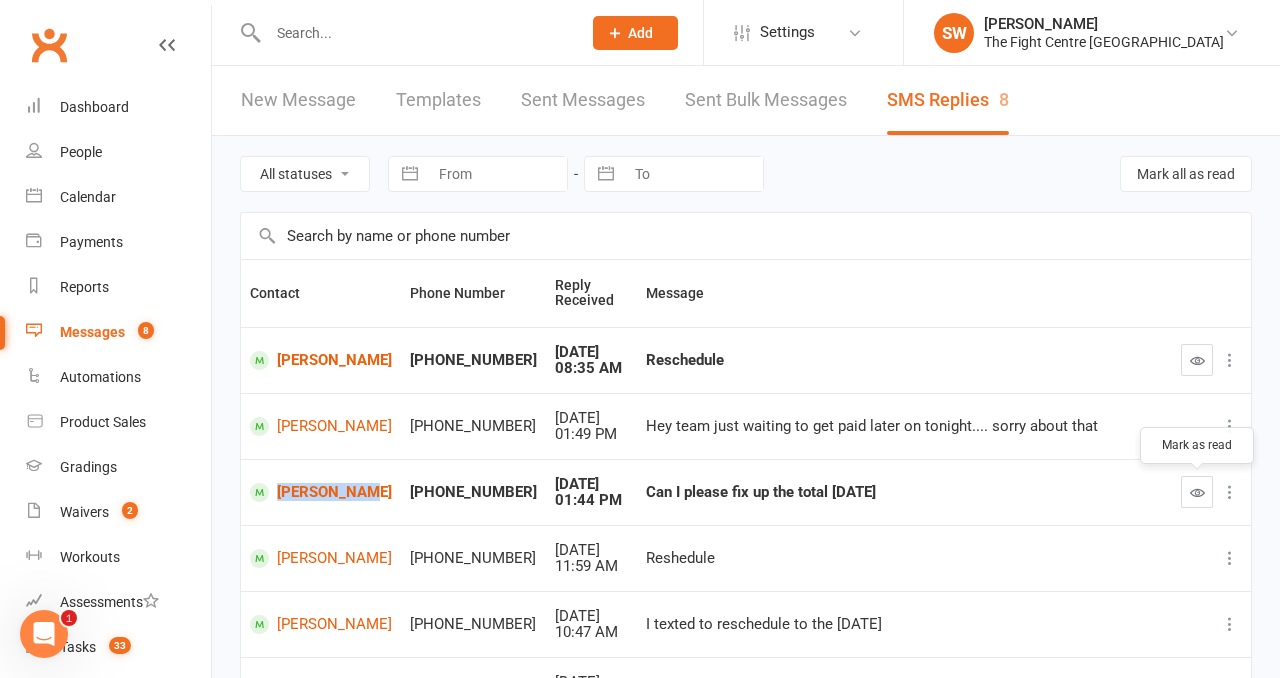 click at bounding box center (1197, 492) 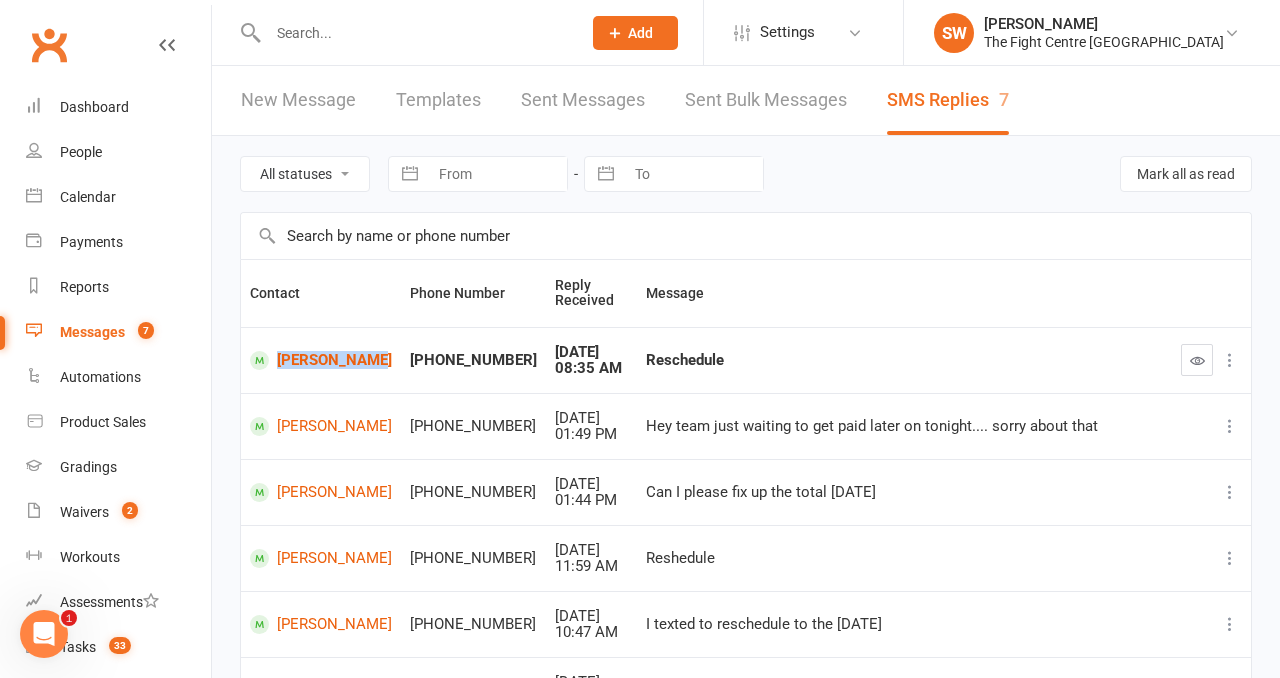 click at bounding box center (1197, 360) 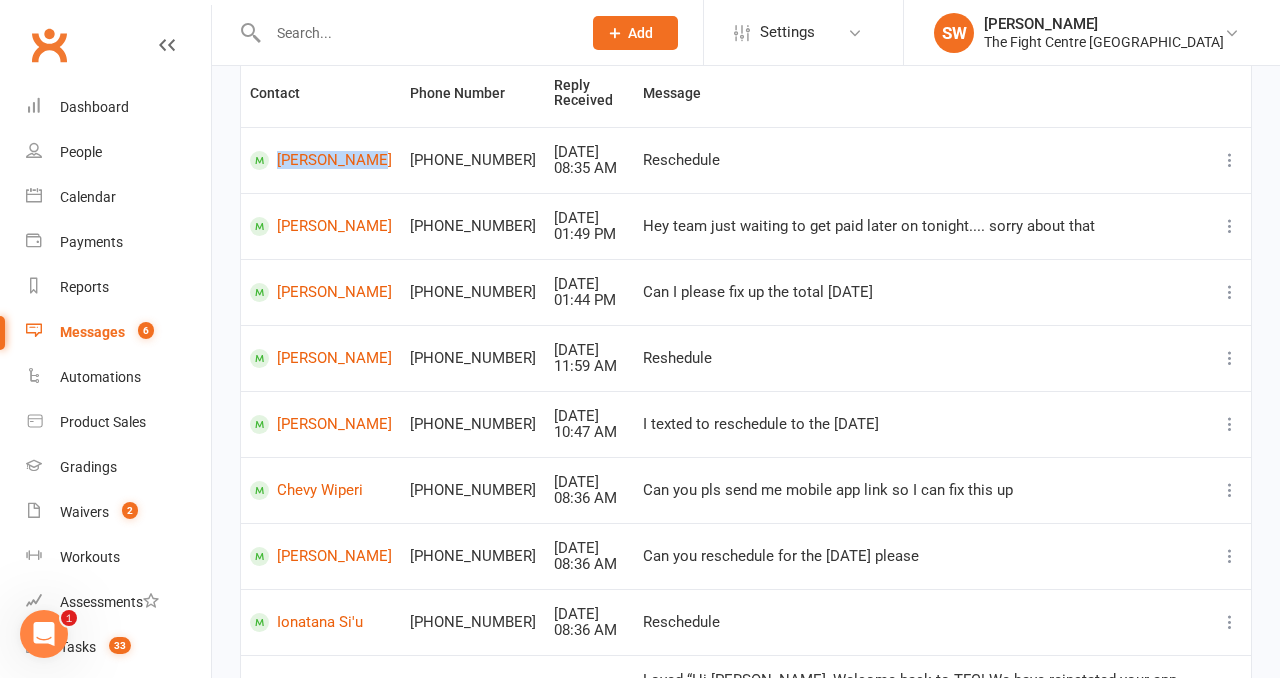 scroll, scrollTop: 491, scrollLeft: 0, axis: vertical 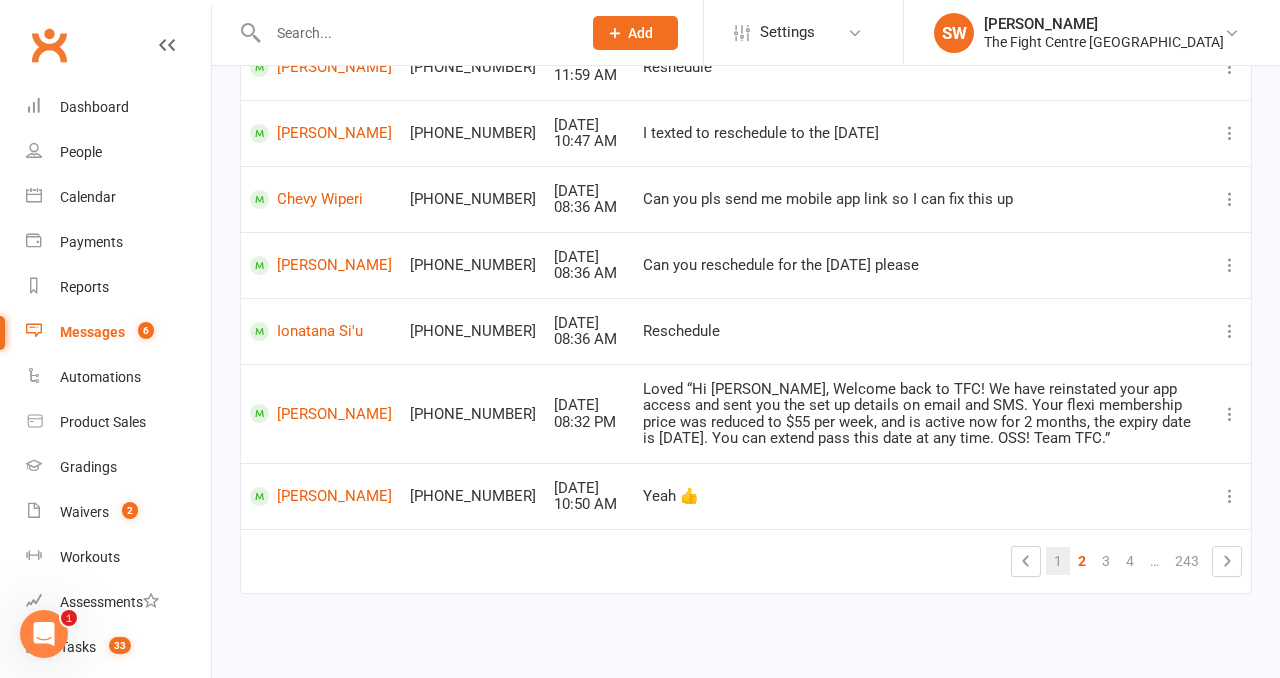 click on "1" at bounding box center [1058, 561] 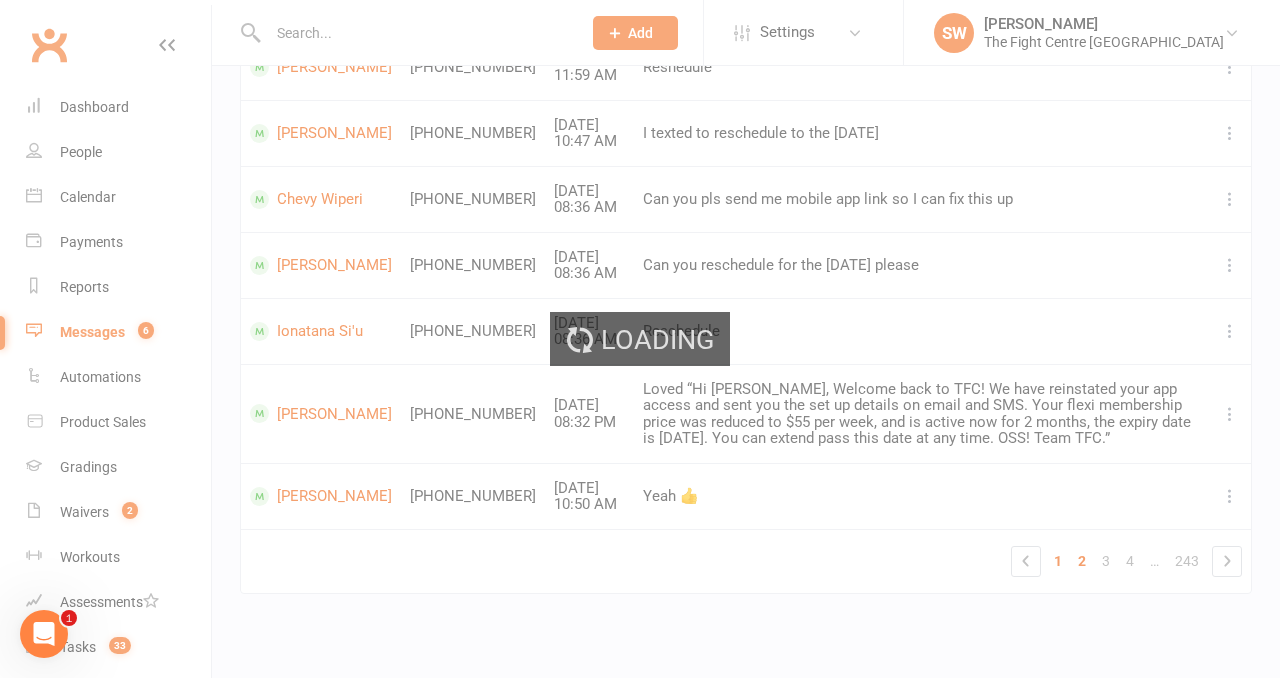 scroll, scrollTop: 443, scrollLeft: 0, axis: vertical 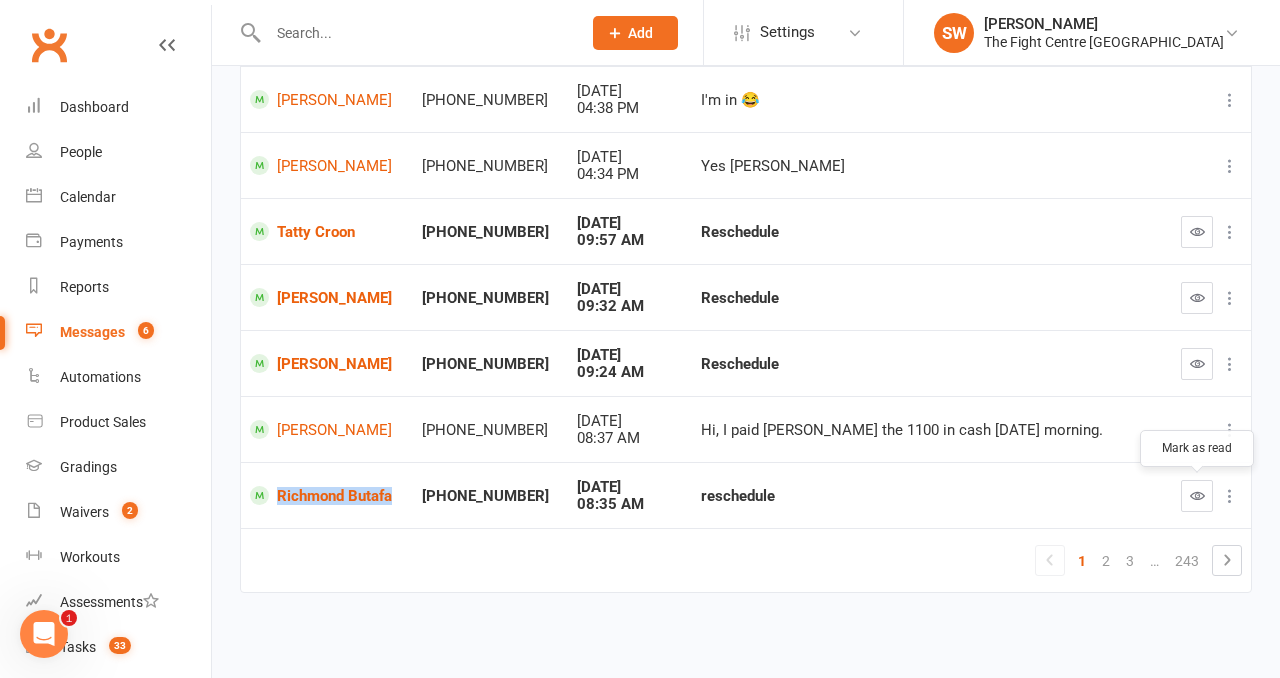 click at bounding box center [1197, 495] 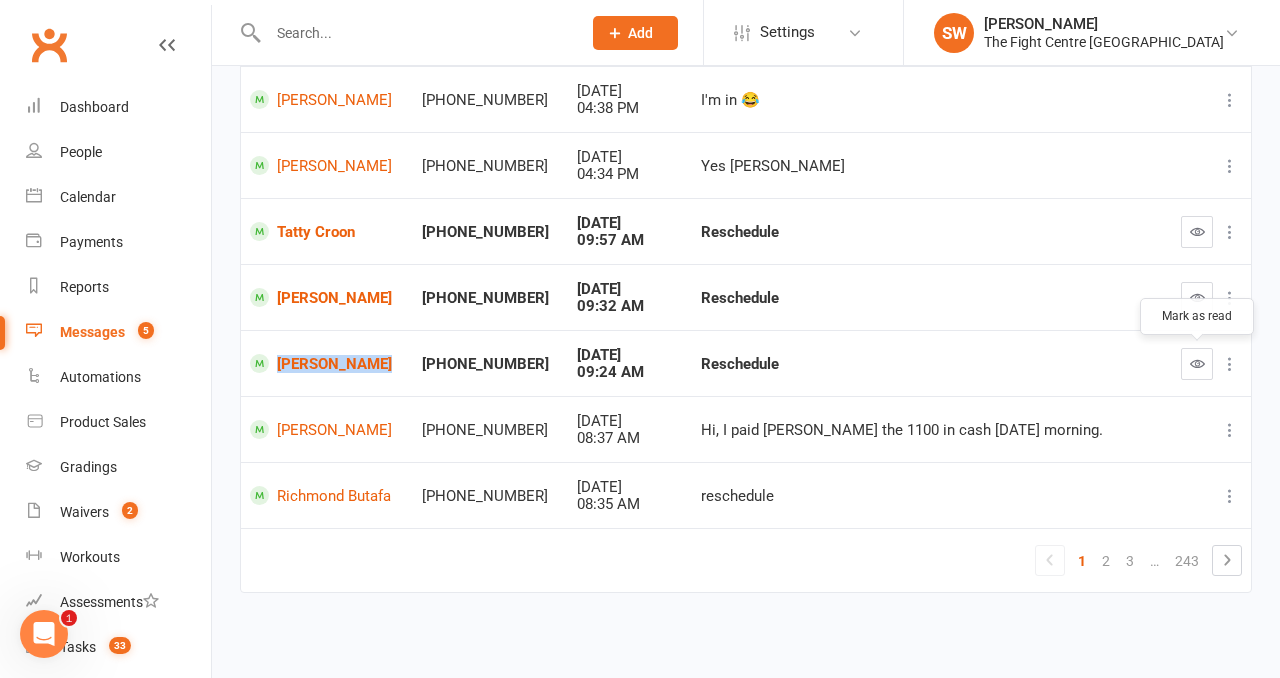 click at bounding box center (1197, 363) 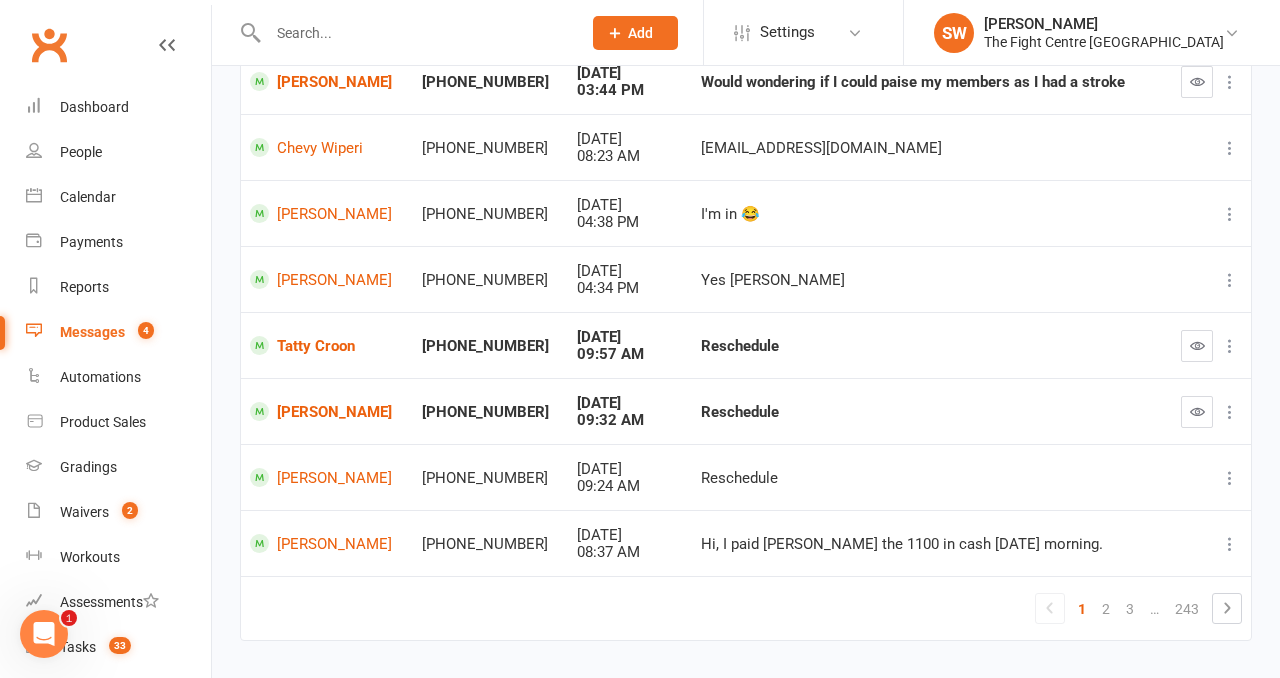 scroll, scrollTop: 408, scrollLeft: 0, axis: vertical 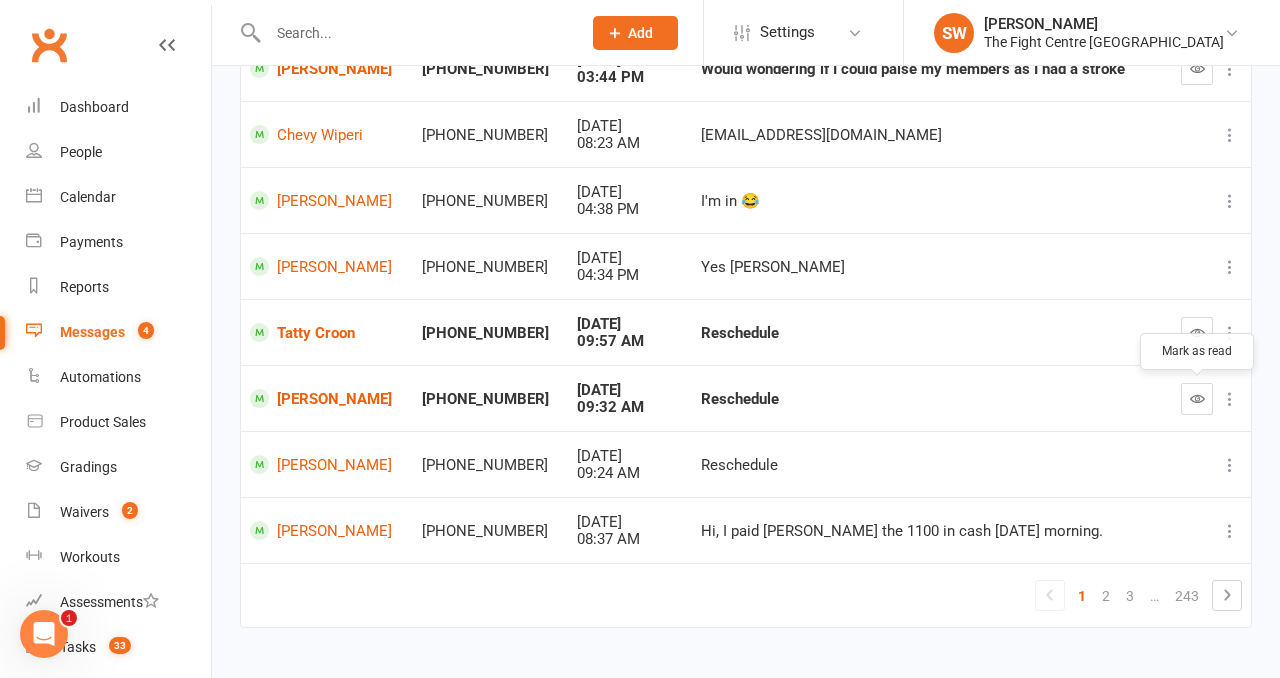 click at bounding box center [1197, 399] 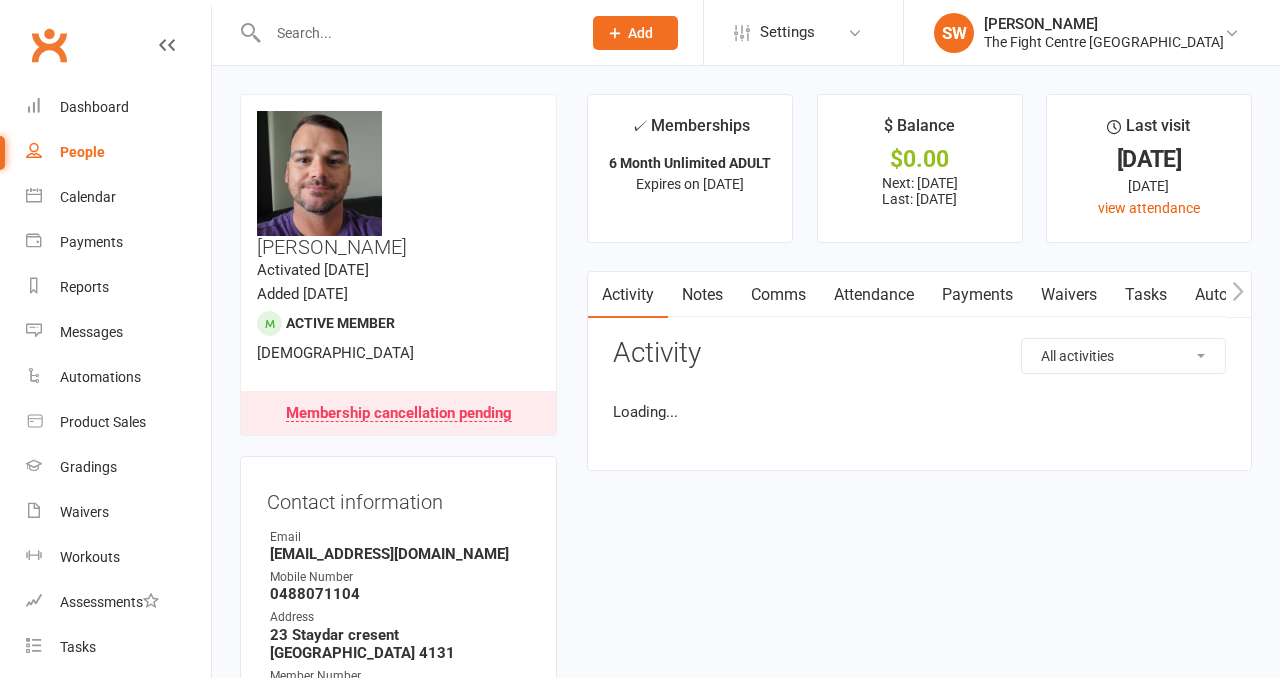 scroll, scrollTop: 0, scrollLeft: 0, axis: both 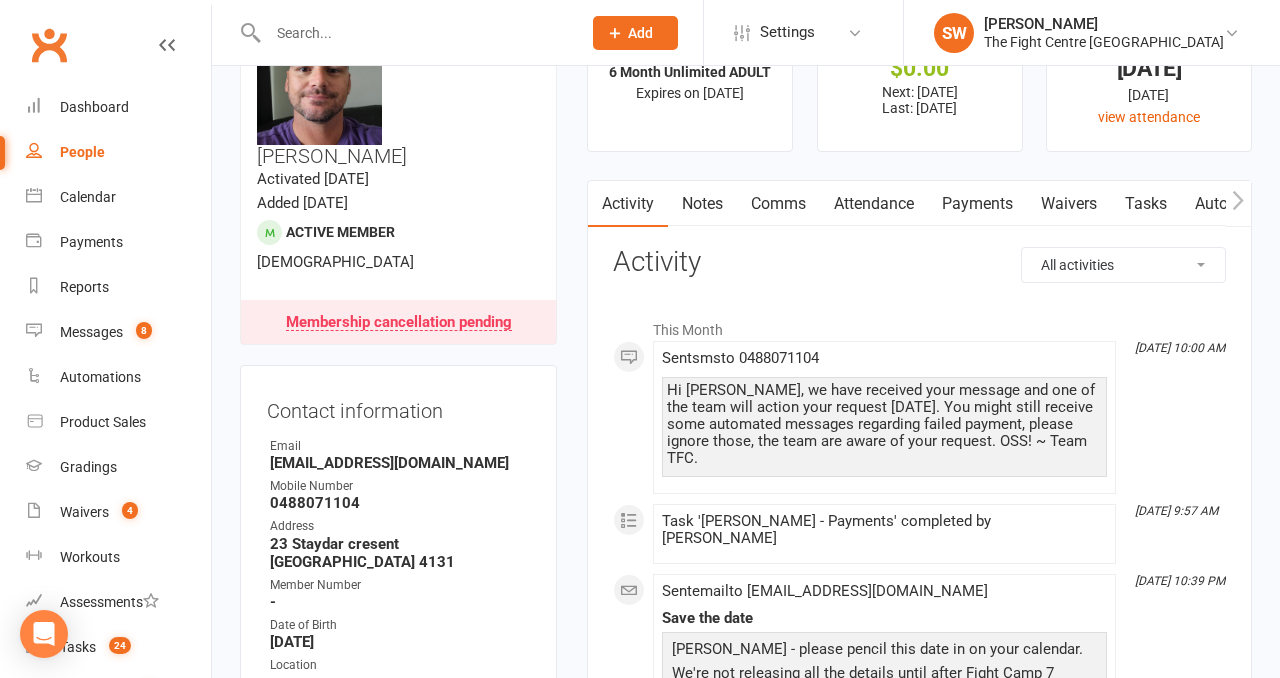 click on "Payments" at bounding box center [977, 204] 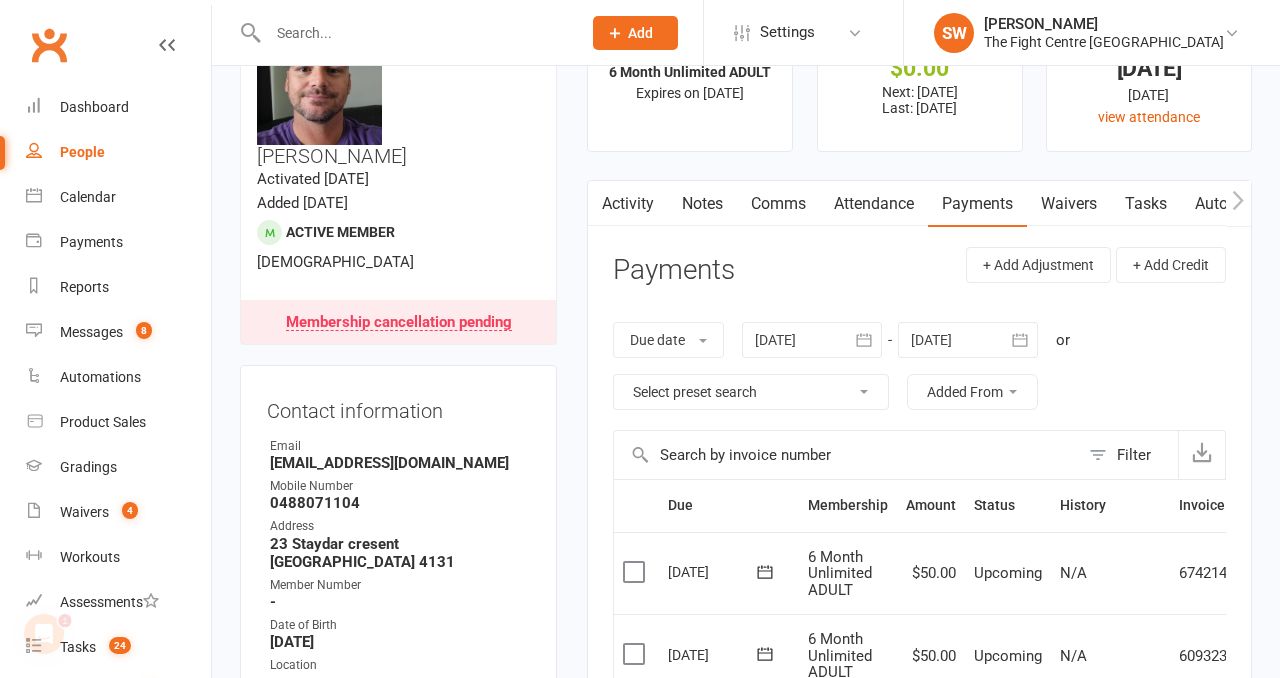 scroll, scrollTop: 0, scrollLeft: 0, axis: both 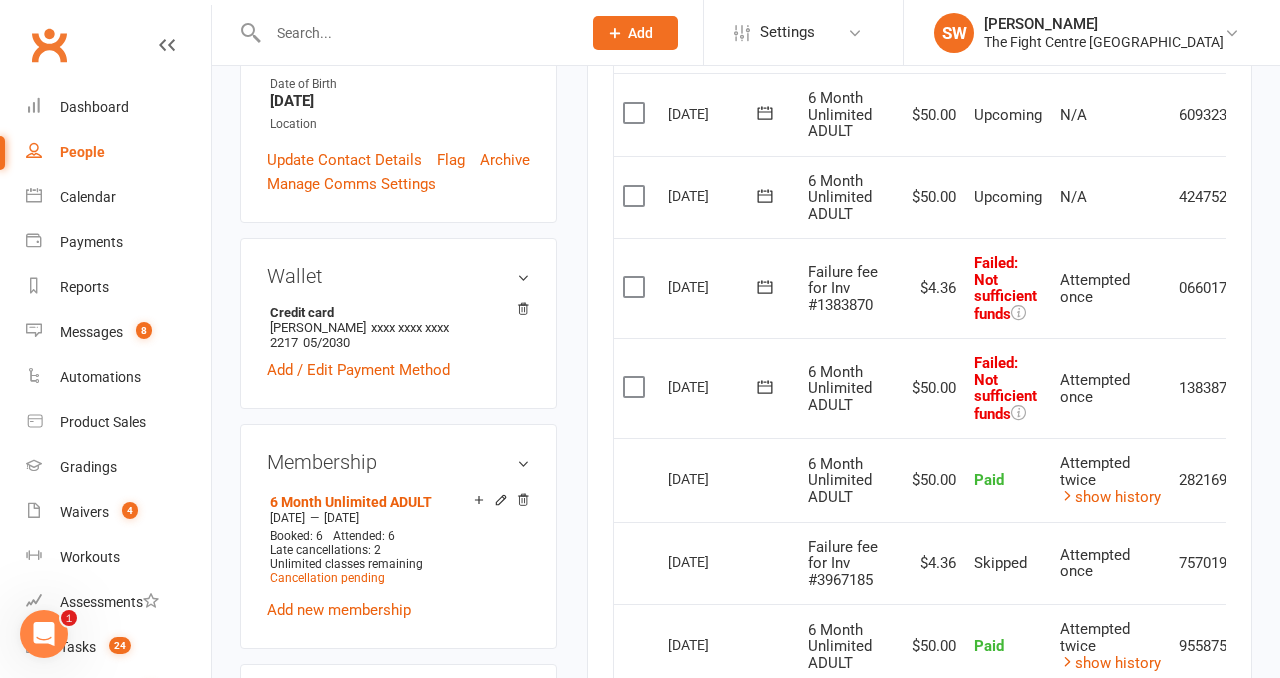 click 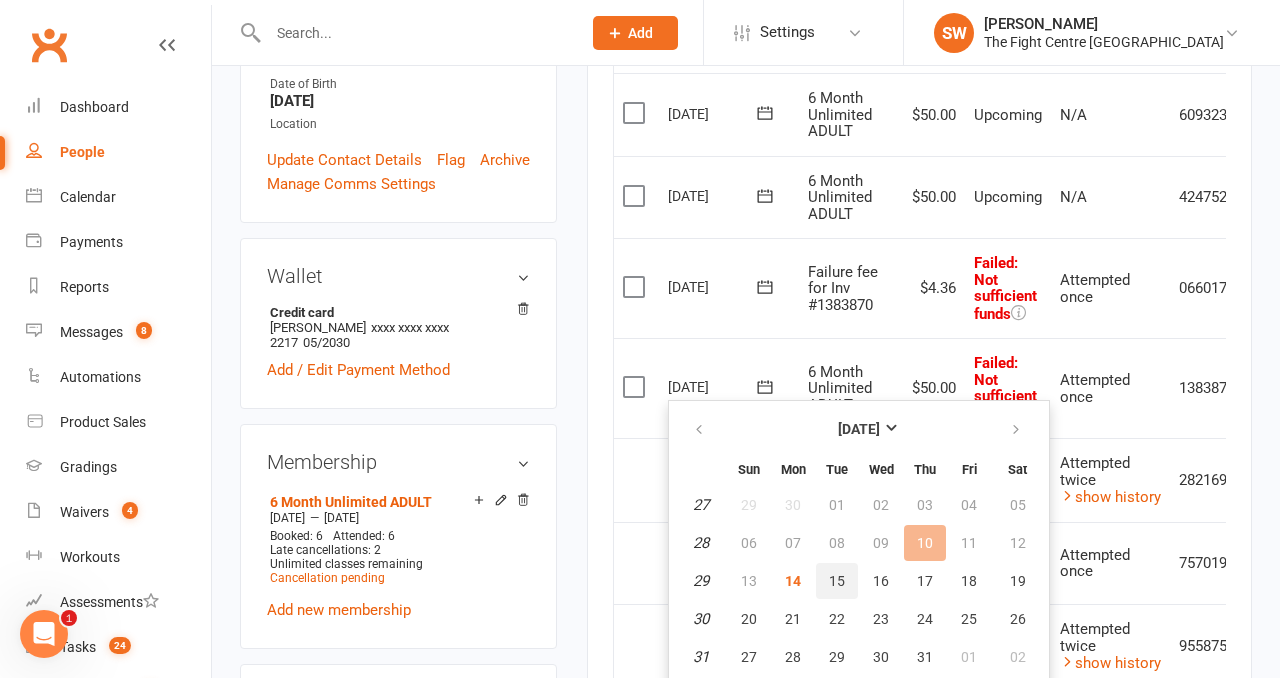 click on "15" at bounding box center [837, 581] 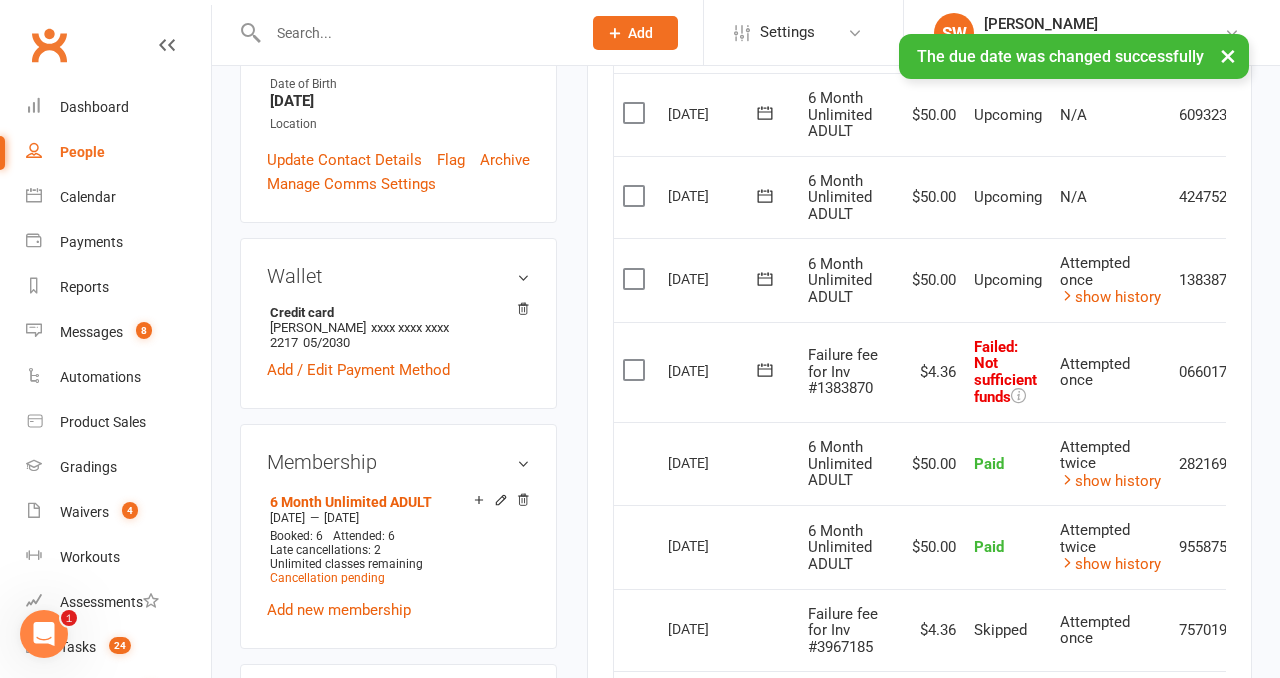 click 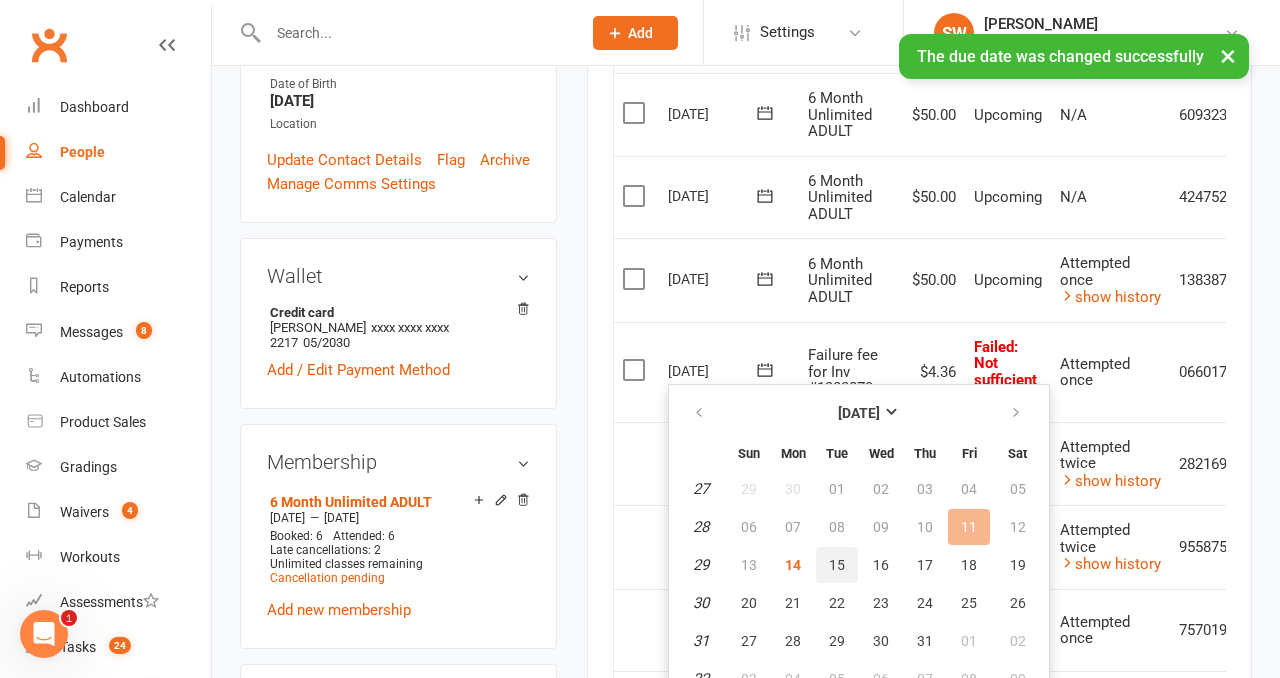 click on "15" at bounding box center (837, 565) 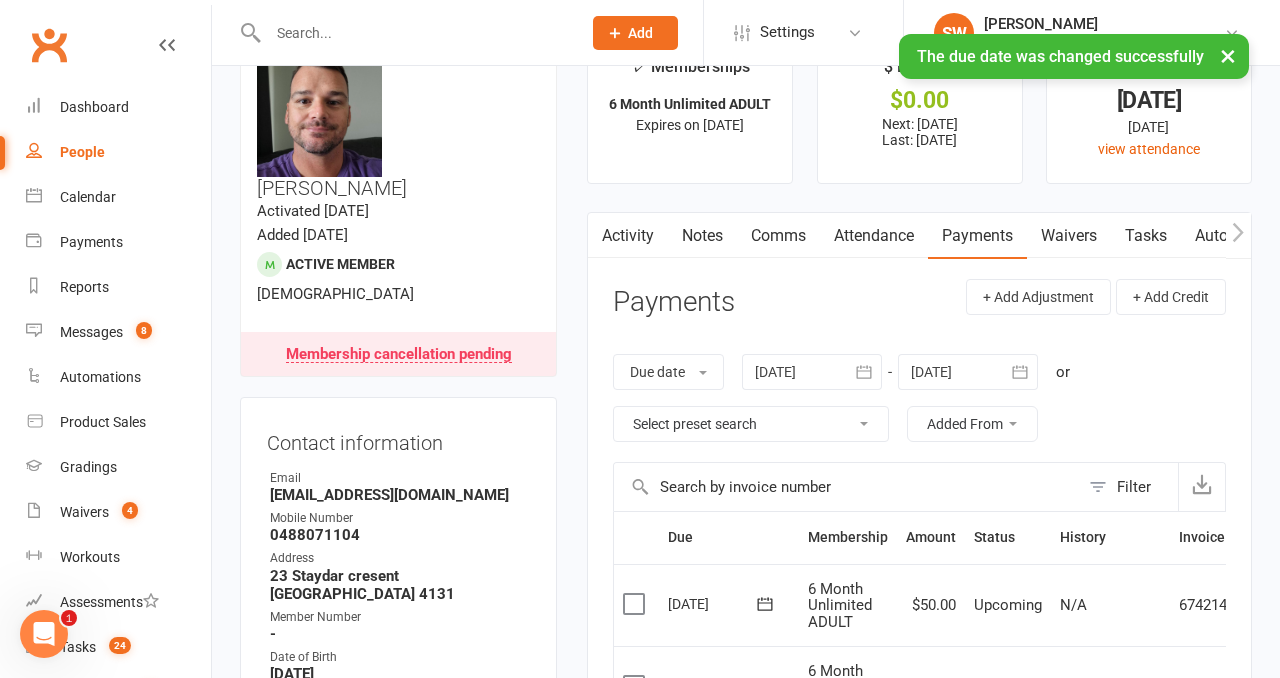 scroll, scrollTop: 0, scrollLeft: 0, axis: both 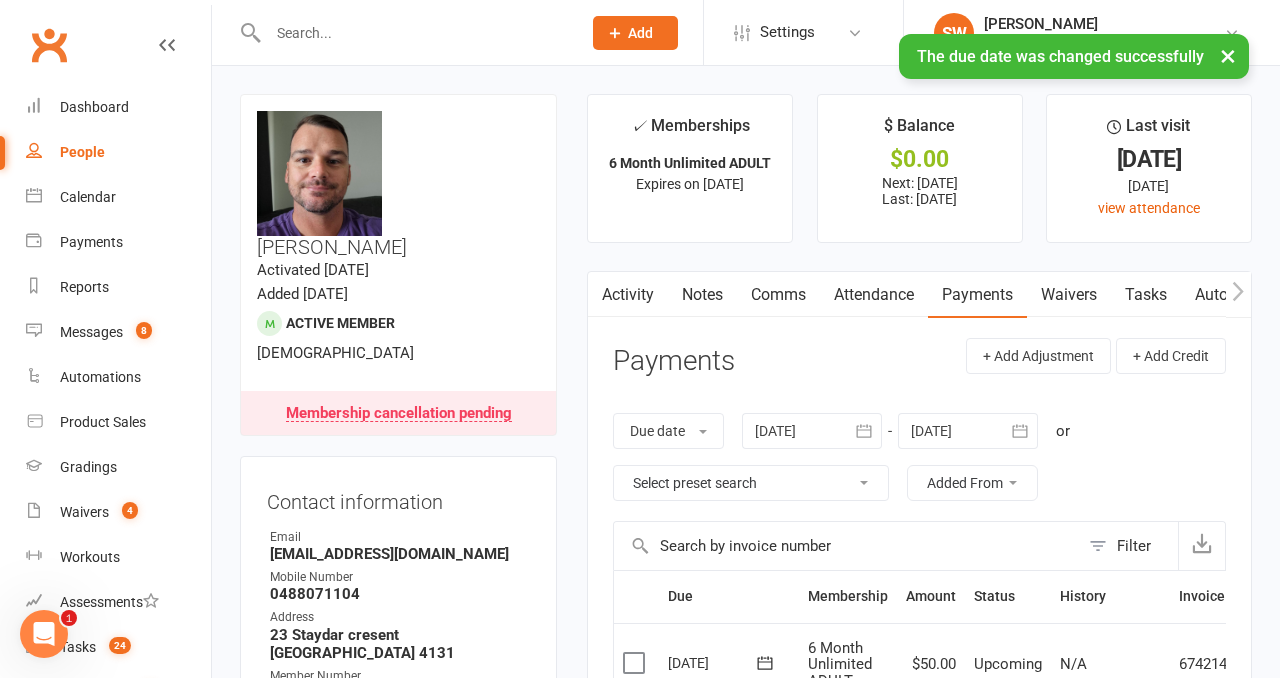 click on "Notes" at bounding box center [702, 295] 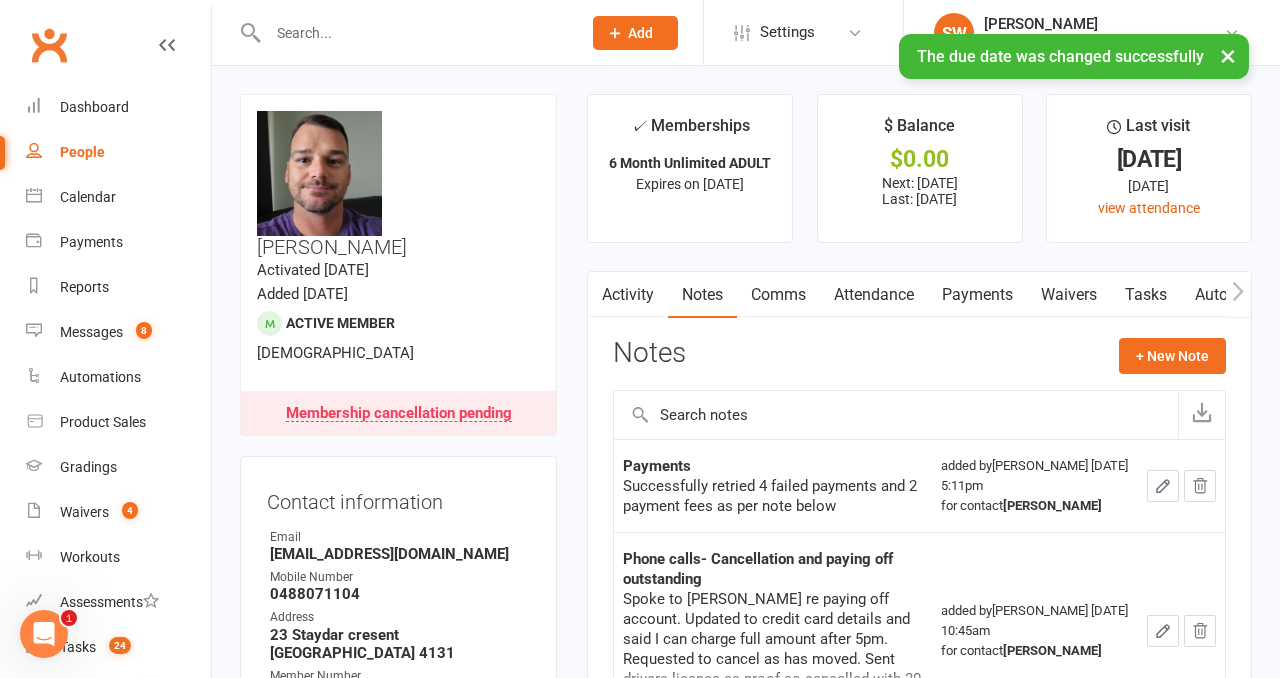click on "Comms" at bounding box center [778, 295] 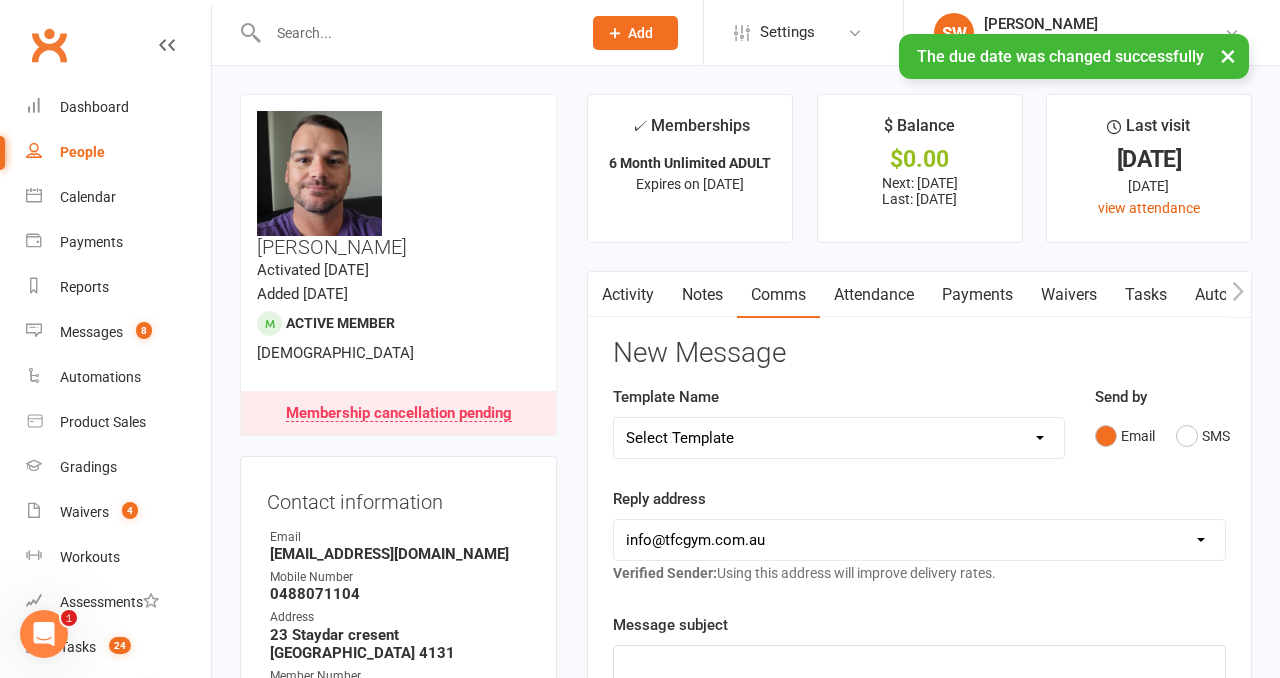 click on "Activity" at bounding box center [628, 295] 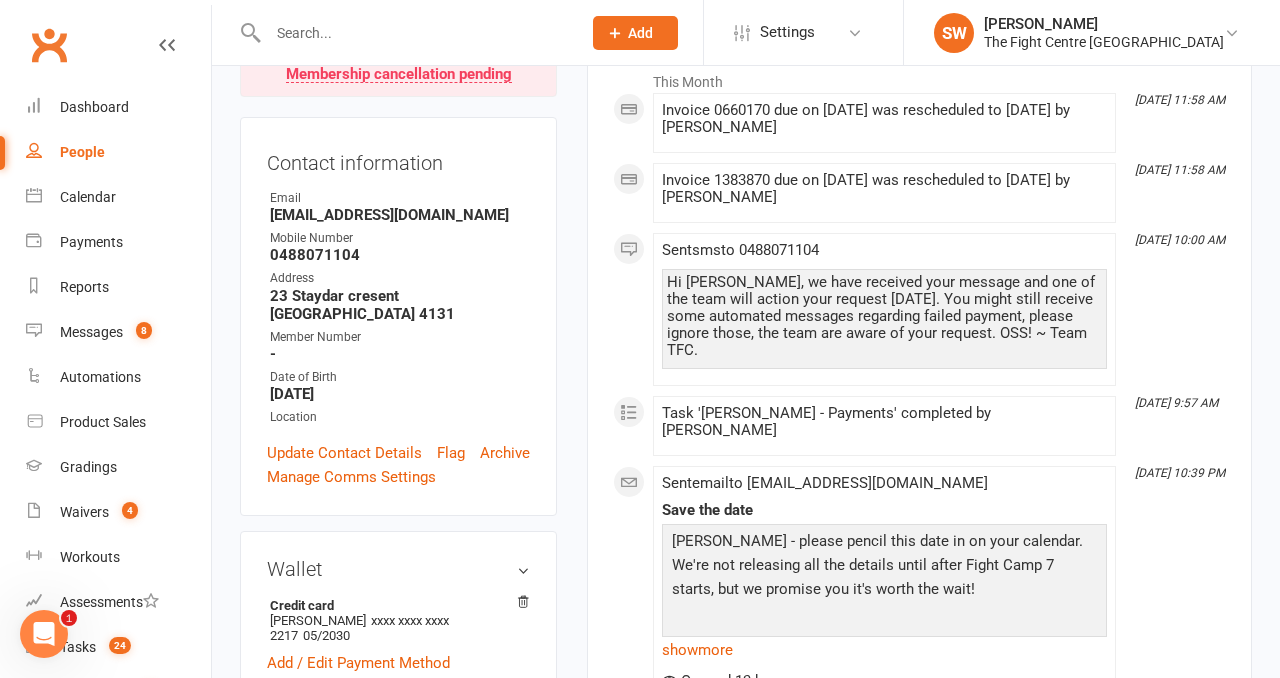 scroll, scrollTop: 0, scrollLeft: 0, axis: both 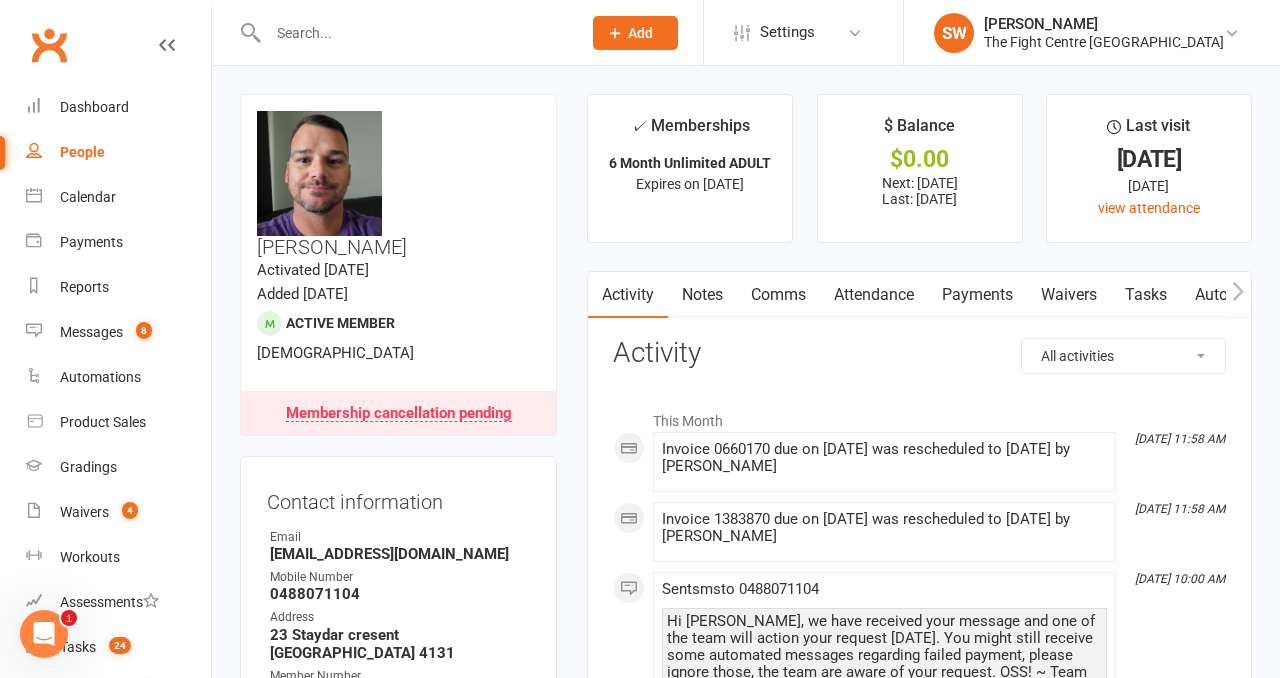 click on "Comms" at bounding box center (778, 295) 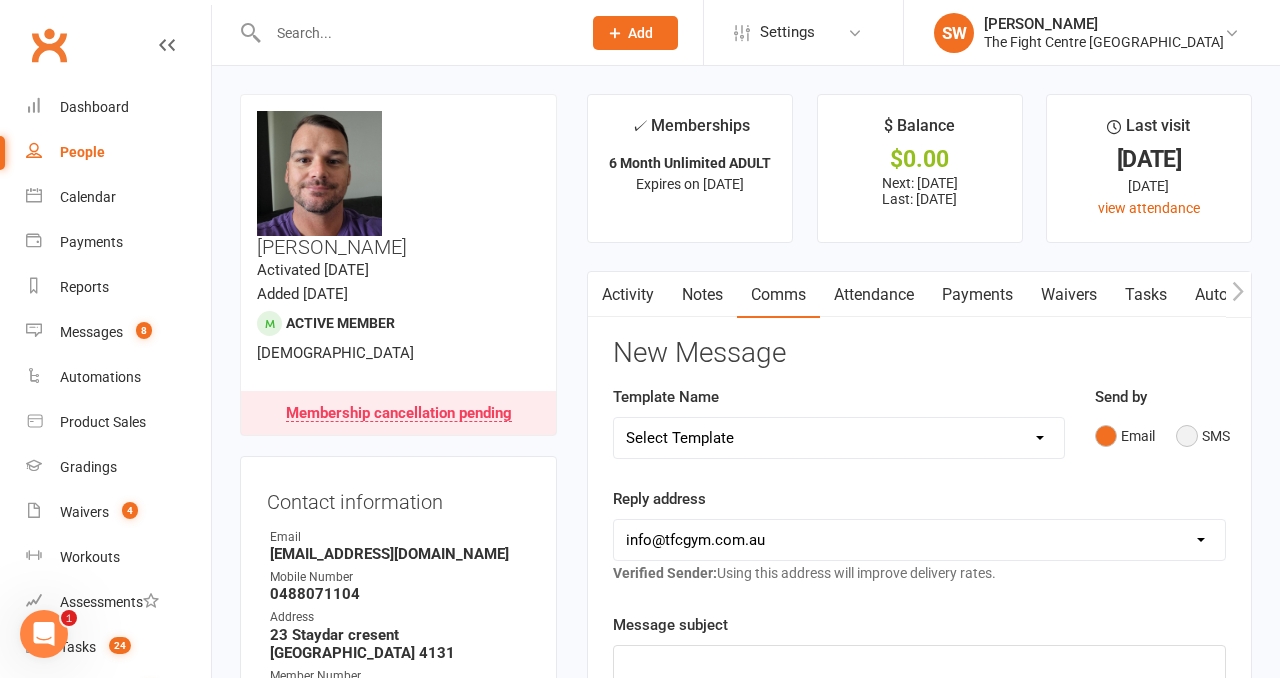 click on "SMS" at bounding box center (1203, 436) 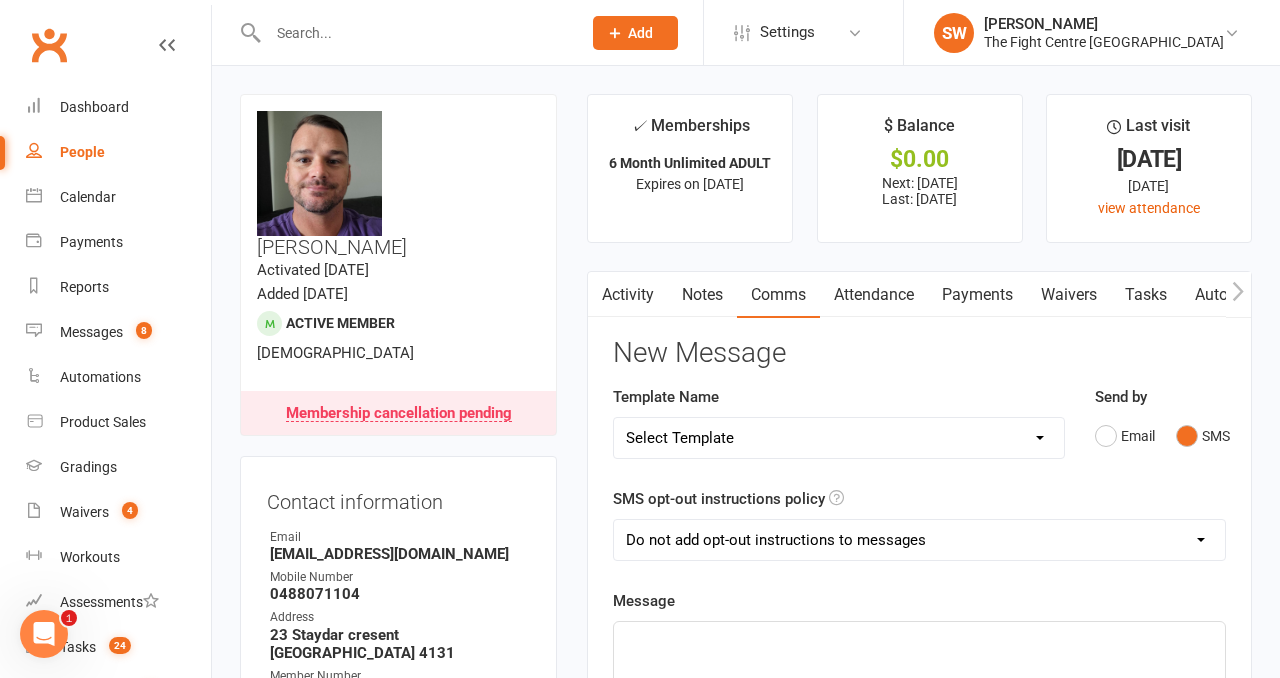 click on "﻿" 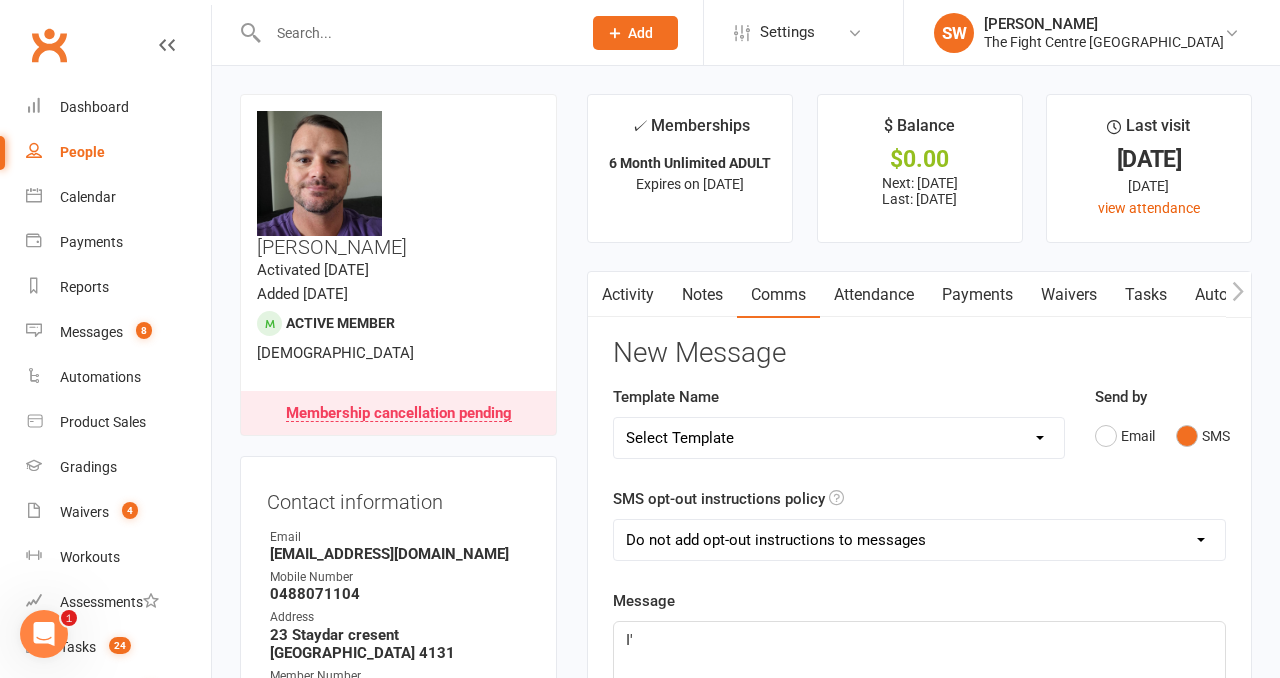 type 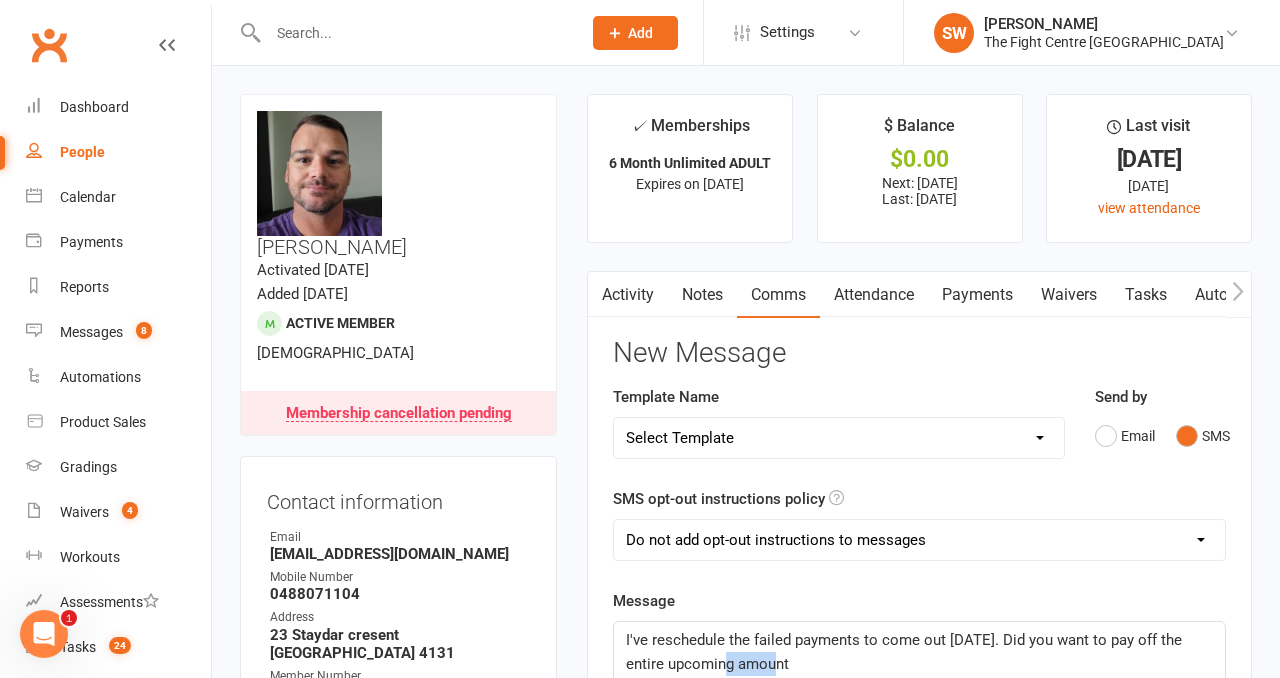 drag, startPoint x: 739, startPoint y: 661, endPoint x: 700, endPoint y: 661, distance: 39 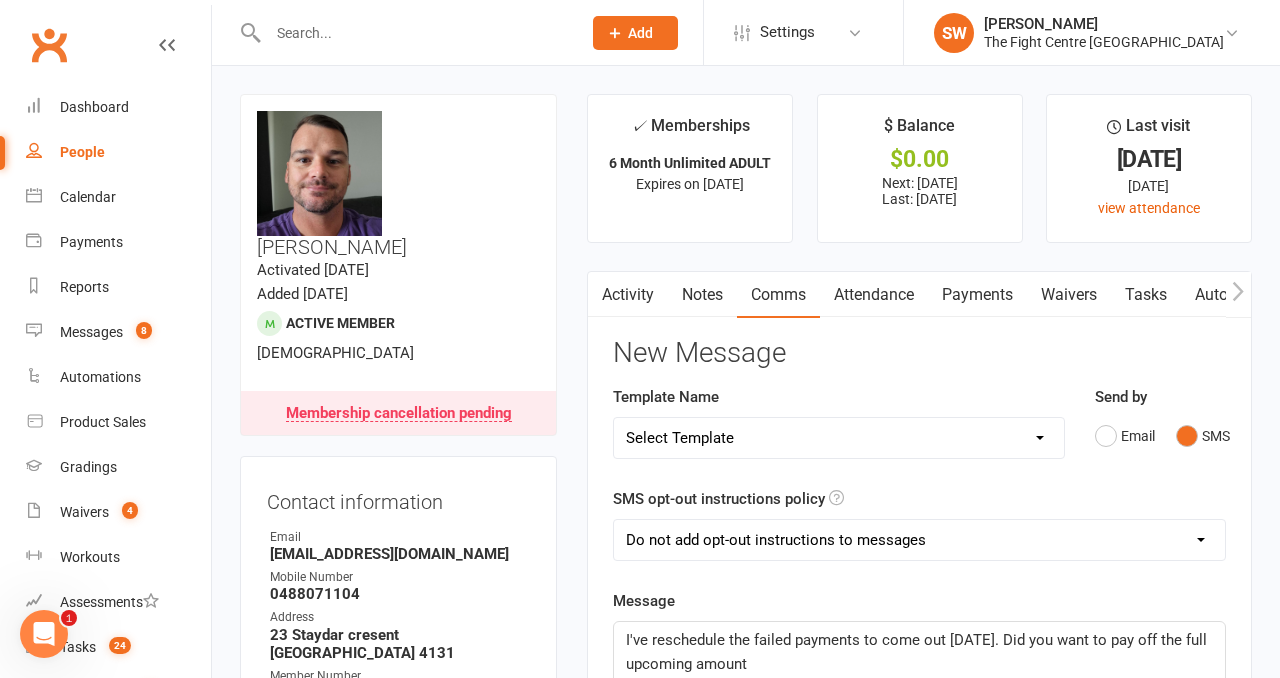 click on "I've reschedule the failed payments to come out on Tuesday this week. Did you want to pay off the full upcoming amount" 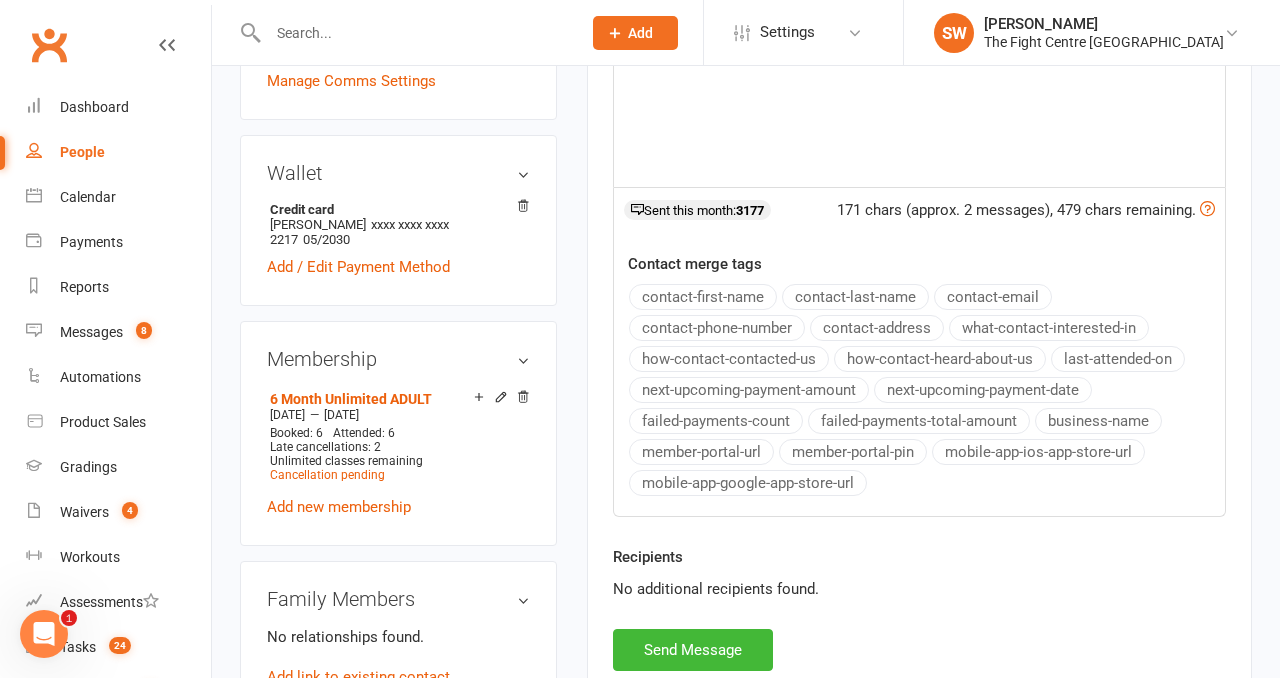 scroll, scrollTop: 799, scrollLeft: 0, axis: vertical 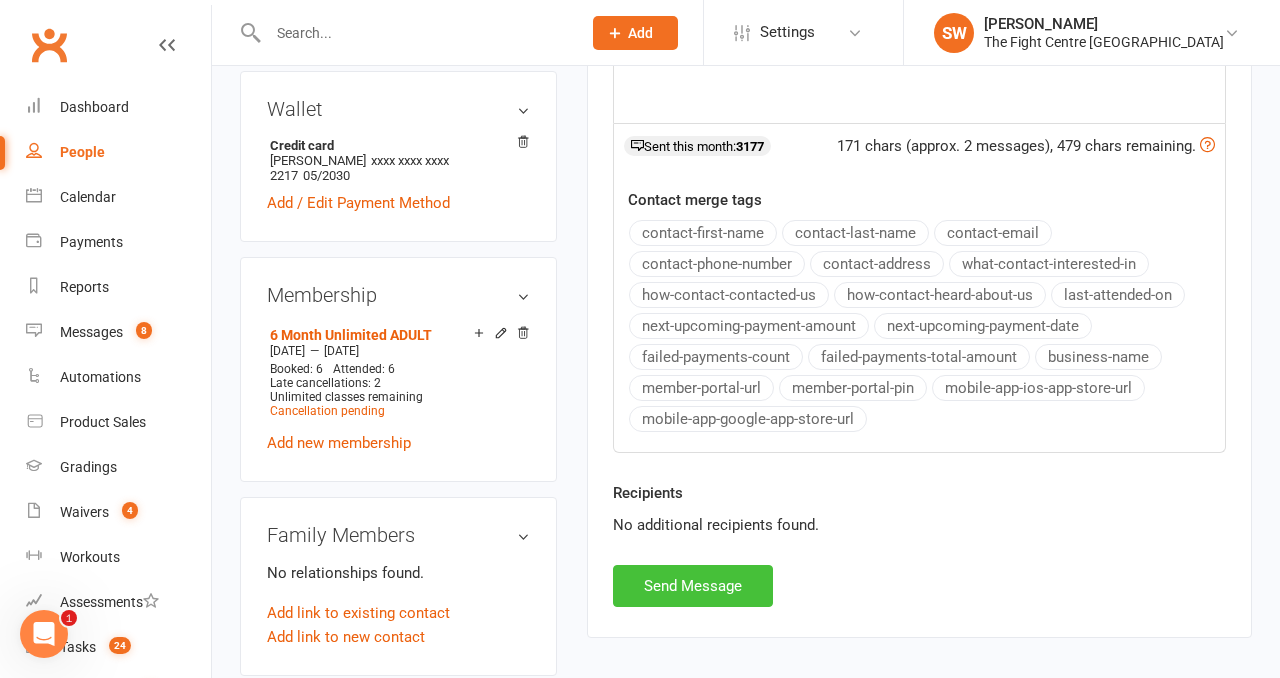 click on "Send Message" at bounding box center (693, 586) 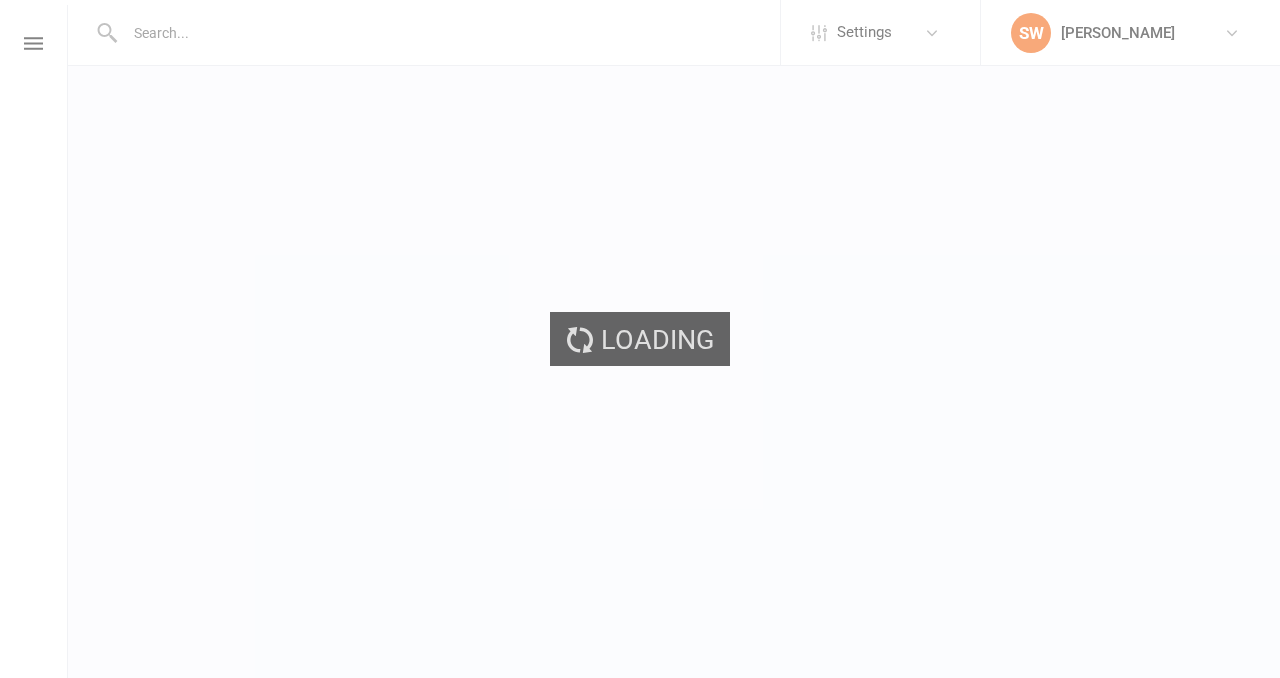 scroll, scrollTop: 0, scrollLeft: 0, axis: both 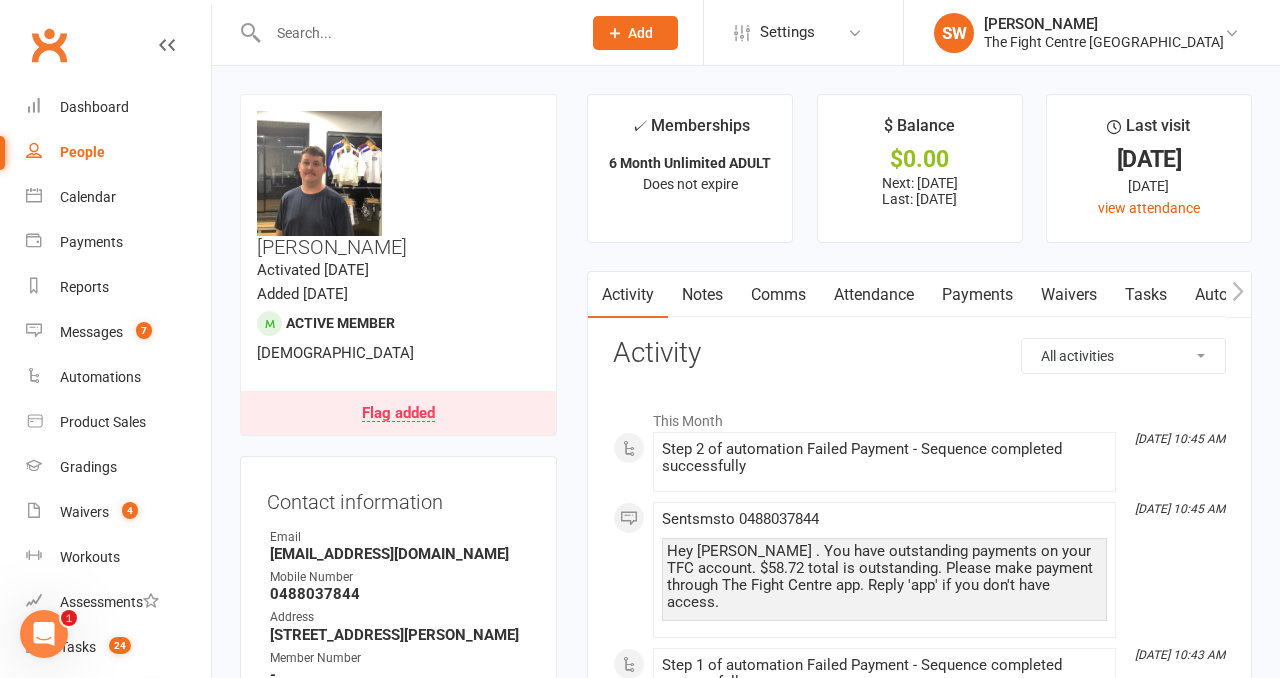 click on "Activity Notes Comms Attendance Payments Waivers Tasks Automations Workouts Gradings / Promotions Mobile App Credit balance
All activities Bookings / Attendances Communications Notes Failed SMSes Gradings Members Memberships Mobile App POS Sales Payments Credit Vouchers Prospects Reports Automations Tasks Waivers Workouts Kiosk Mode Consent Assessments Contact Flags Family Relationships Activity This Month Jul 14, 10:45 AM Step 2 of automation Failed Payment - Sequence completed successfully   Jul 14, 10:45 AM   Sent  sms  to   0488037844   Hey Brock . You have outstanding payments on your TFC account. $58.72 total is outstanding. Please make payment through The Fight Centre app. Reply 'app' if you don't have access. Jul 14, 10:43 AM Step 1 of automation Failed Payment - Sequence completed successfully   Jul 14, 10:43 AM   Sent push notification   Payment Failed Jul 14, 10:42 AM Enrolled in automation: 'Failed Payment - Sequence' for failed payment #3846314   Jul 14, 10:10 AM   Jul 13, 10:38 PM   Sent   to" at bounding box center (919, 1914) 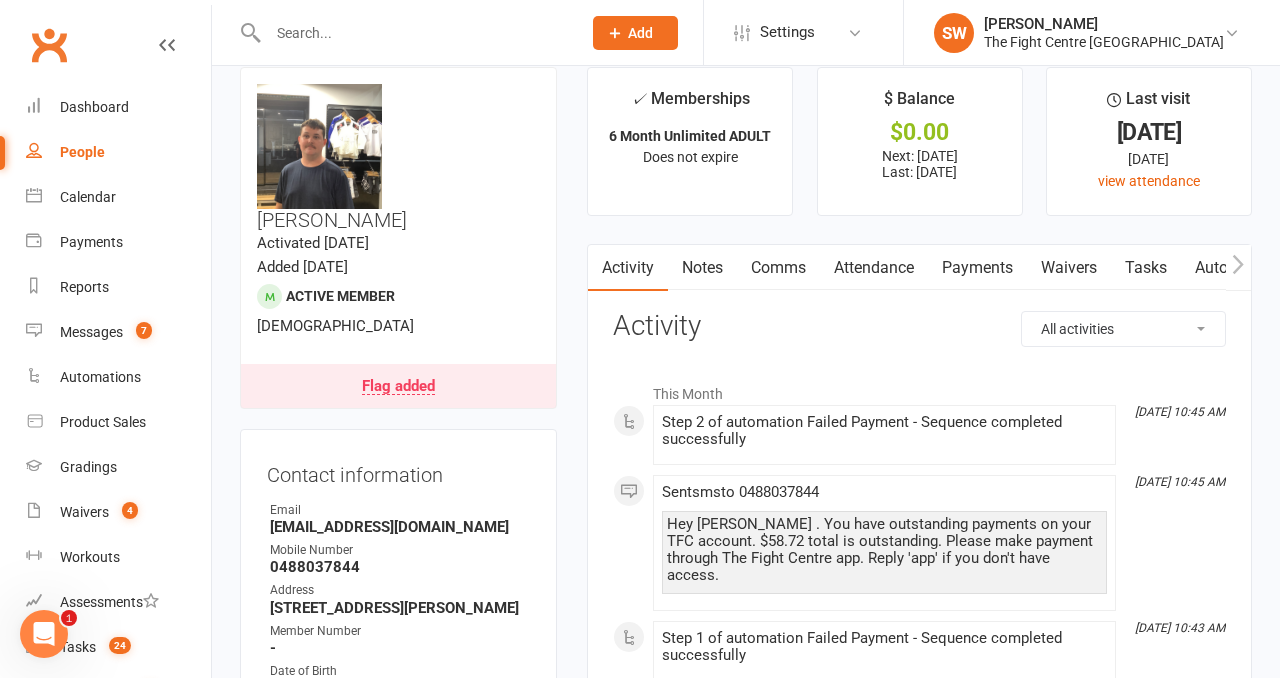 click on "Payments" at bounding box center (977, 268) 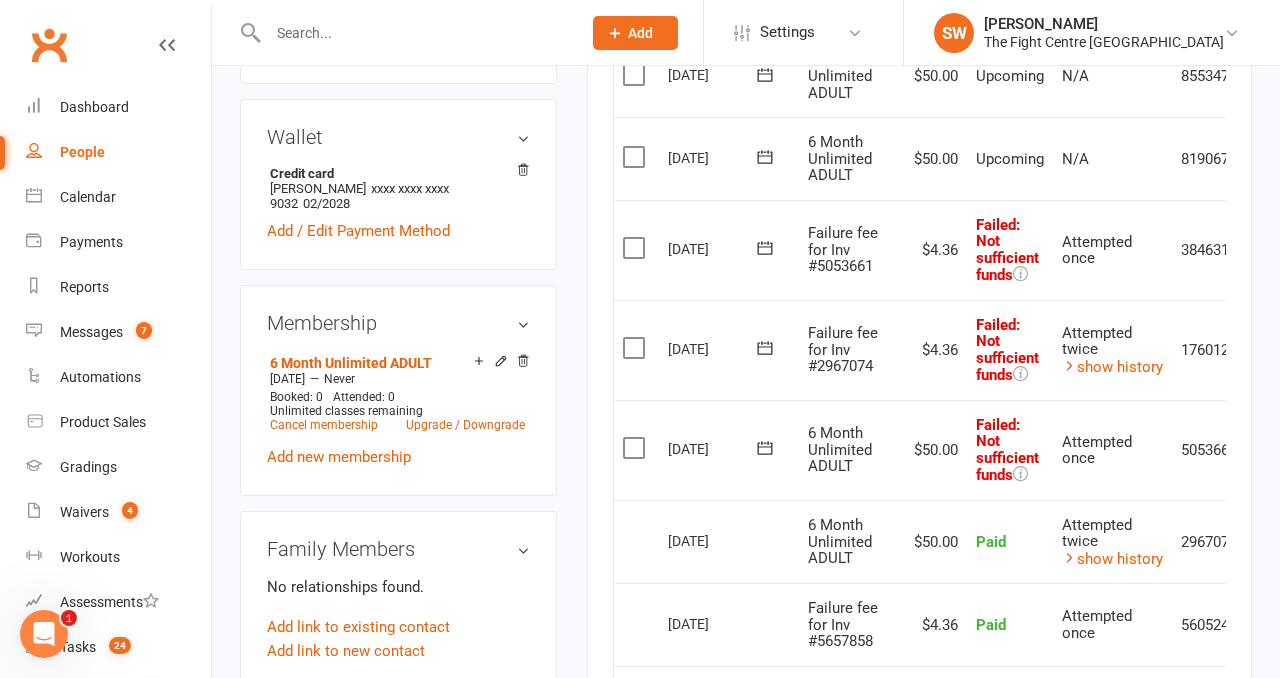 scroll, scrollTop: 755, scrollLeft: 0, axis: vertical 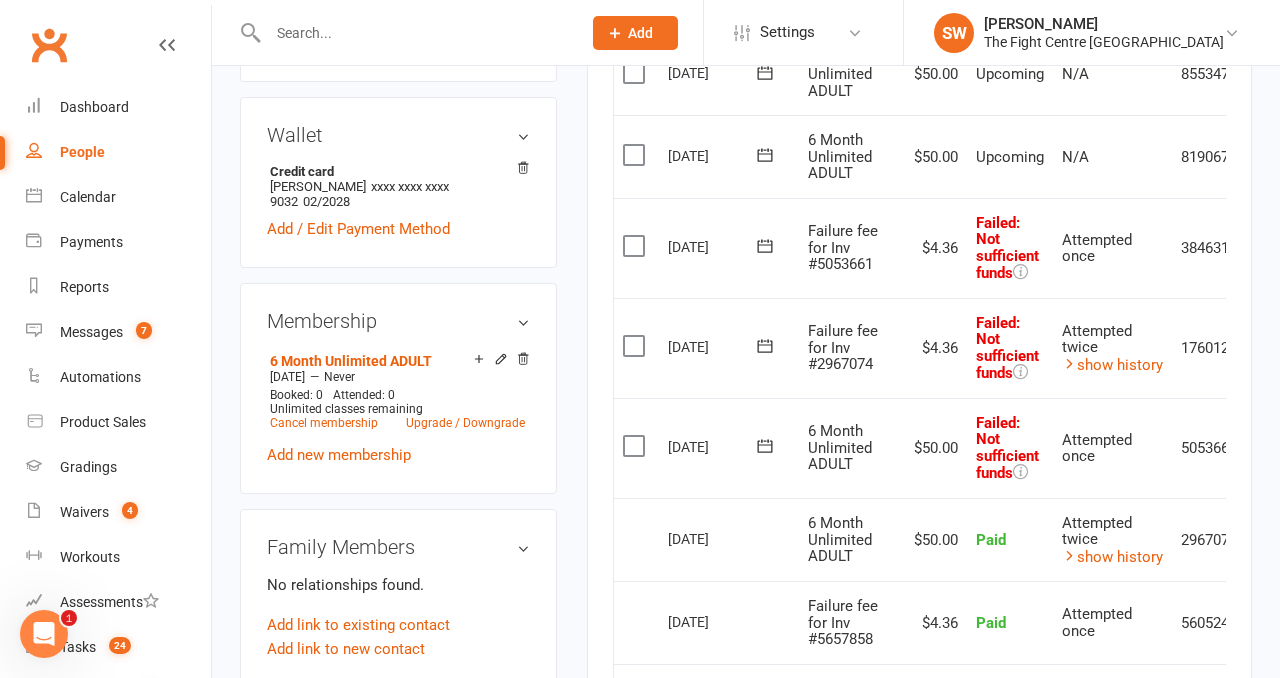 click 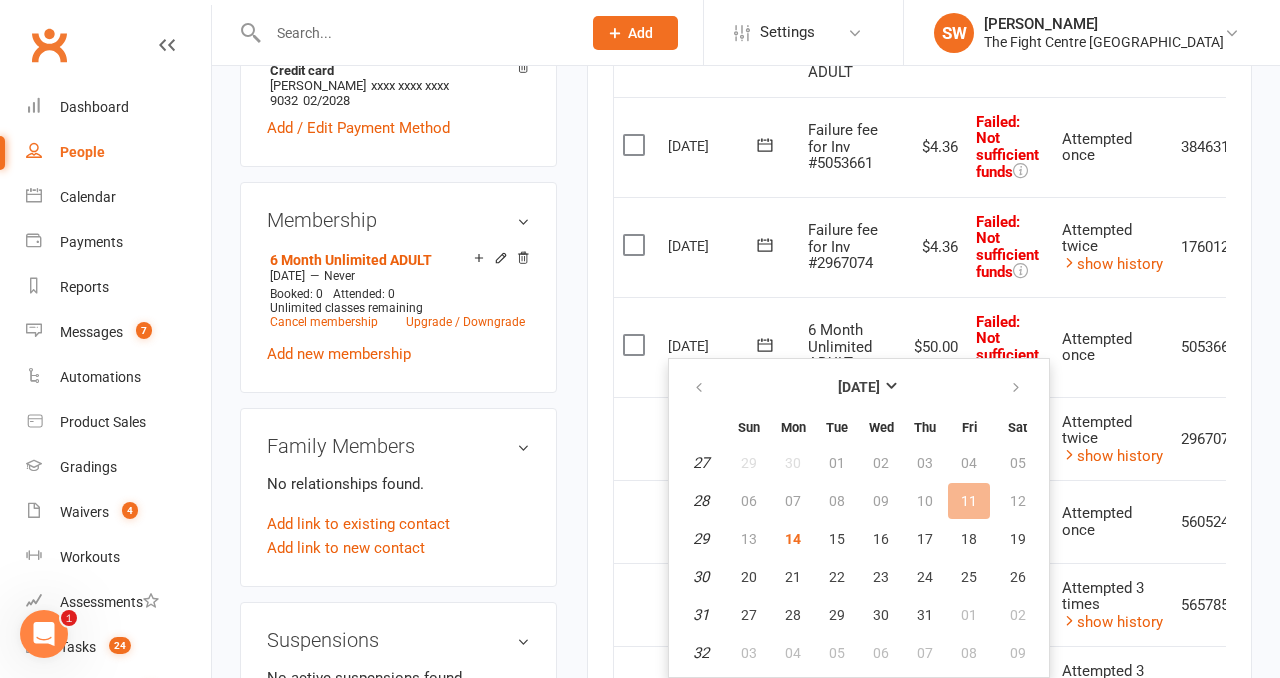 scroll, scrollTop: 854, scrollLeft: 0, axis: vertical 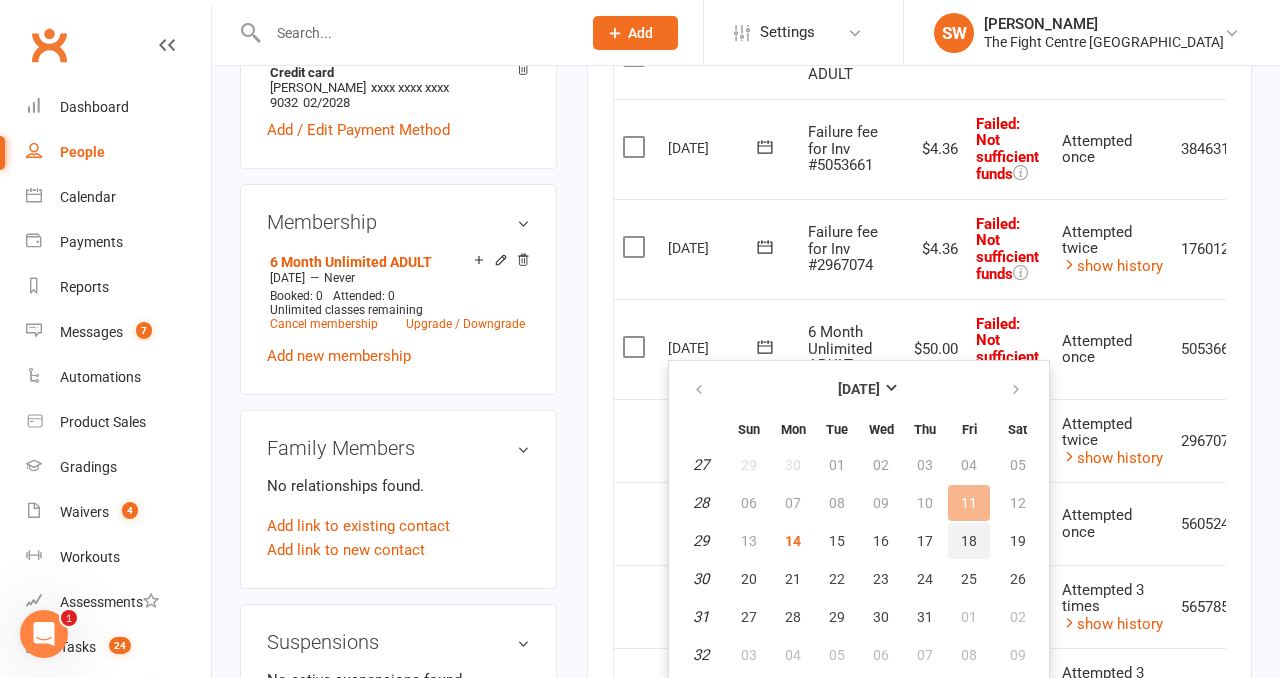 click on "18" at bounding box center [969, 541] 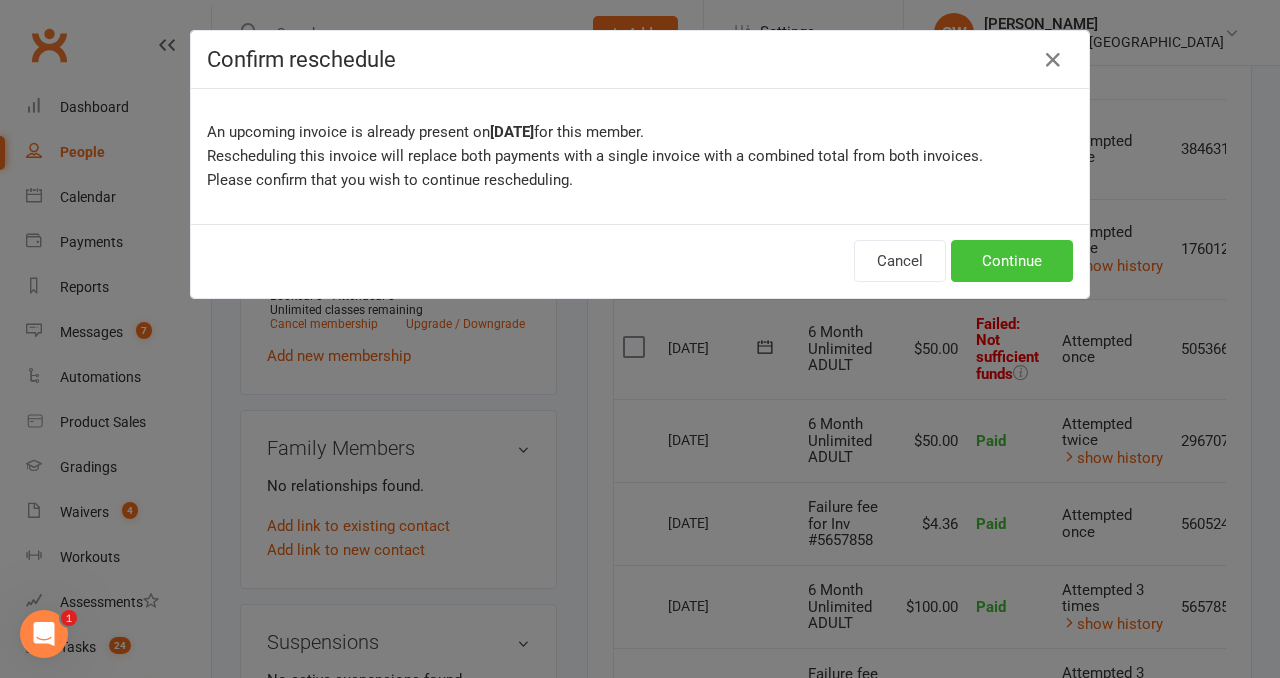 click on "Continue" at bounding box center (1012, 261) 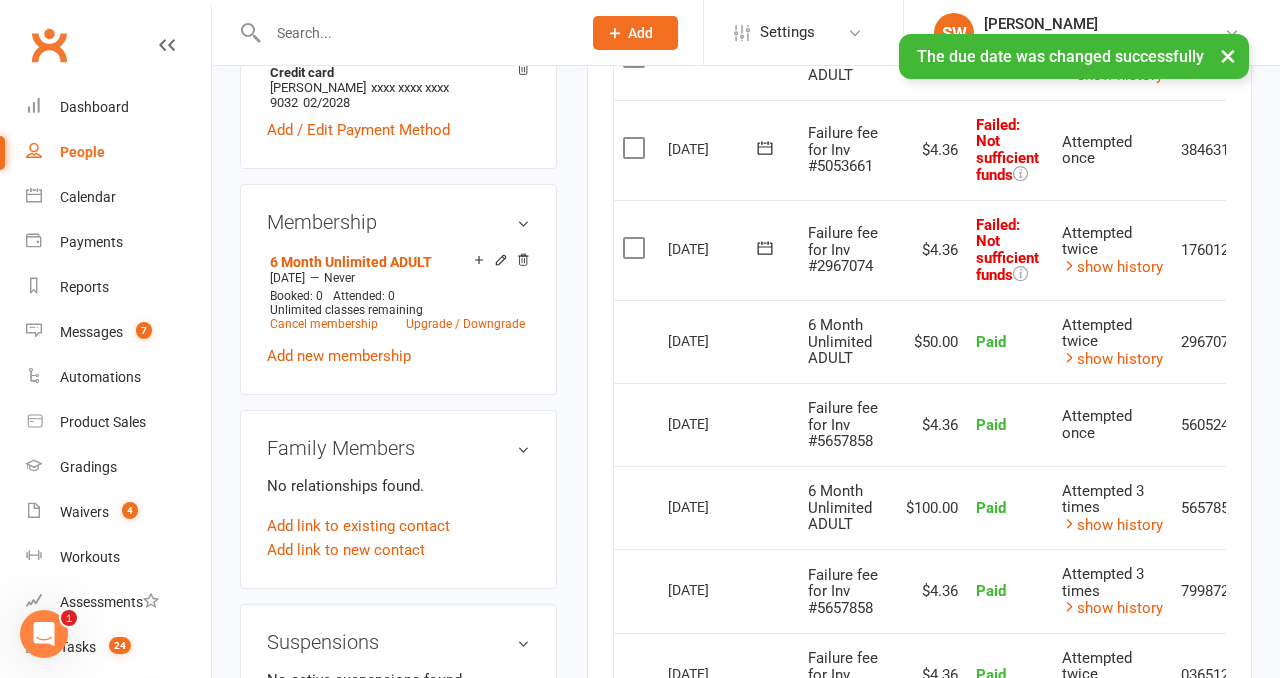 click 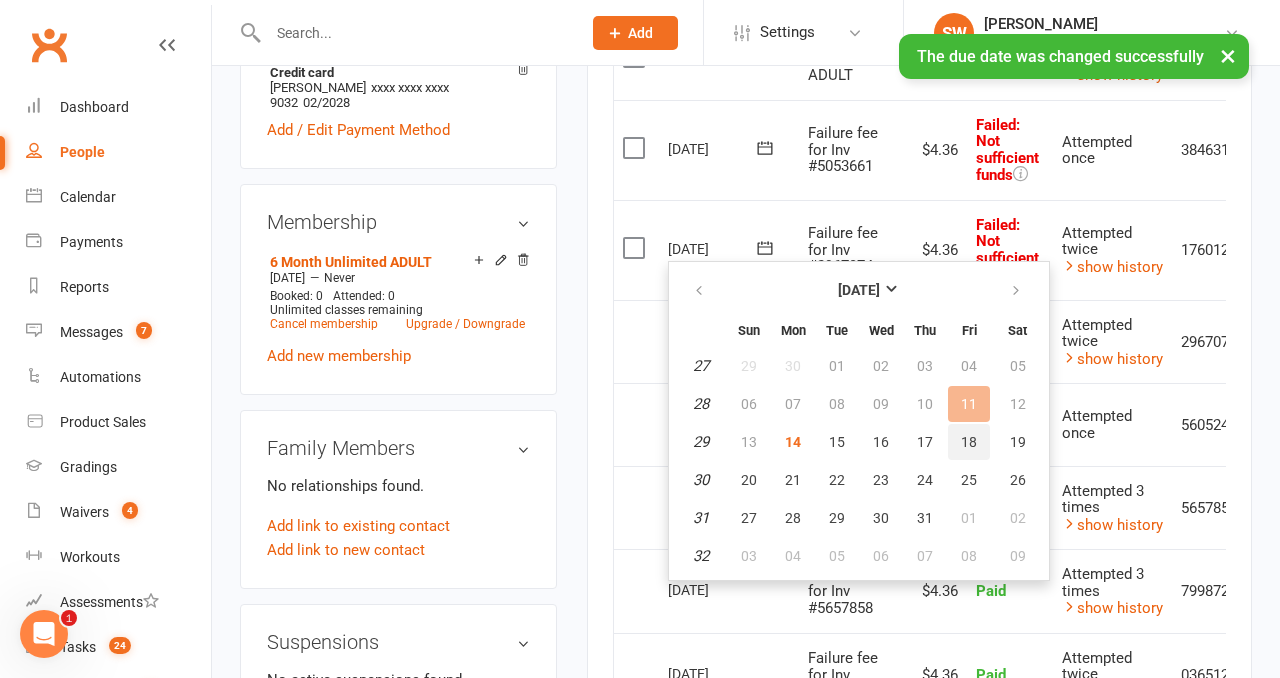 click on "18" at bounding box center (969, 442) 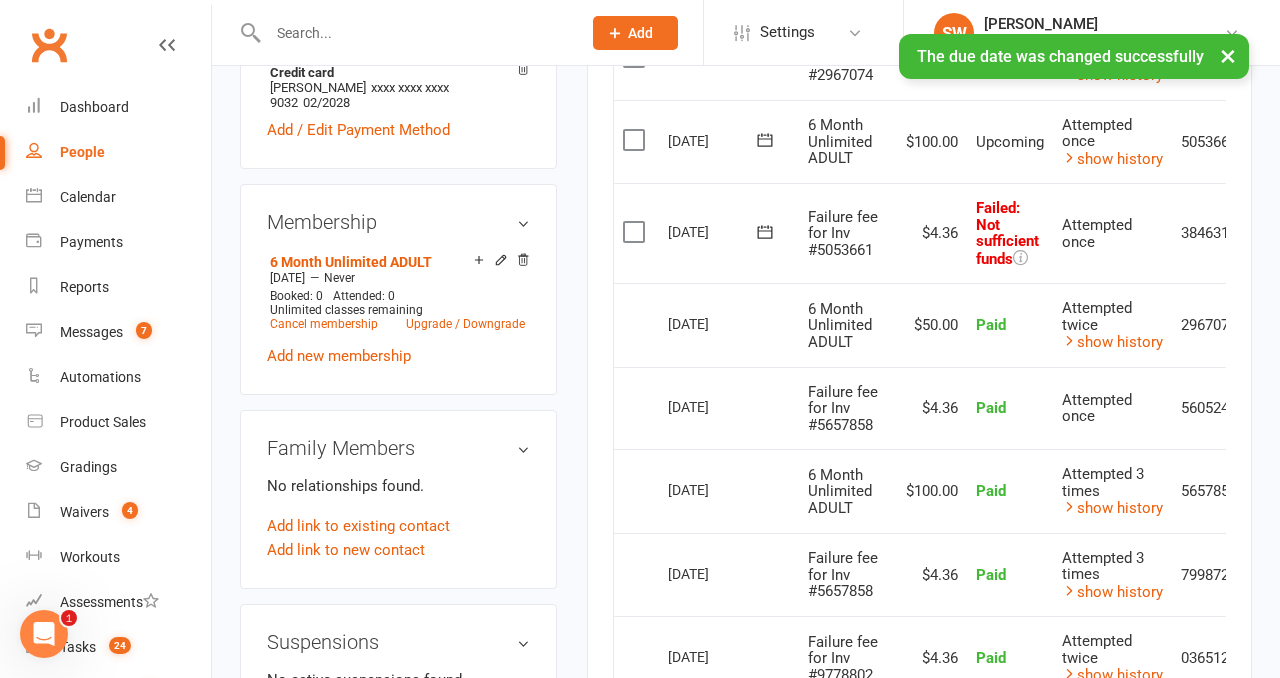 click 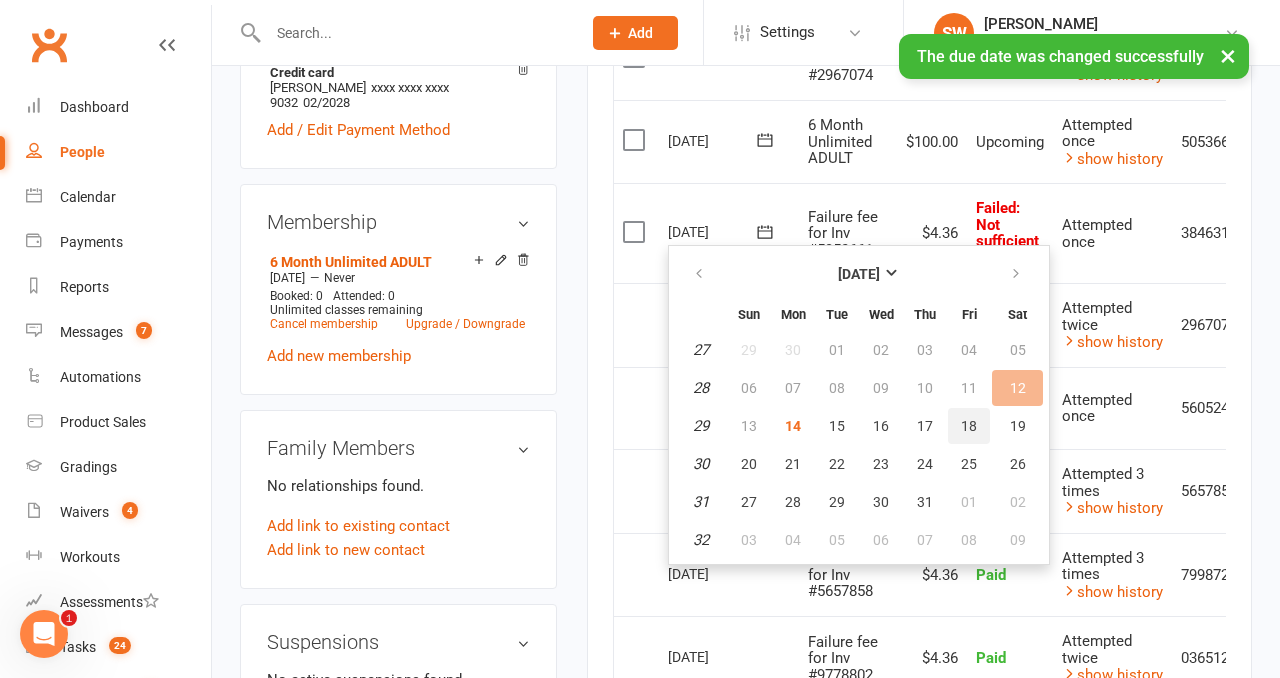 click on "18" at bounding box center [969, 426] 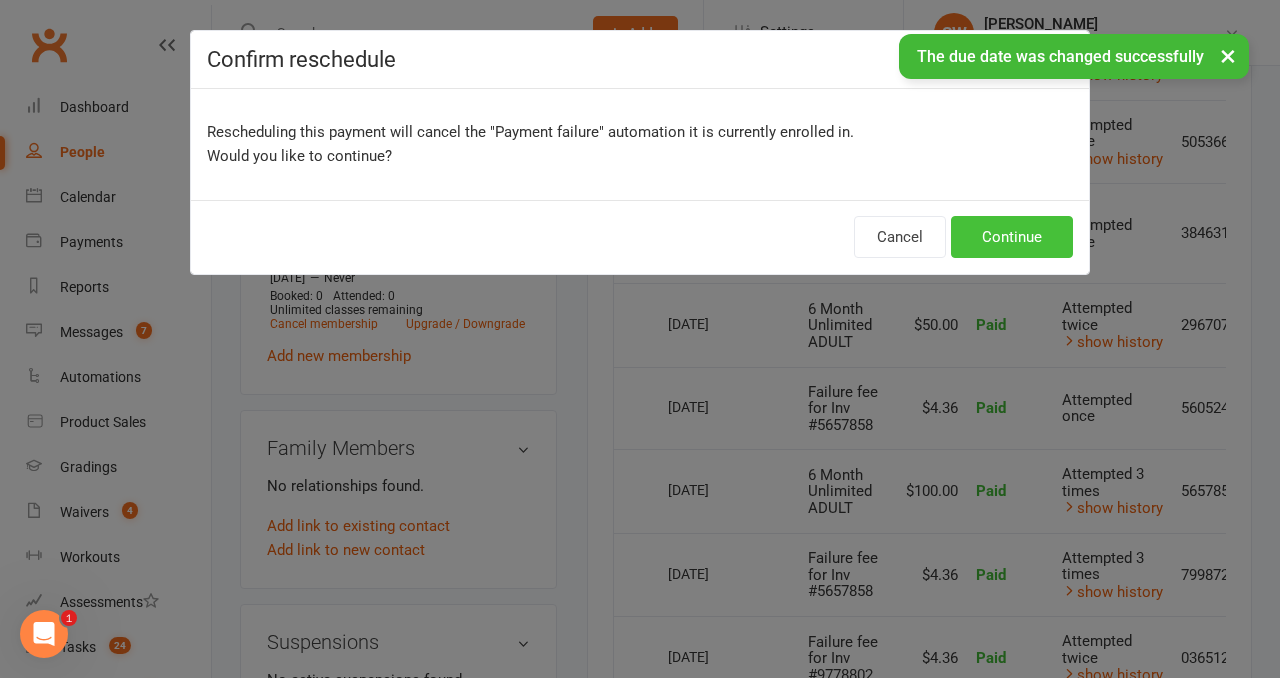 click on "Continue" at bounding box center [1012, 237] 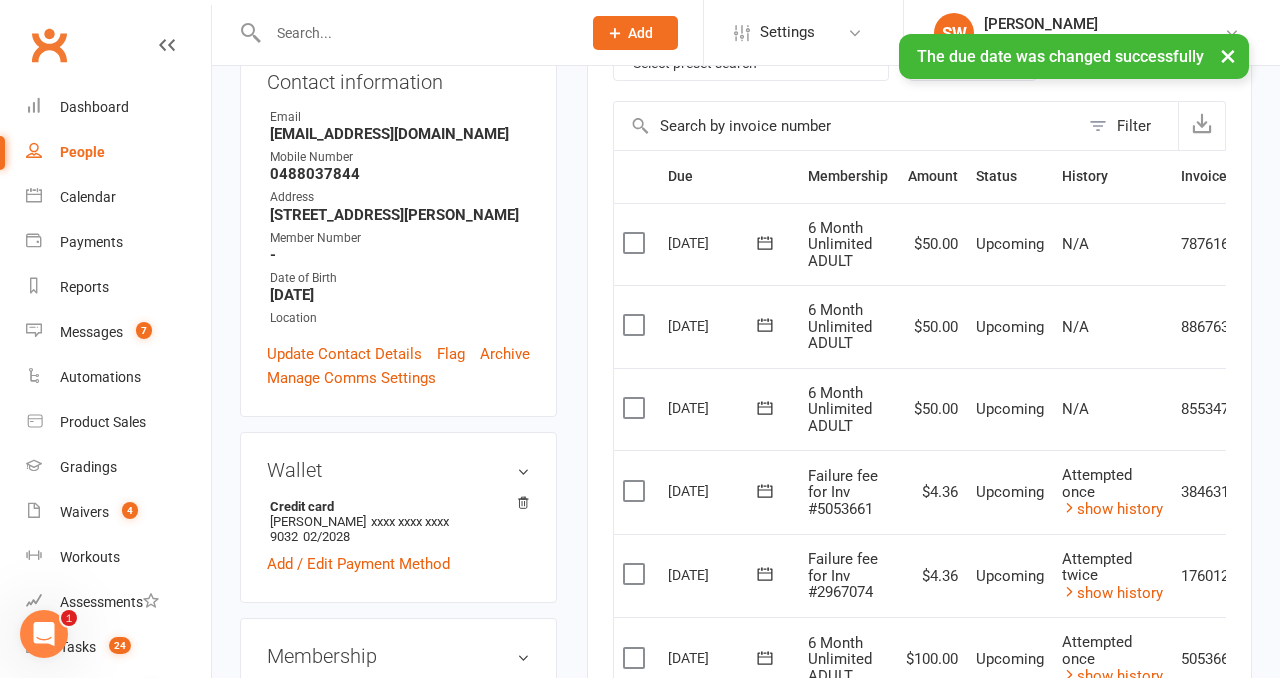 scroll, scrollTop: 0, scrollLeft: 0, axis: both 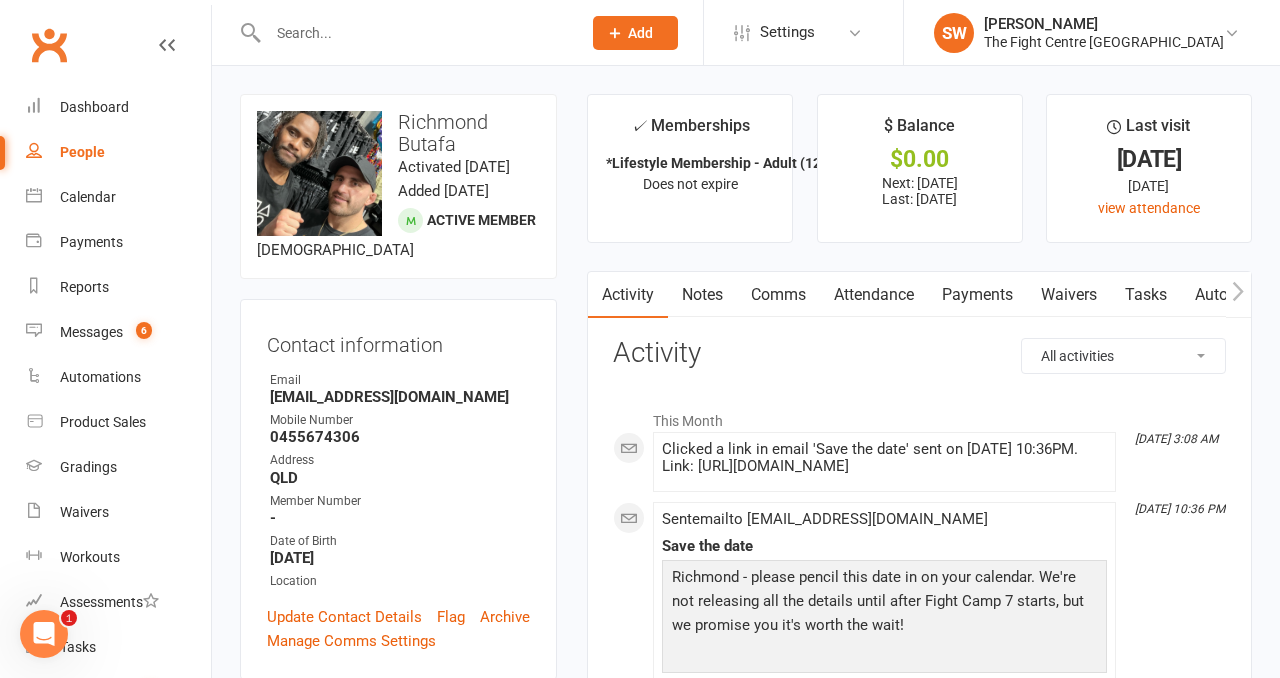 click on "Payments" at bounding box center (977, 295) 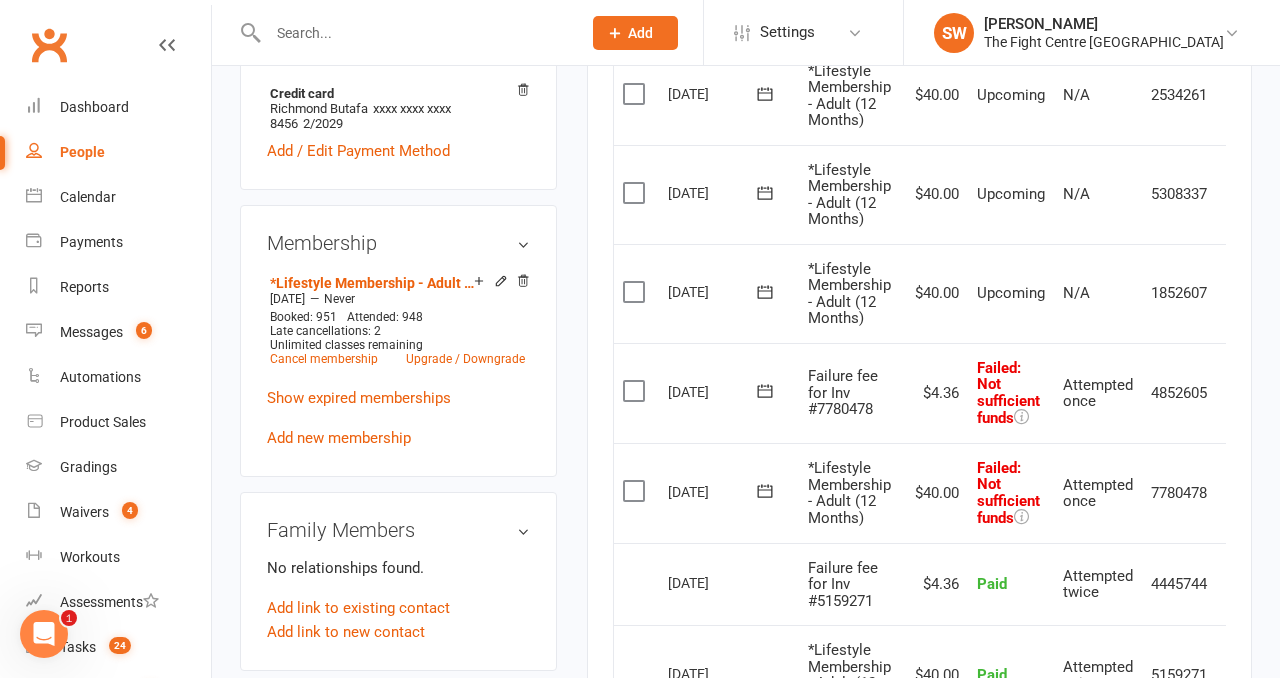 scroll, scrollTop: 687, scrollLeft: 0, axis: vertical 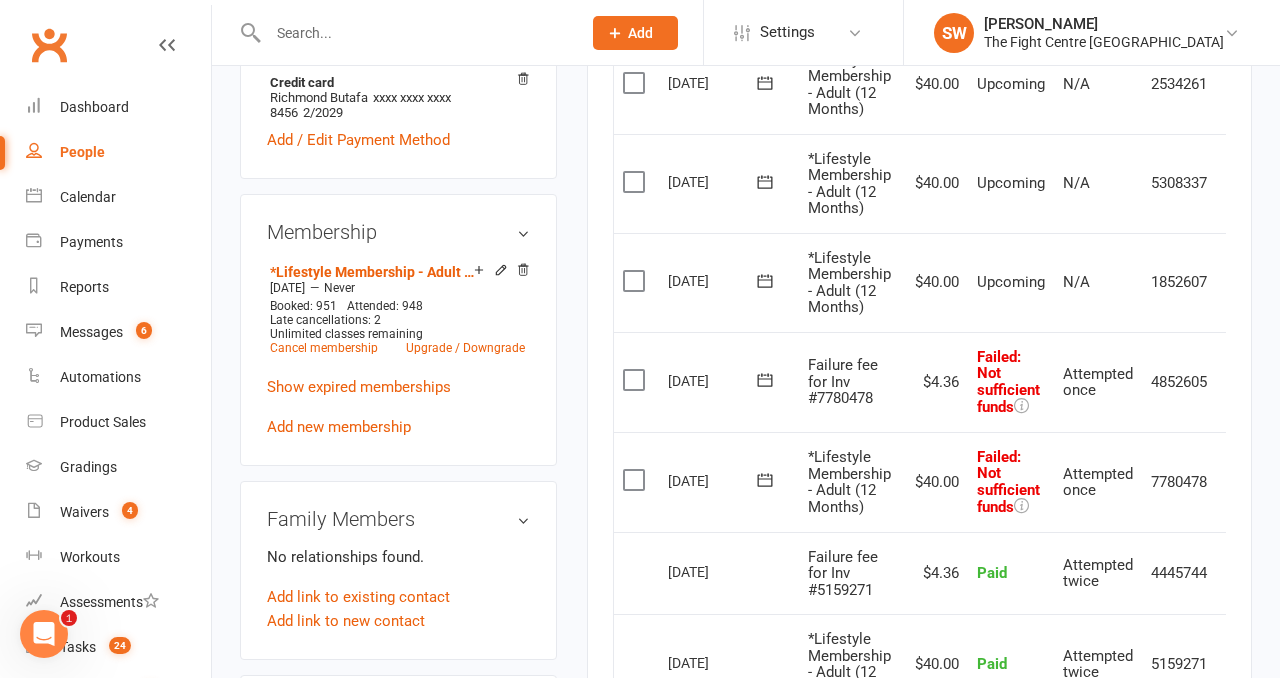 click 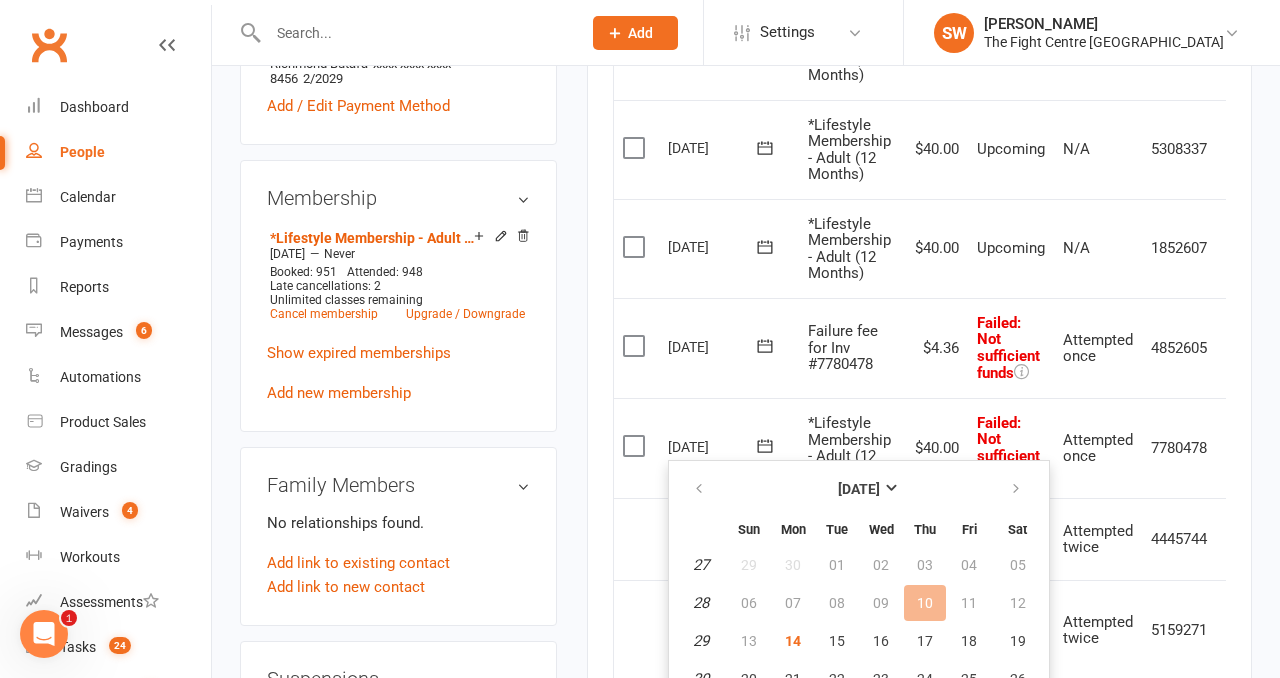 scroll, scrollTop: 720, scrollLeft: 0, axis: vertical 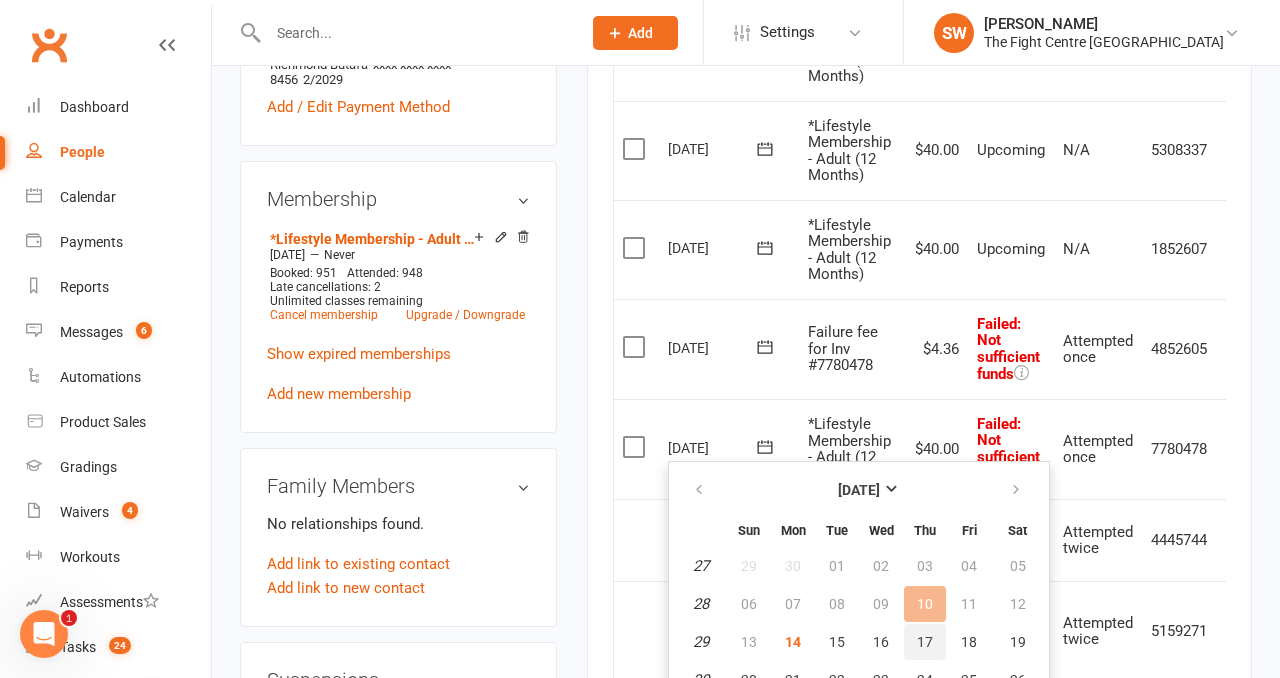 click on "17" at bounding box center (925, 642) 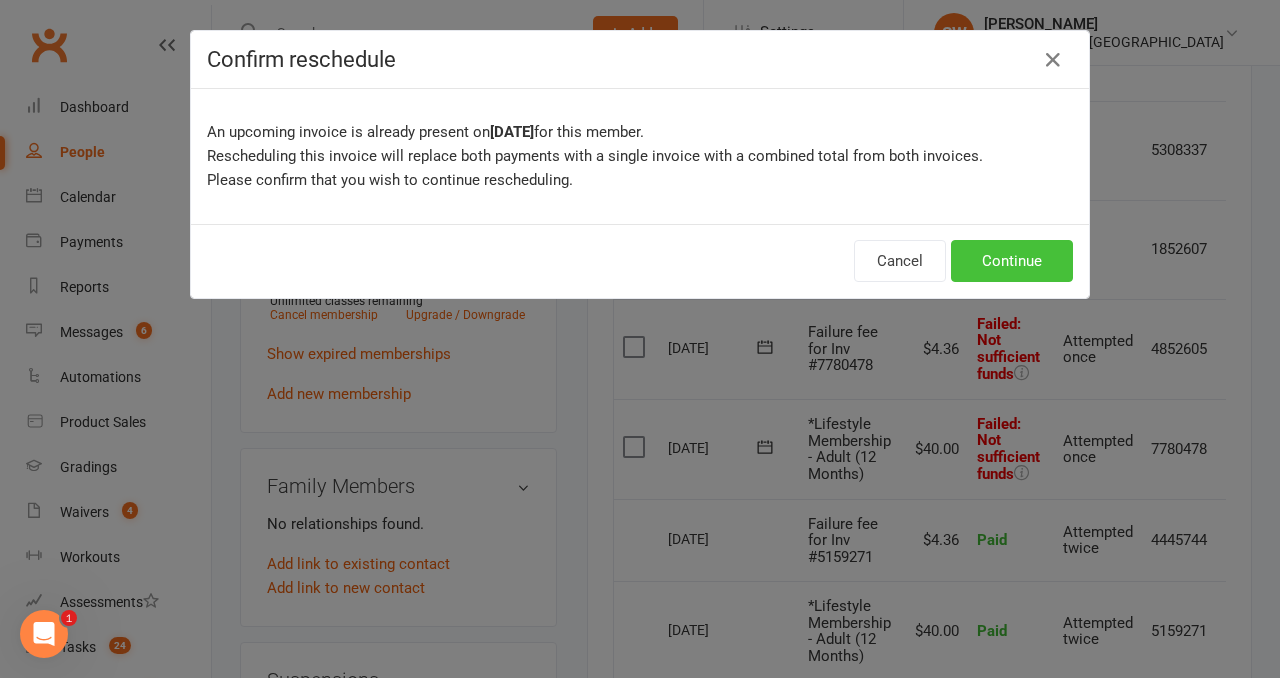click on "Continue" at bounding box center (1012, 261) 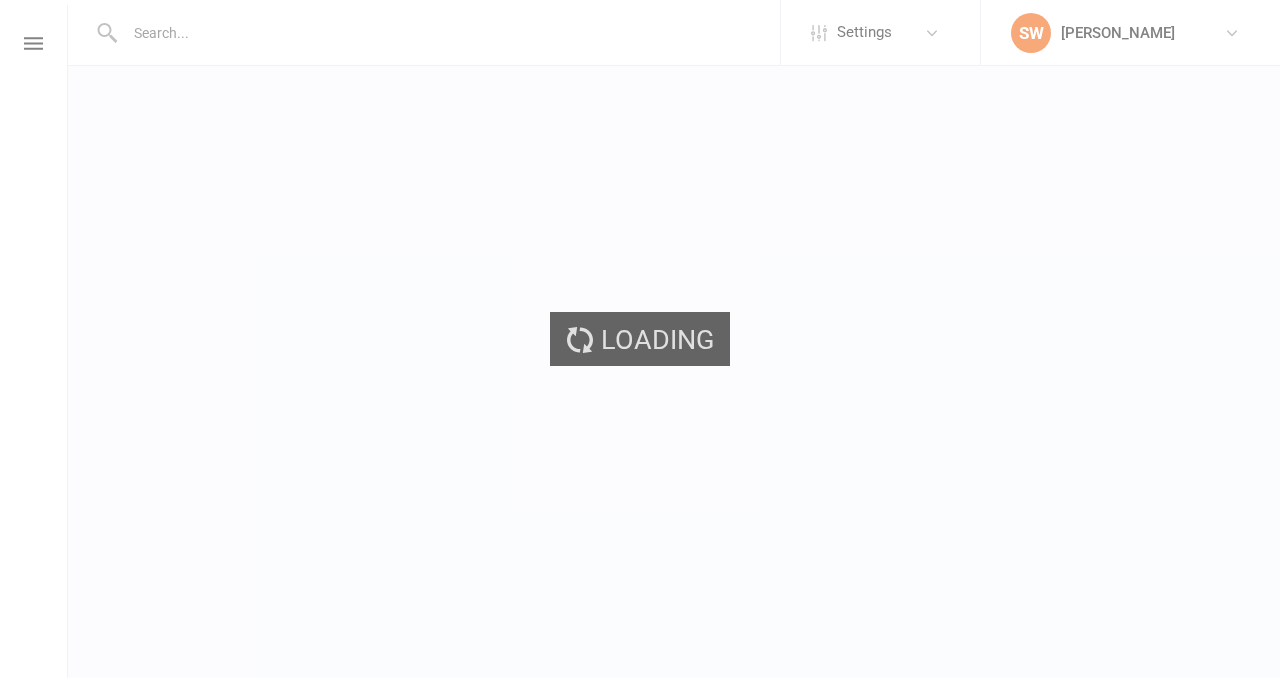 scroll, scrollTop: 0, scrollLeft: 0, axis: both 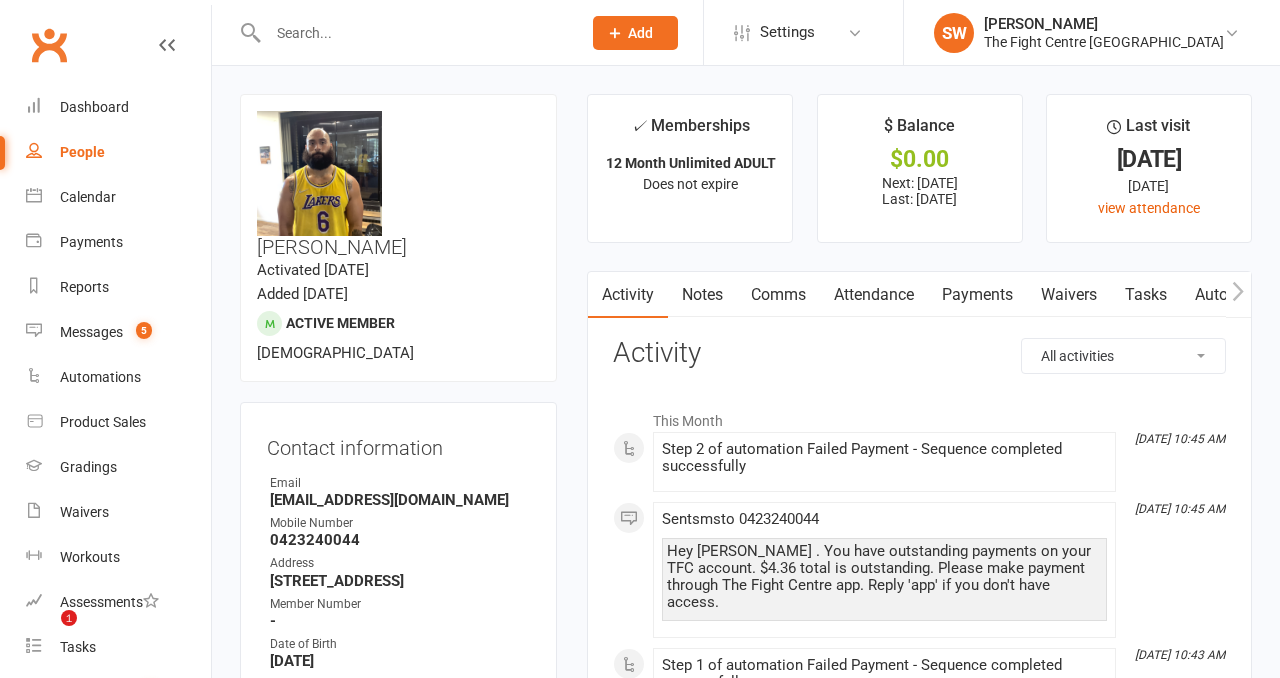 click on "Attendance" at bounding box center [874, 295] 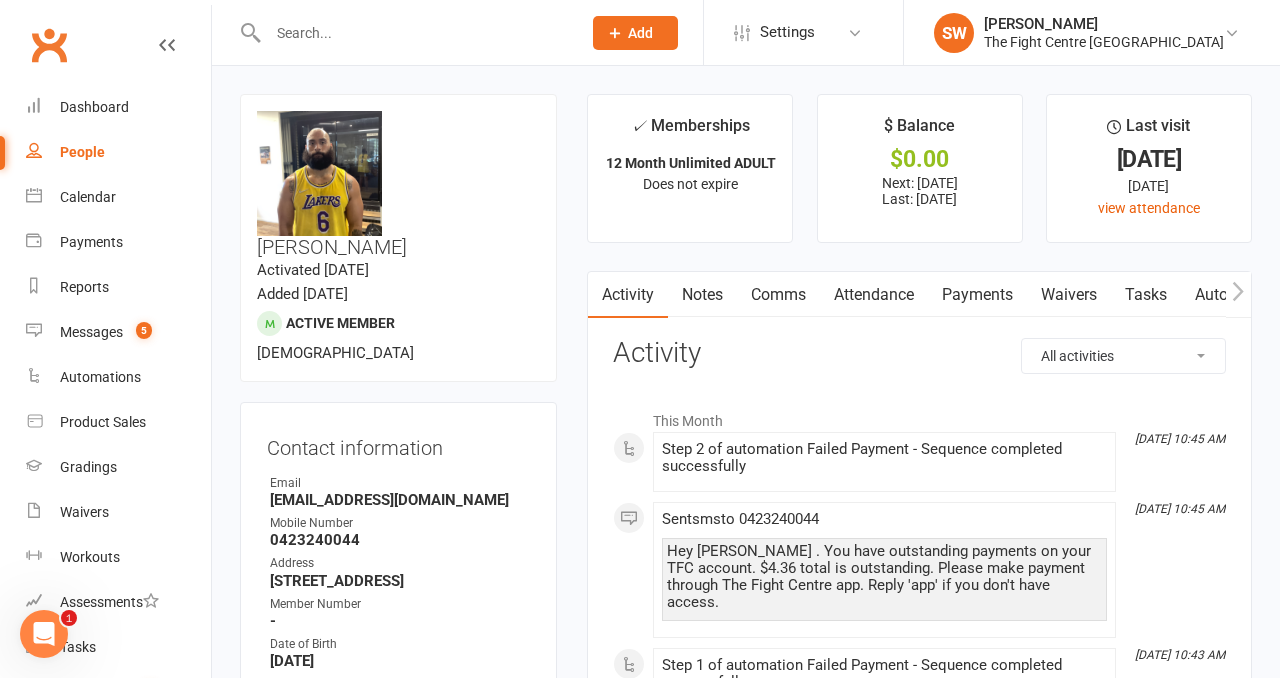 scroll, scrollTop: 0, scrollLeft: 0, axis: both 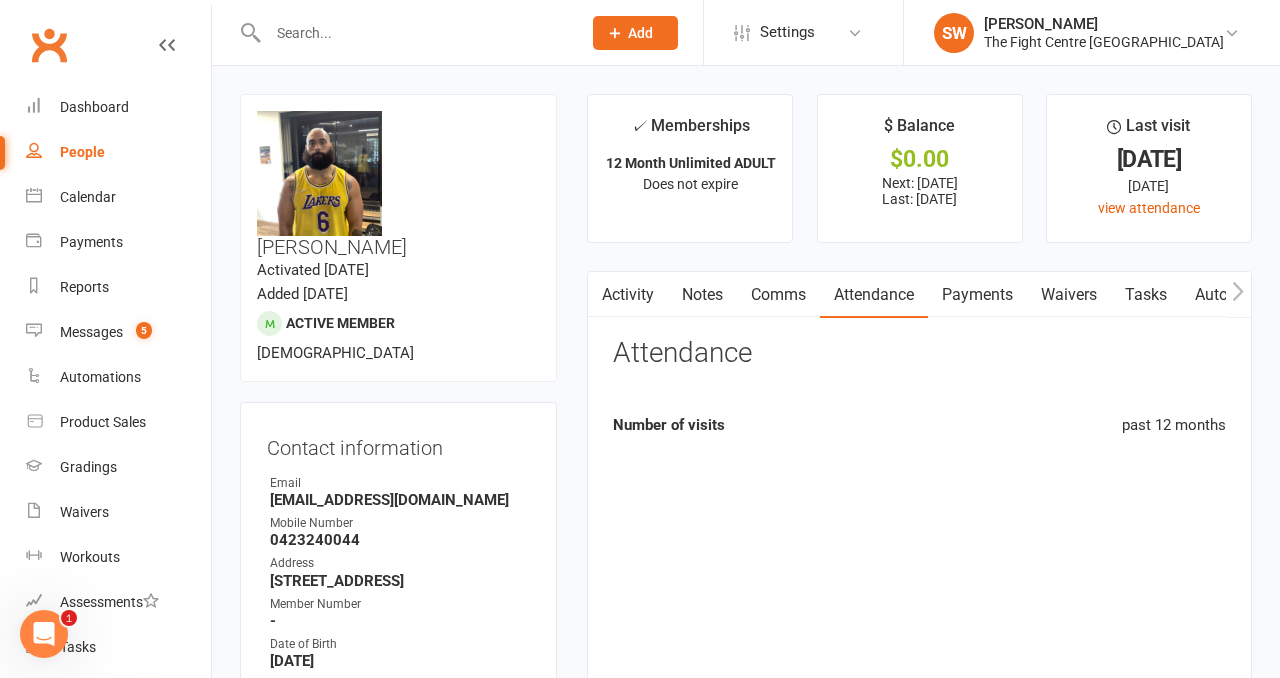 click on "Payments" at bounding box center (977, 295) 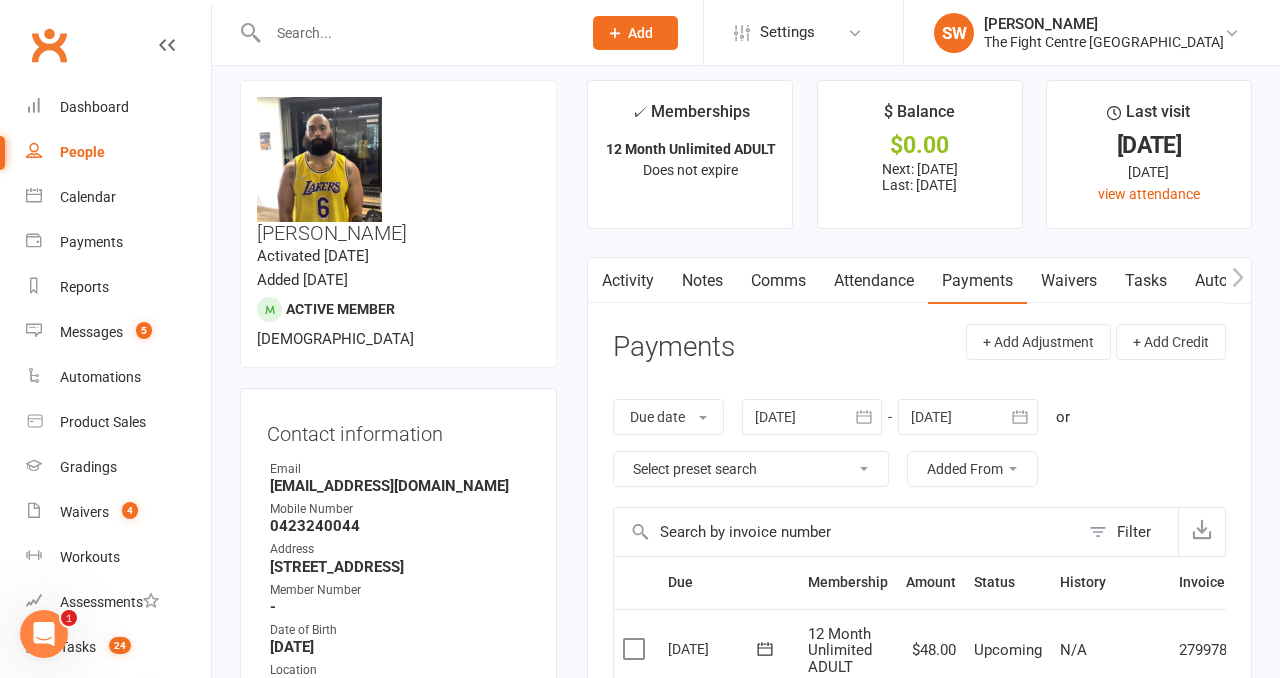 scroll, scrollTop: 0, scrollLeft: 0, axis: both 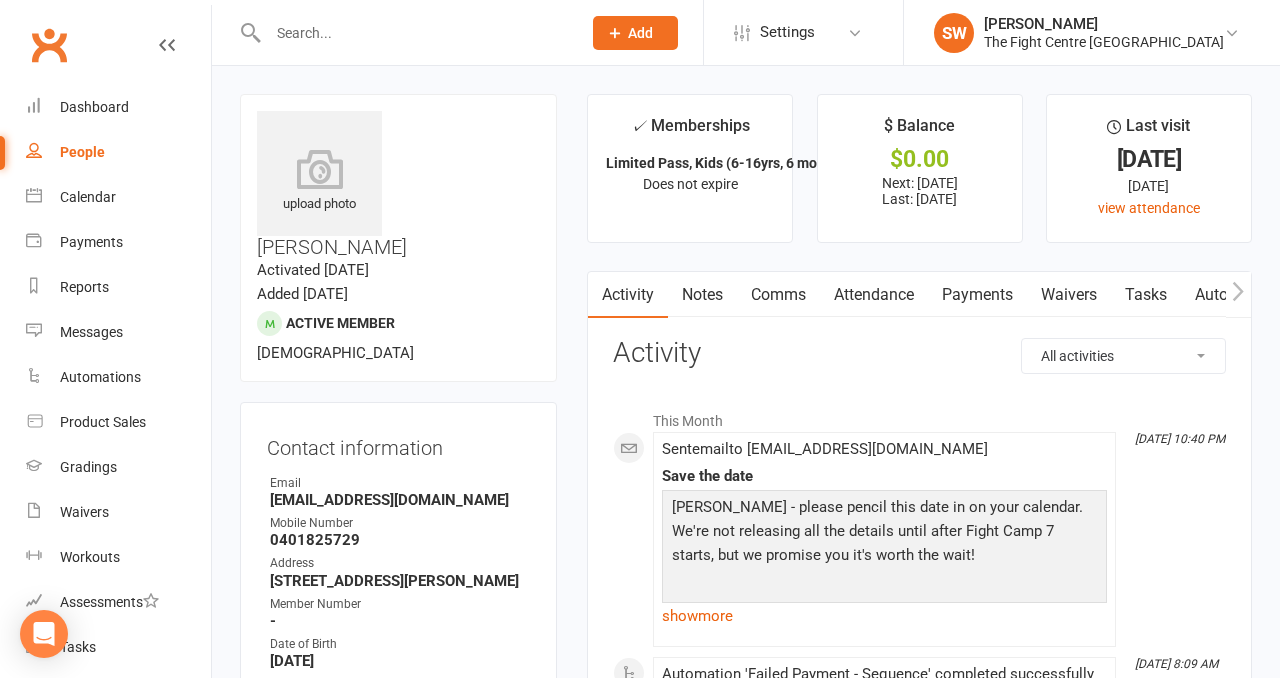click on "Payments" at bounding box center [977, 295] 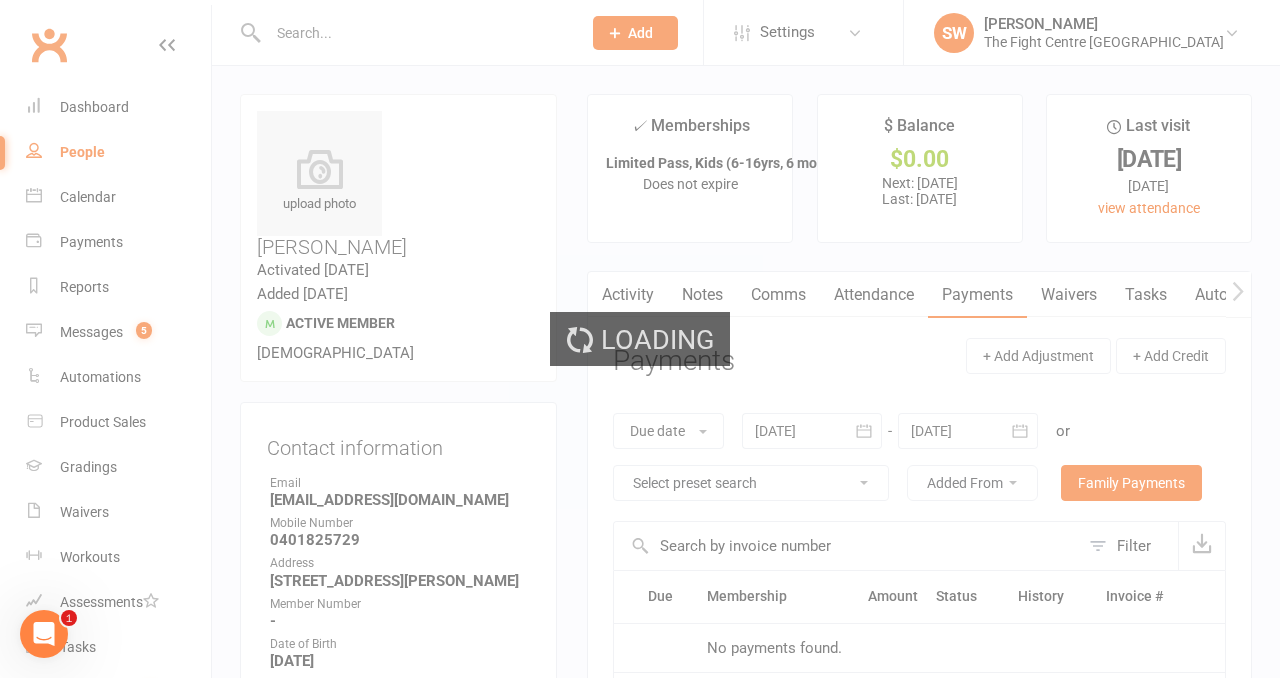 scroll, scrollTop: 0, scrollLeft: 0, axis: both 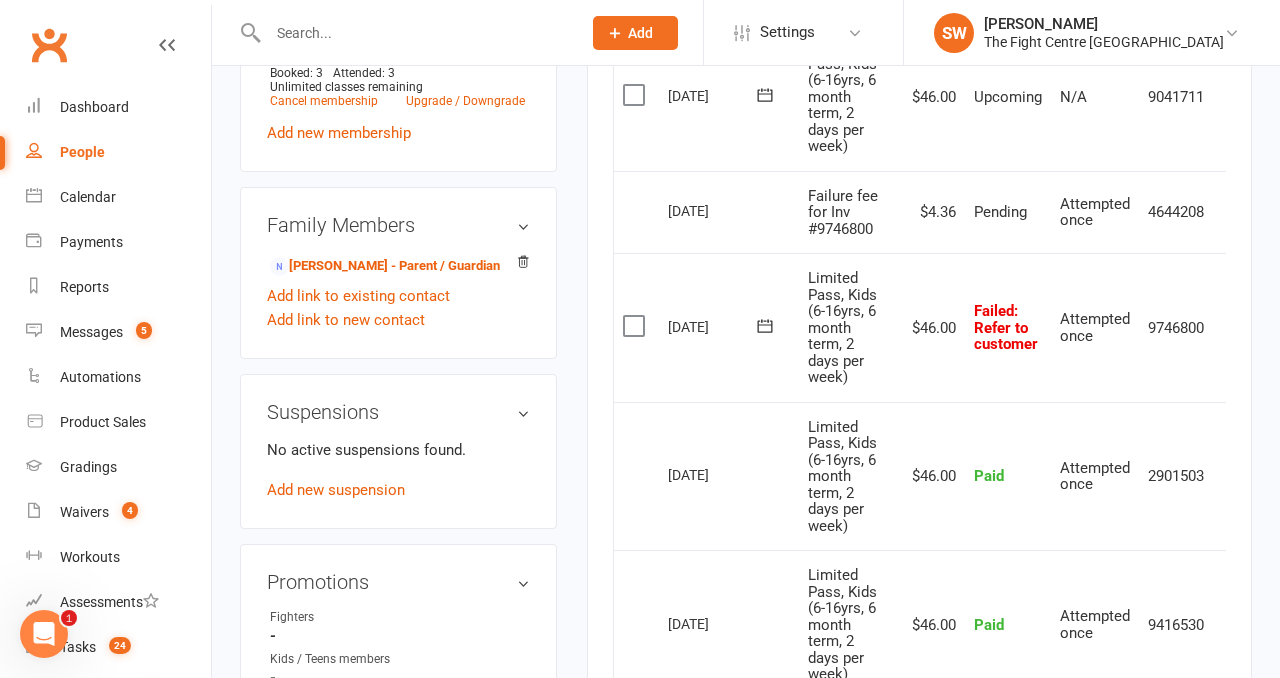 drag, startPoint x: 953, startPoint y: 356, endPoint x: 892, endPoint y: 356, distance: 61 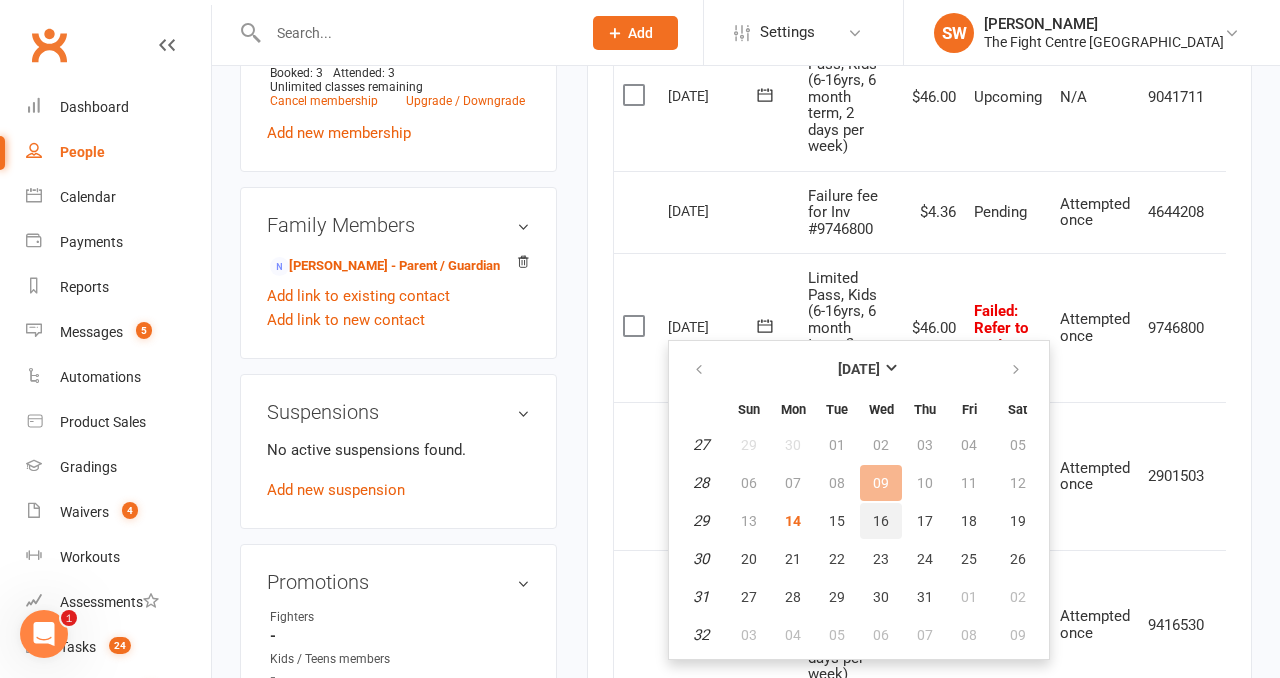 click on "16" at bounding box center [881, 521] 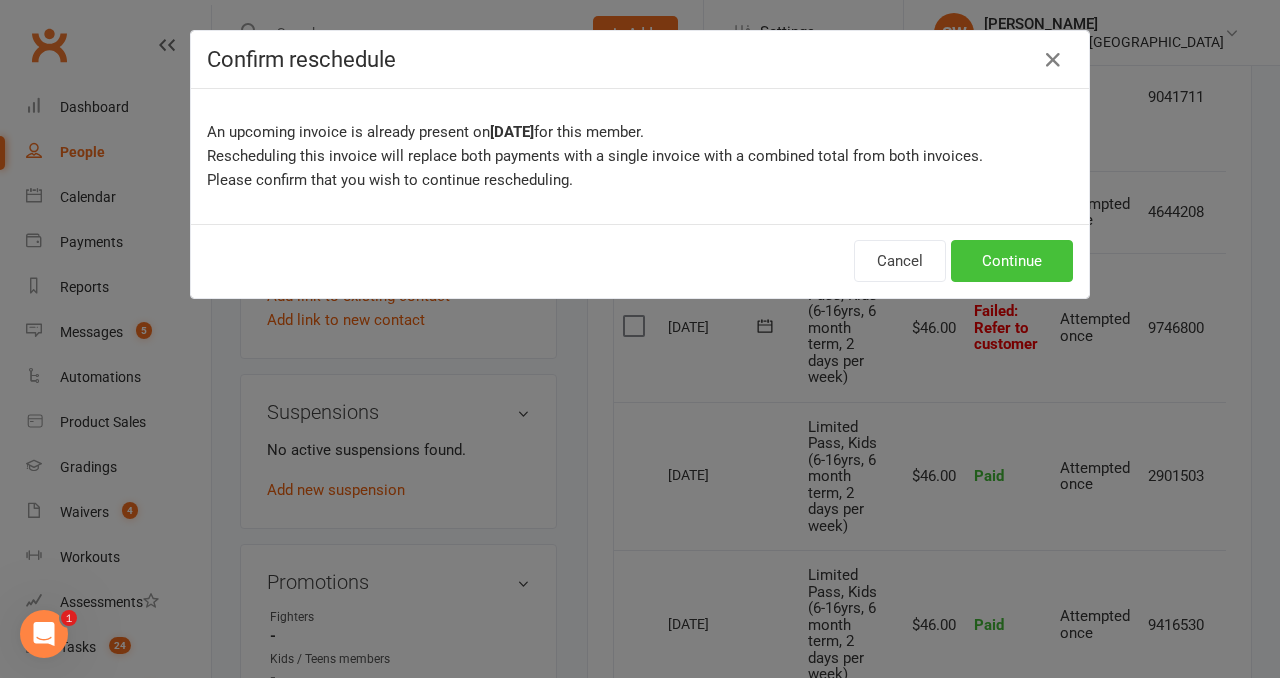 click on "Continue" at bounding box center [1012, 261] 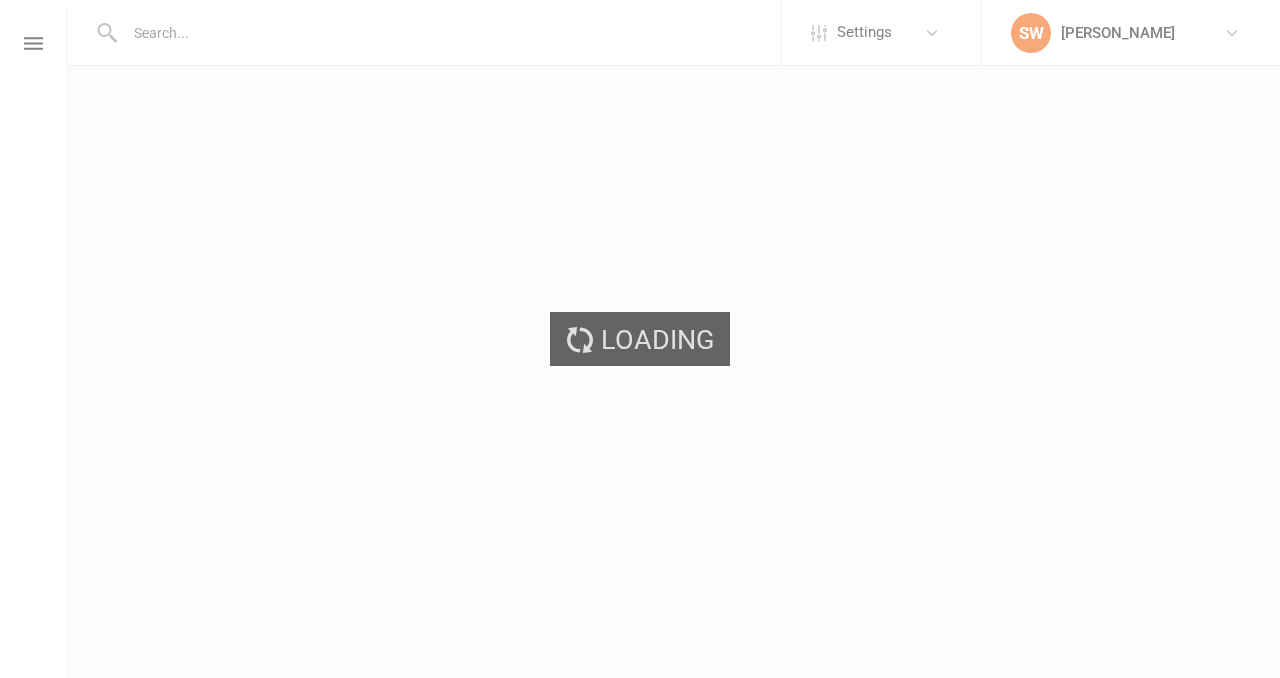 scroll, scrollTop: 0, scrollLeft: 0, axis: both 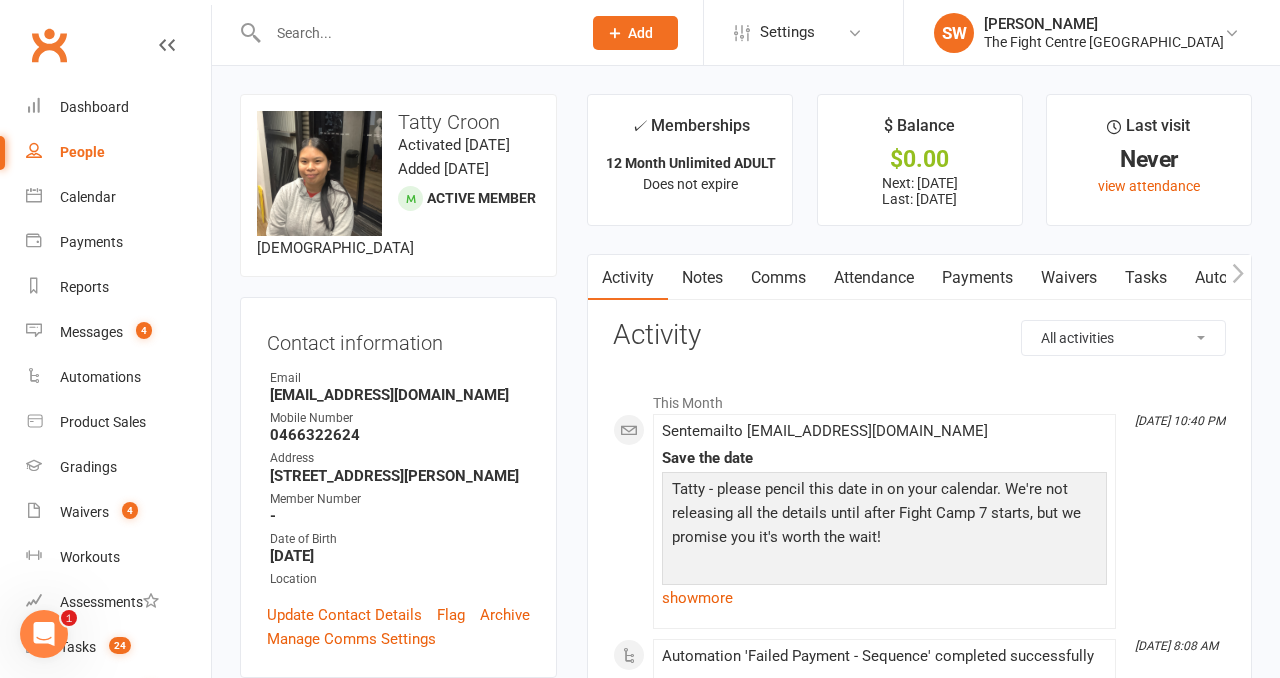 click on "✓ Memberships 12 Month Unlimited ADULT Does not expire $ Balance $0.00 Next: [DATE] Last: [DATE] Last visit Never view attendance
Activity Notes Comms Attendance Payments Waivers Tasks Automations Workouts Gradings / Promotions Mobile App Credit balance
All activities Bookings / Attendances Communications Notes Failed SMSes Gradings Members Memberships Mobile App POS Sales Payments Credit Vouchers Prospects Reports Automations Tasks Waivers Workouts Kiosk Mode Consent Assessments Contact Flags Family Relationships Activity This Month [DATE] 10:40 PM   Sent  email  to   [EMAIL_ADDRESS][DOMAIN_NAME]   Save the date Tatty - please pencil this date in on your calendar.  We're not releasing all the details until after Fight Camp 7 starts, but we promise you it's worth the wait!   We hope you've all had a restful winter weekend, nice and chill (no pun intended).       There's so much to look forward too in the 2nd half of 2025, and it's nice to be doing it with you guys.   [PERSON_NAME]        OSS! show" at bounding box center (919, 1812) 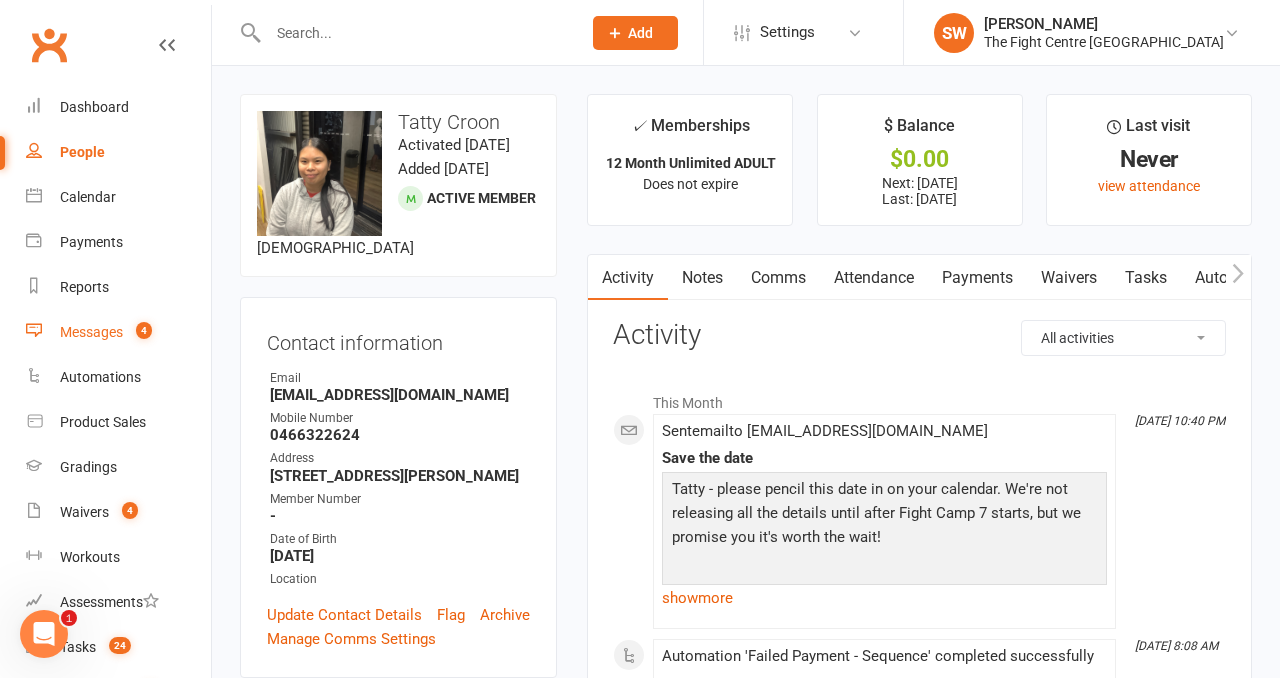 click on "4" at bounding box center (139, 332) 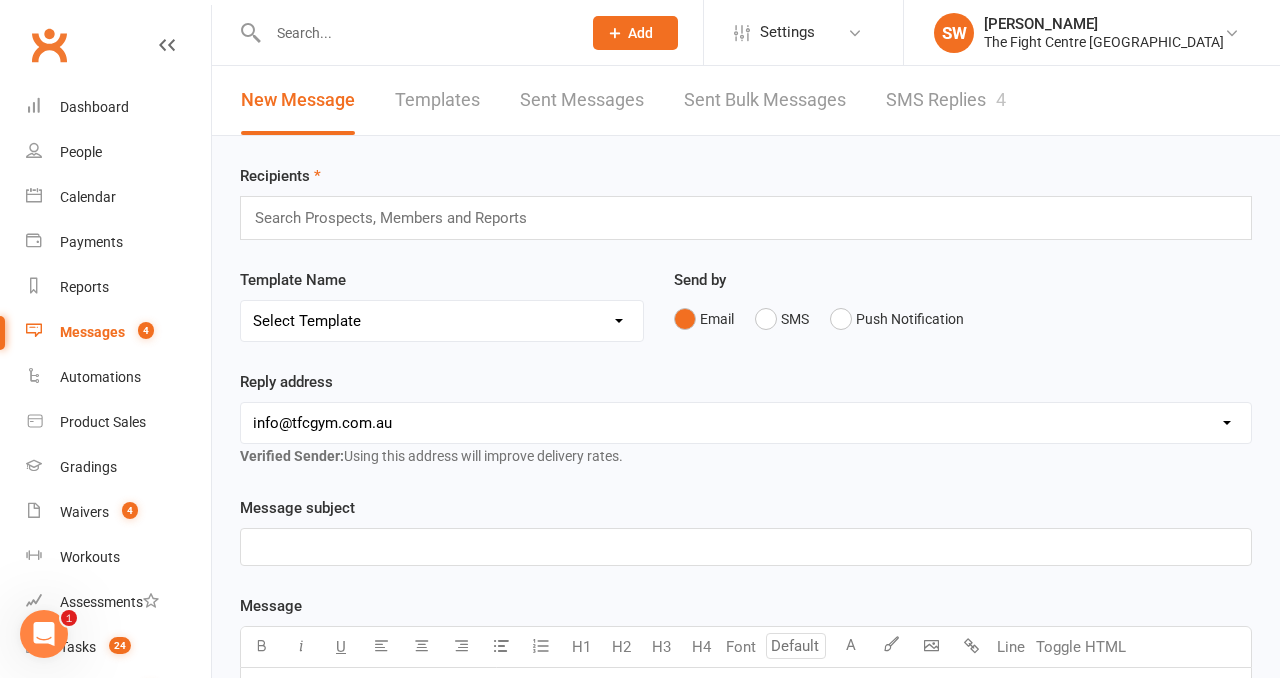 click on "SMS Replies  4" at bounding box center (946, 100) 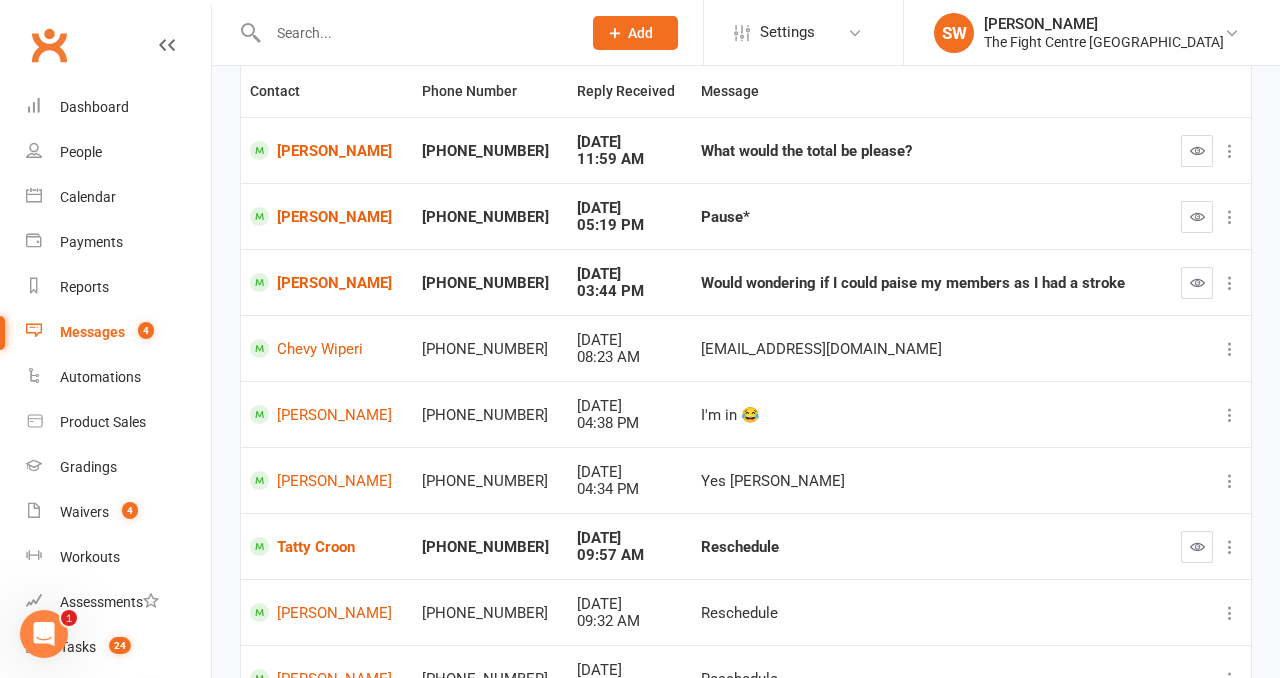 scroll, scrollTop: 169, scrollLeft: 0, axis: vertical 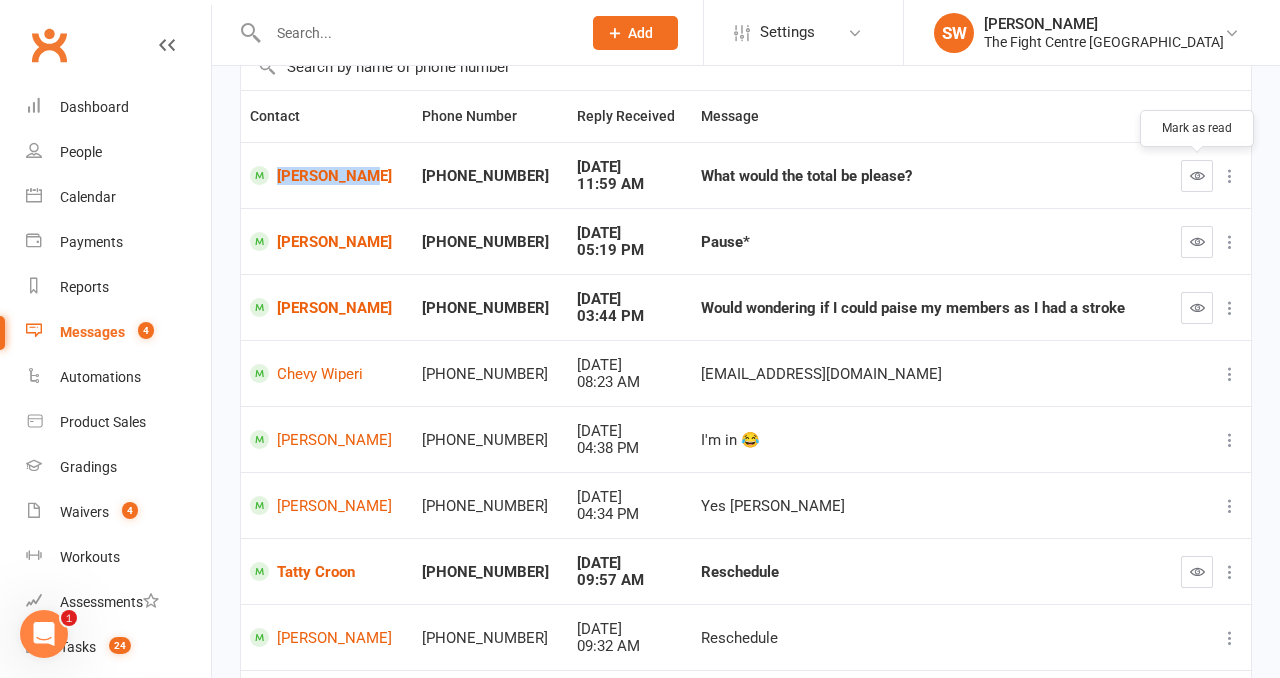 click at bounding box center [1197, 175] 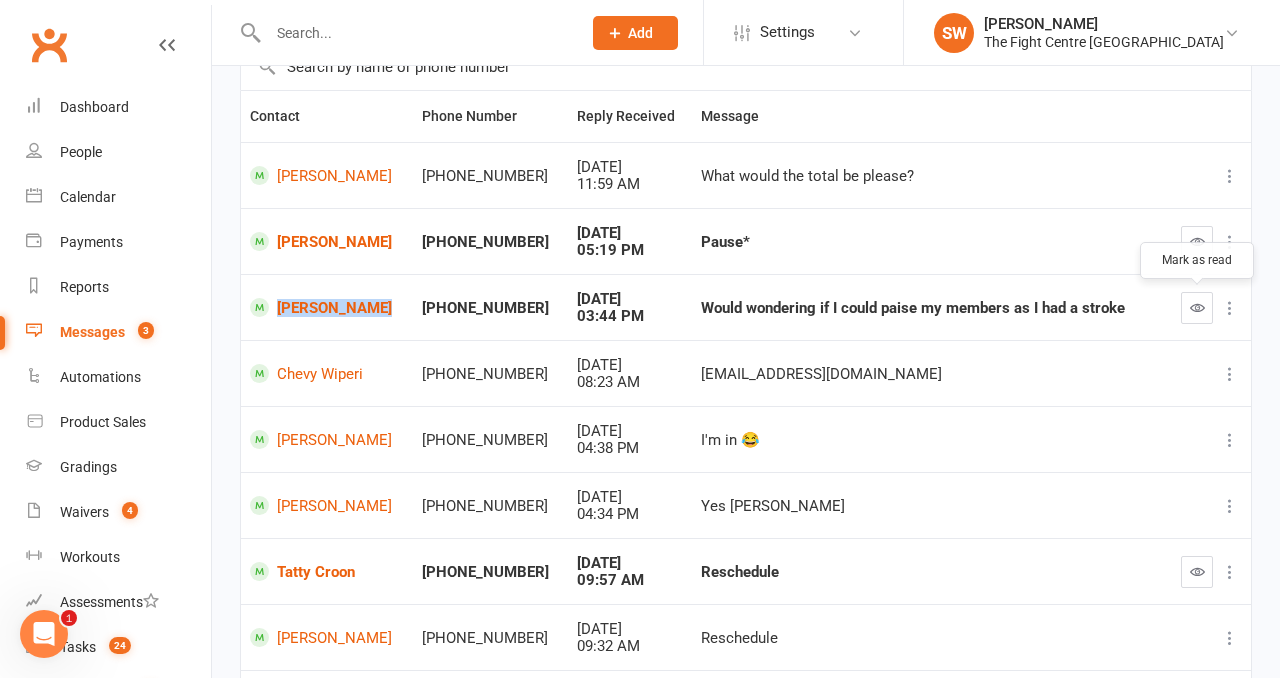 click at bounding box center (1197, 307) 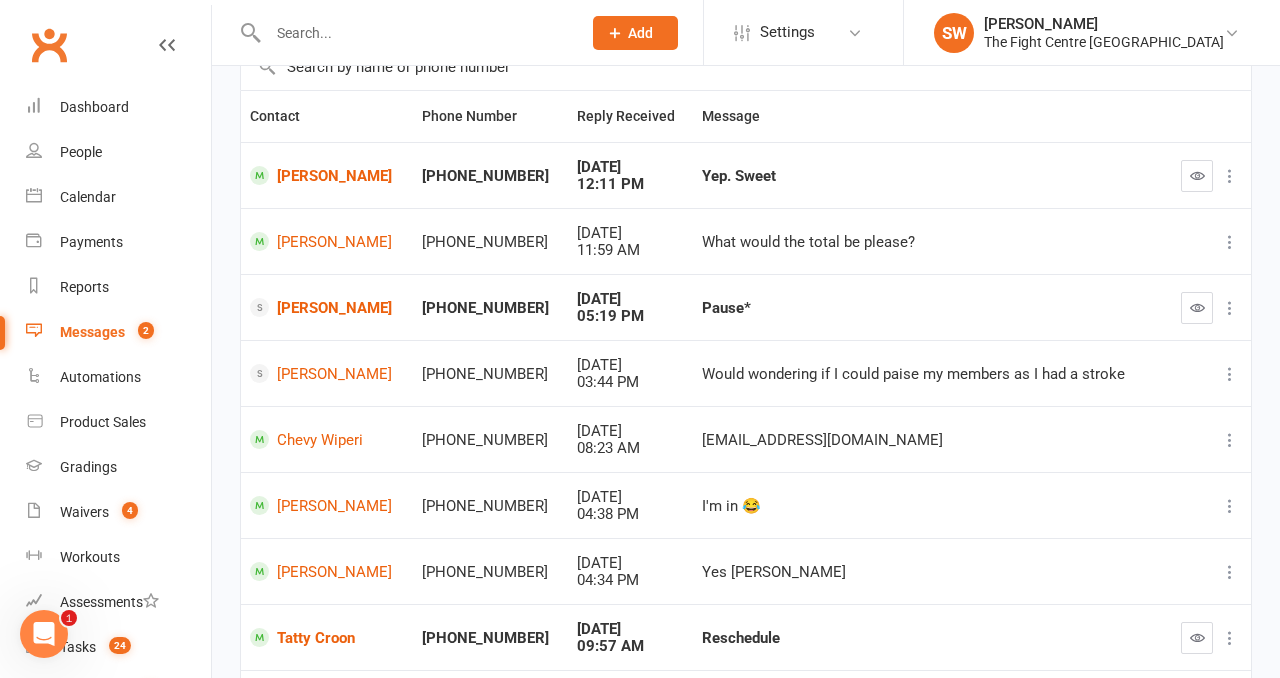 click at bounding box center [1197, 307] 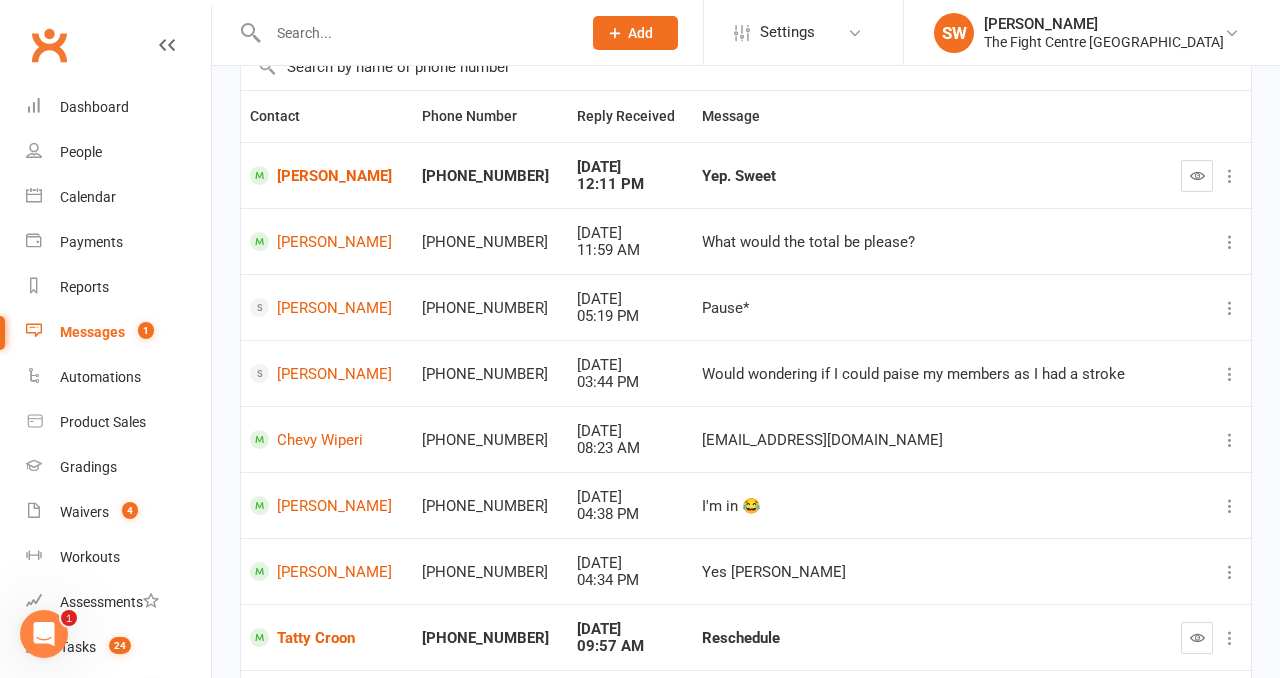 click at bounding box center (1208, 175) 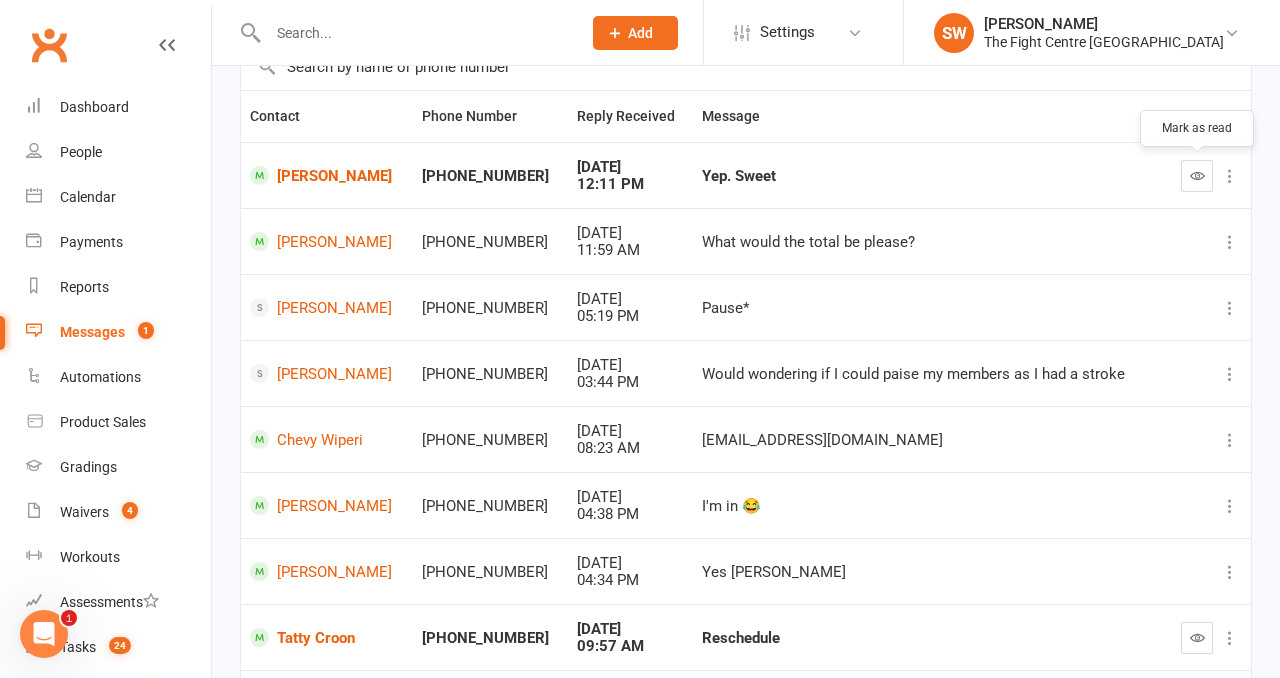 click at bounding box center [1197, 175] 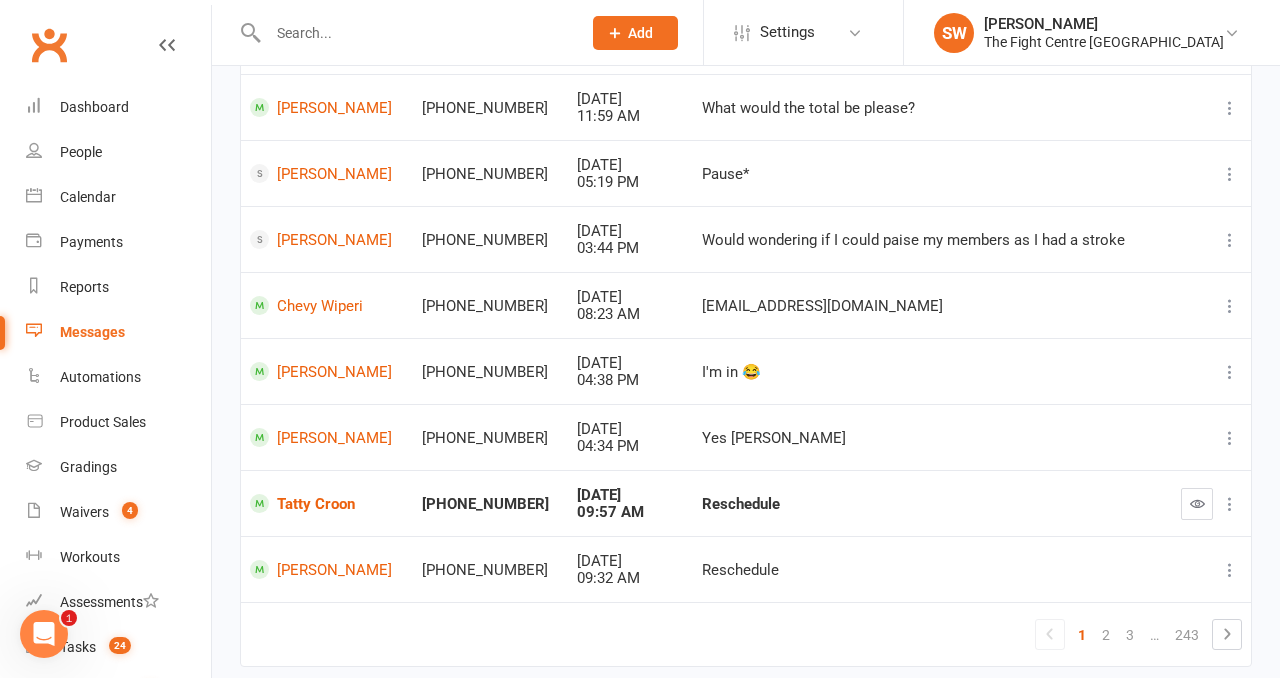 scroll, scrollTop: 443, scrollLeft: 0, axis: vertical 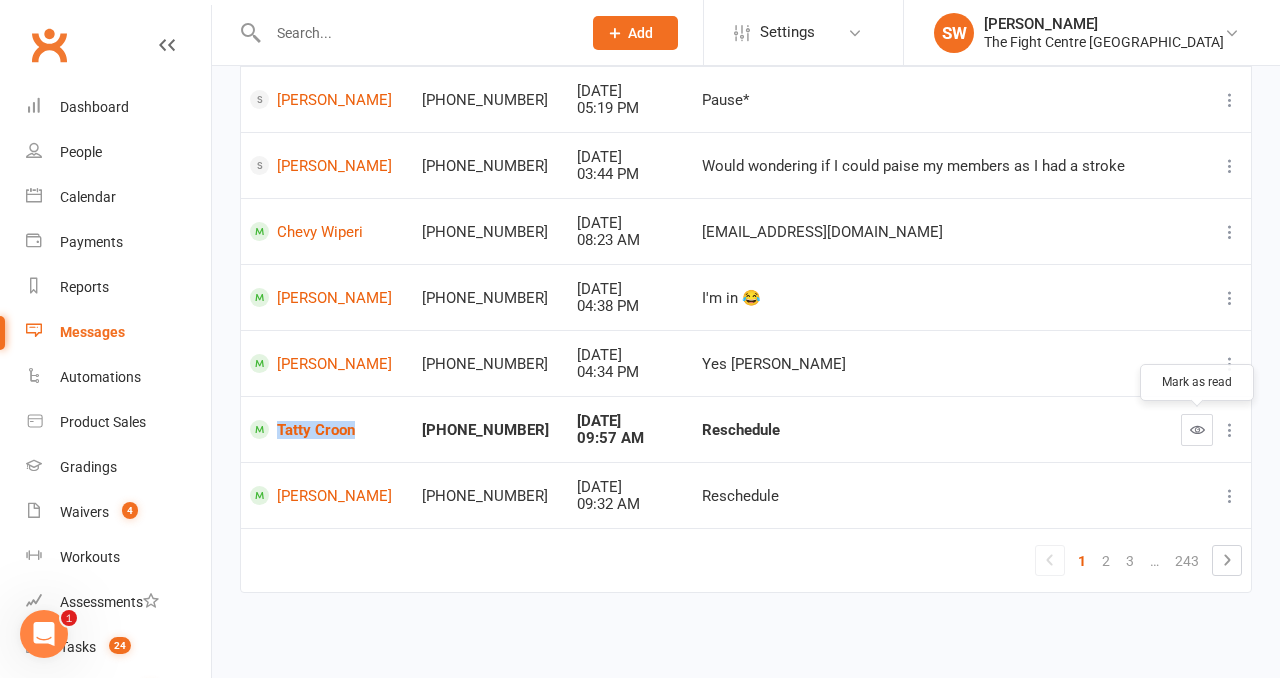 click at bounding box center (1197, 429) 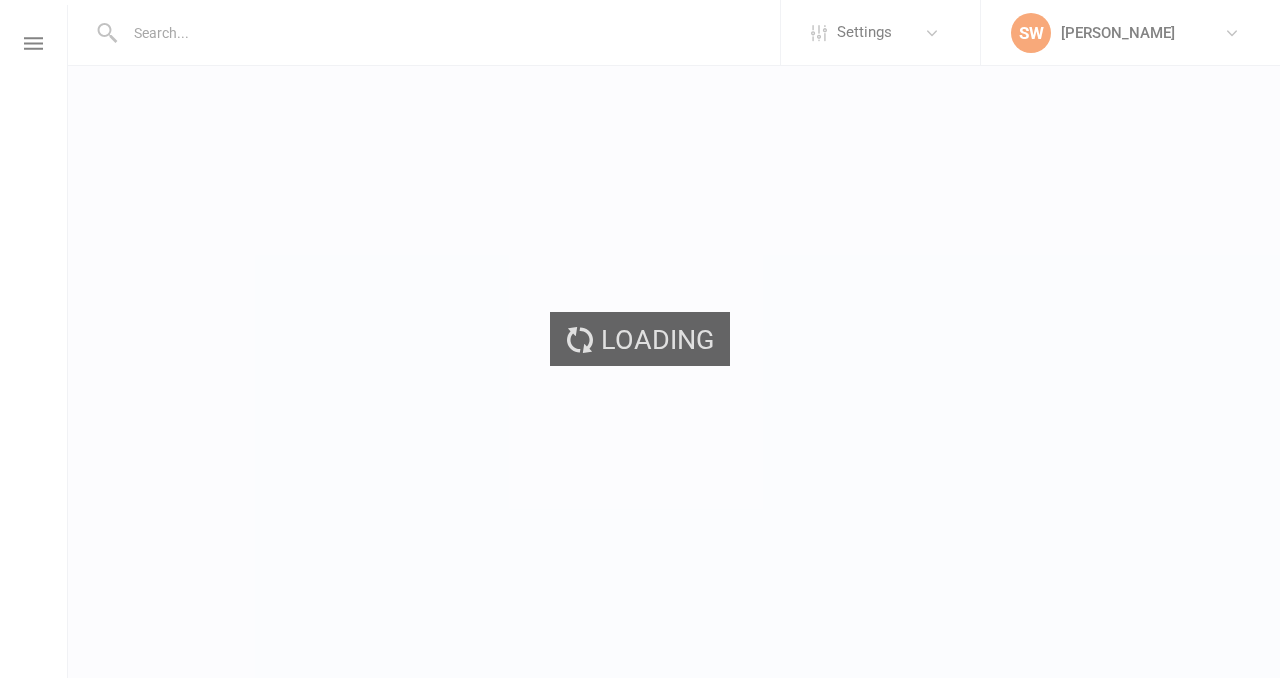 scroll, scrollTop: 0, scrollLeft: 0, axis: both 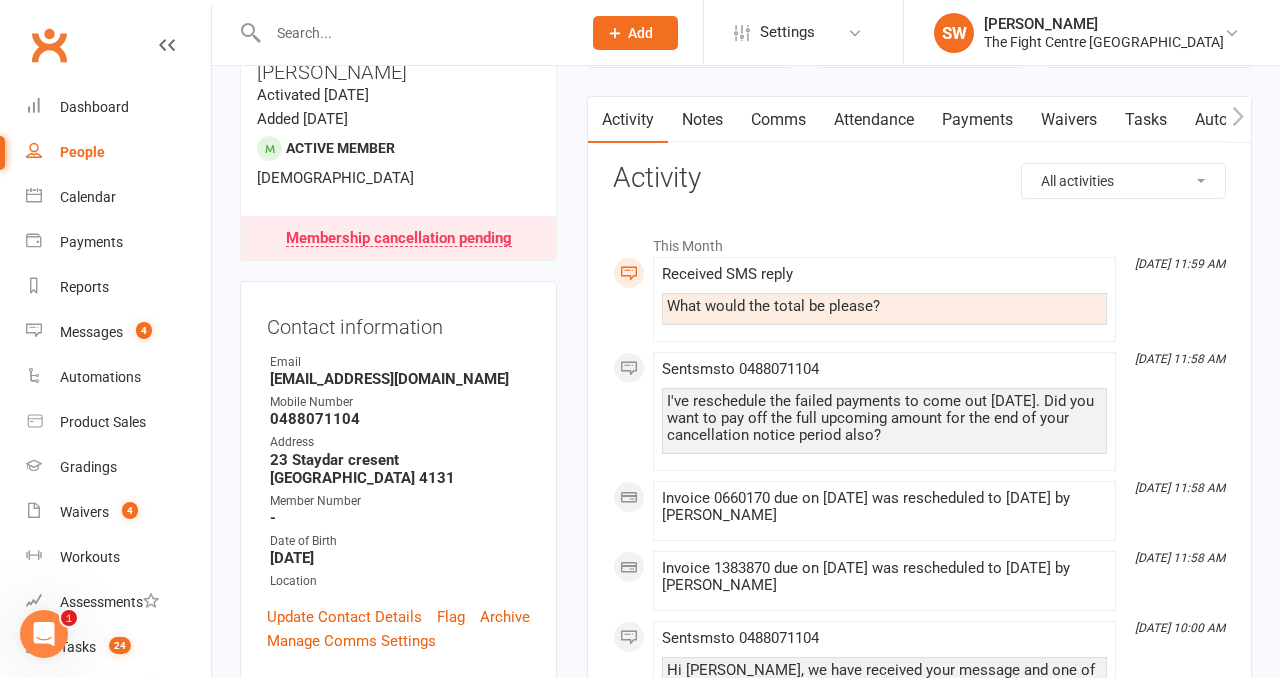 click on "Payments" at bounding box center [977, 120] 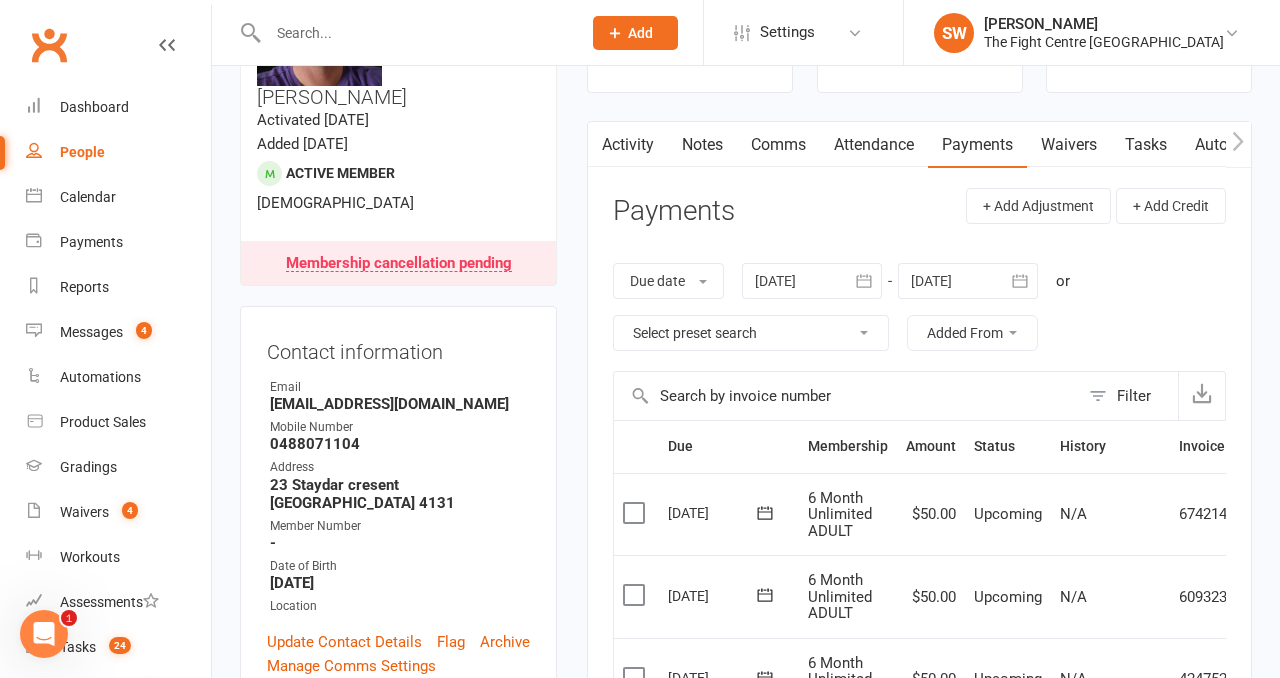 scroll, scrollTop: 47, scrollLeft: 0, axis: vertical 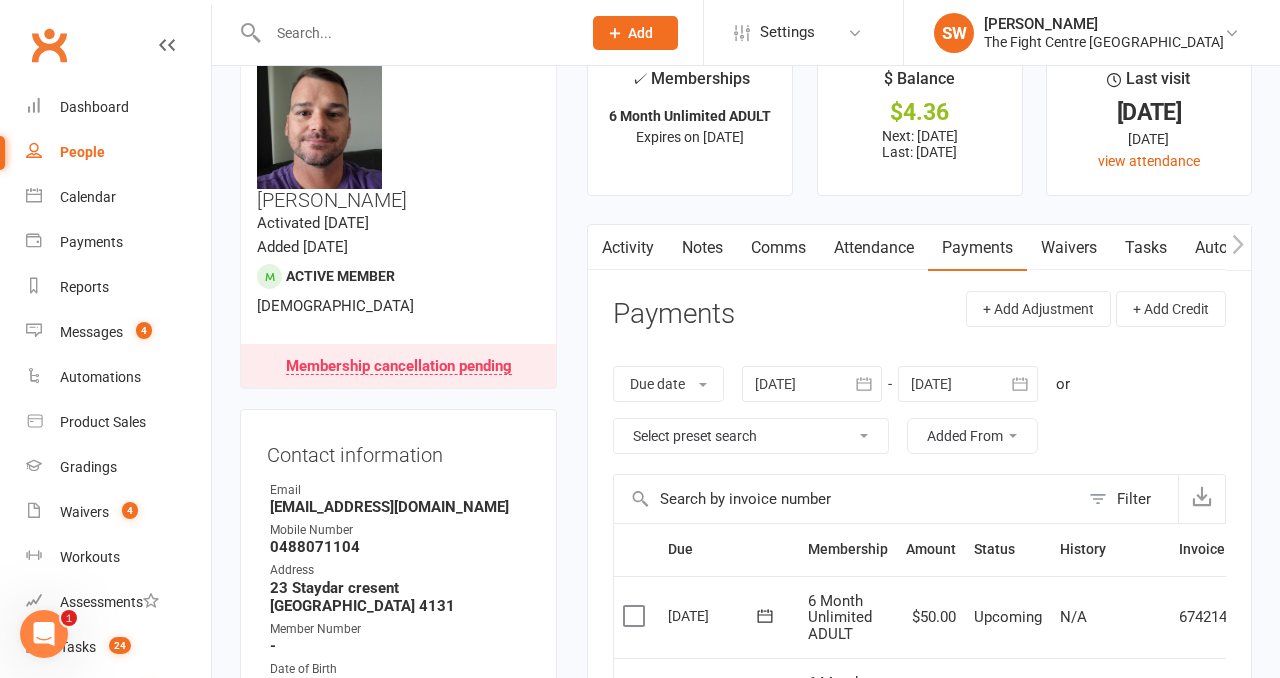 click on "✓ Memberships 6 Month Unlimited ADULT Expires on 3rd August, 2025 $ Balance $4.36 Next: 15 Jul 2025 Last: 7 Jul 2025 Last visit 4 Apr 2025 3 months ago view attendance
Activity Notes Comms Attendance Payments Waivers Tasks Automations Workouts Gradings / Promotions Mobile App Credit balance
Payments + Add Adjustment + Add Credit Due date  Due date Date paid Date failed Date settled 13 Jun 2025
June 2025
Sun Mon Tue Wed Thu Fri Sat
23
01
02
03
04
05
06
07
24
08
09
10
11
12
13
14
25
15
16
17
18
19
20
21 26" at bounding box center (919, 1077) 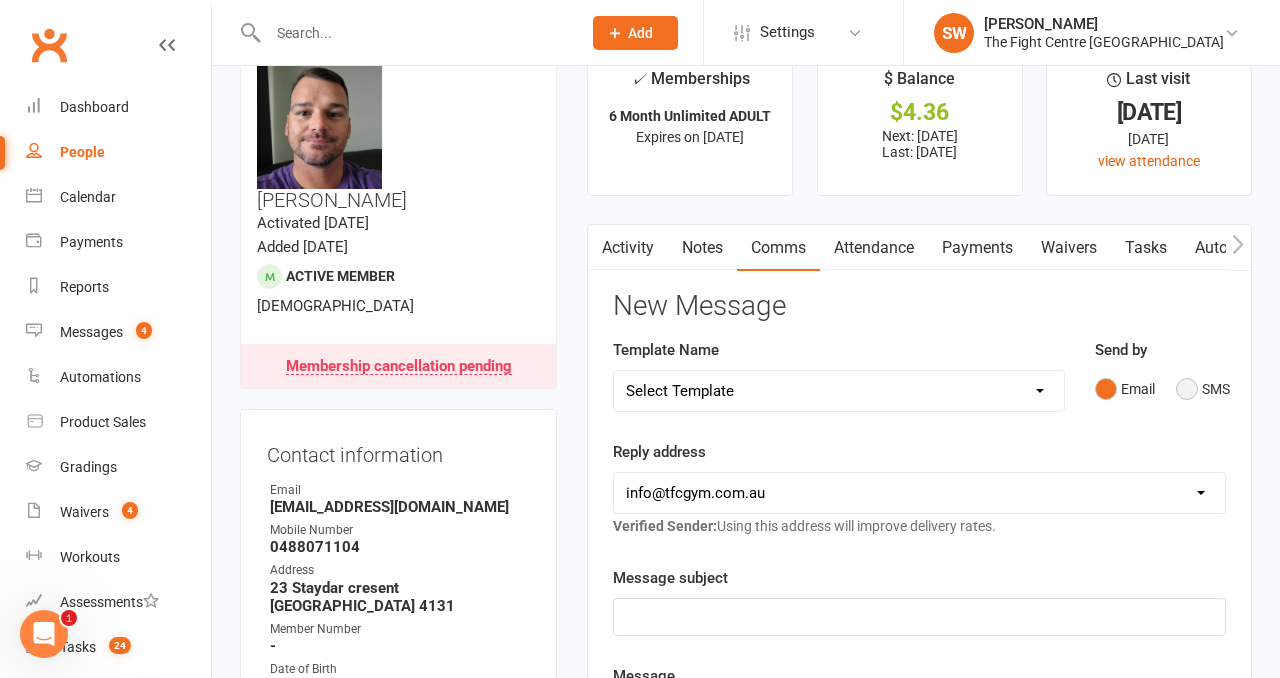click on "SMS" at bounding box center (1203, 389) 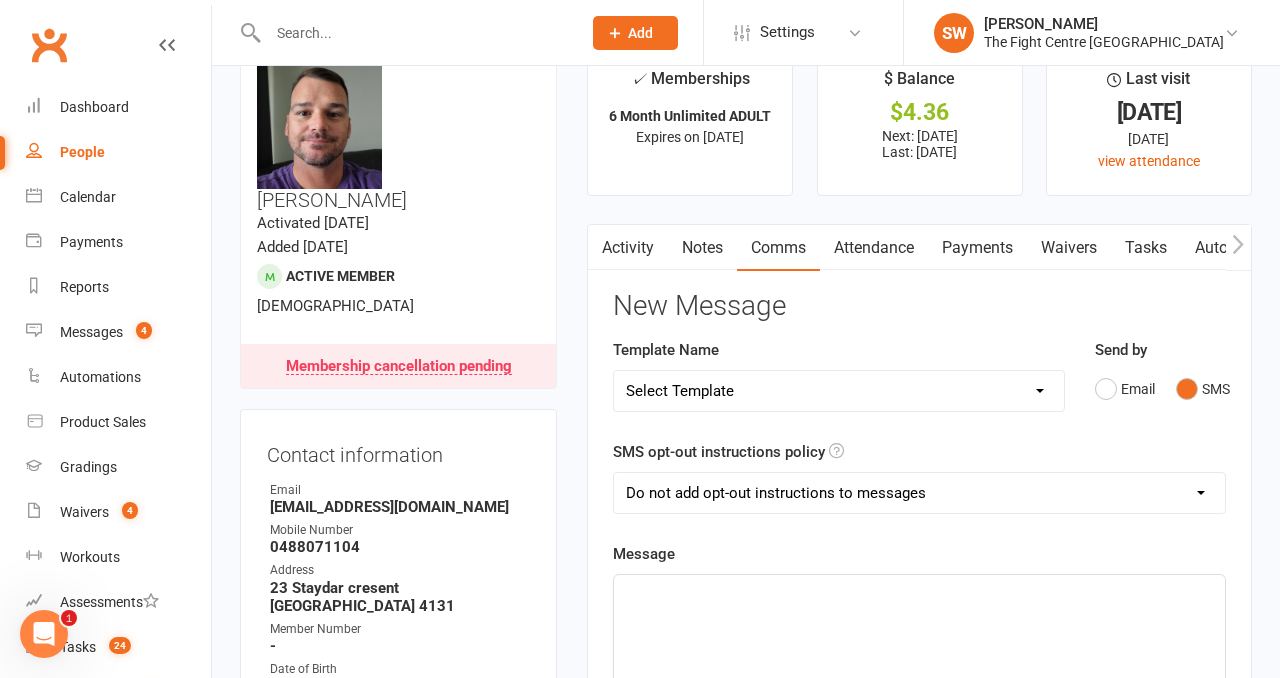 click on "﻿" 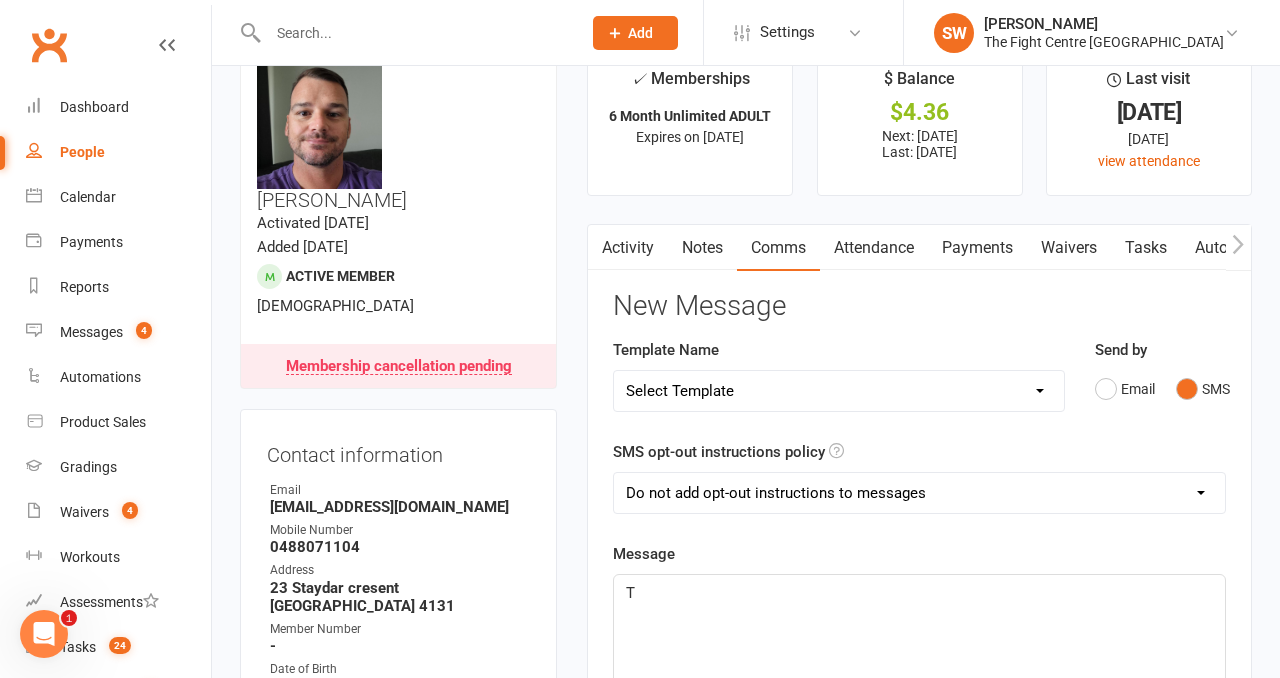 type 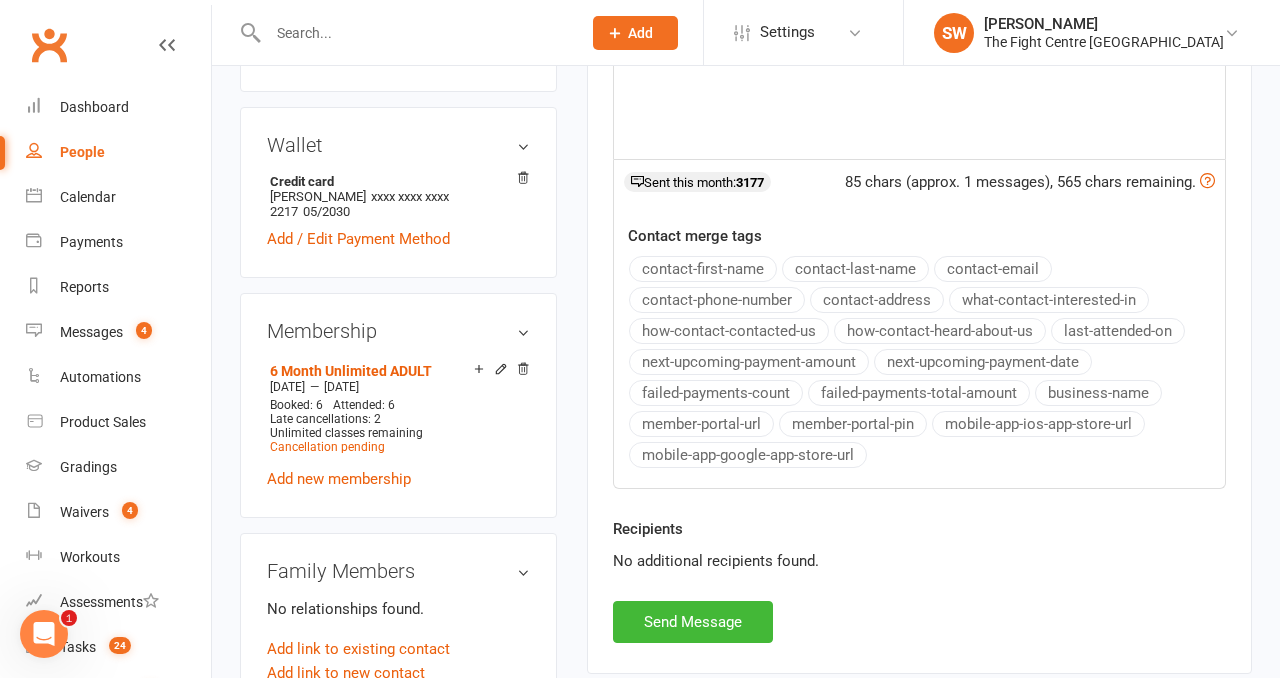 scroll, scrollTop: 932, scrollLeft: 0, axis: vertical 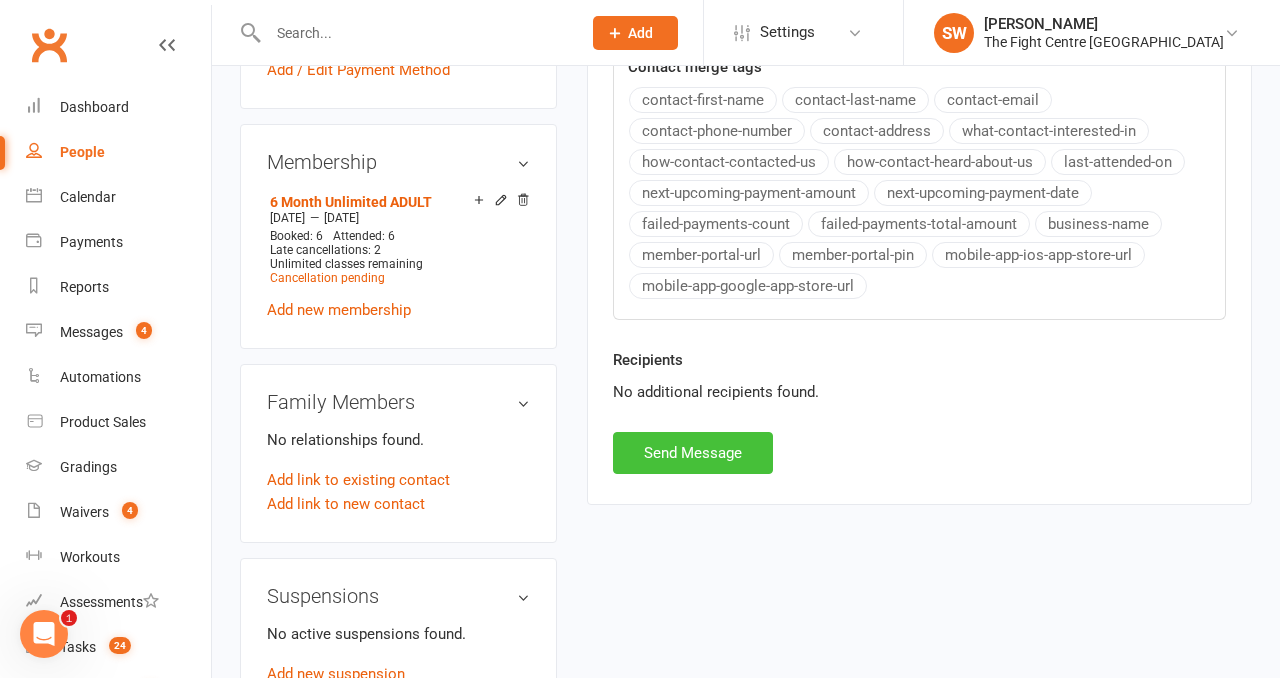 click on "Send Message" at bounding box center [693, 453] 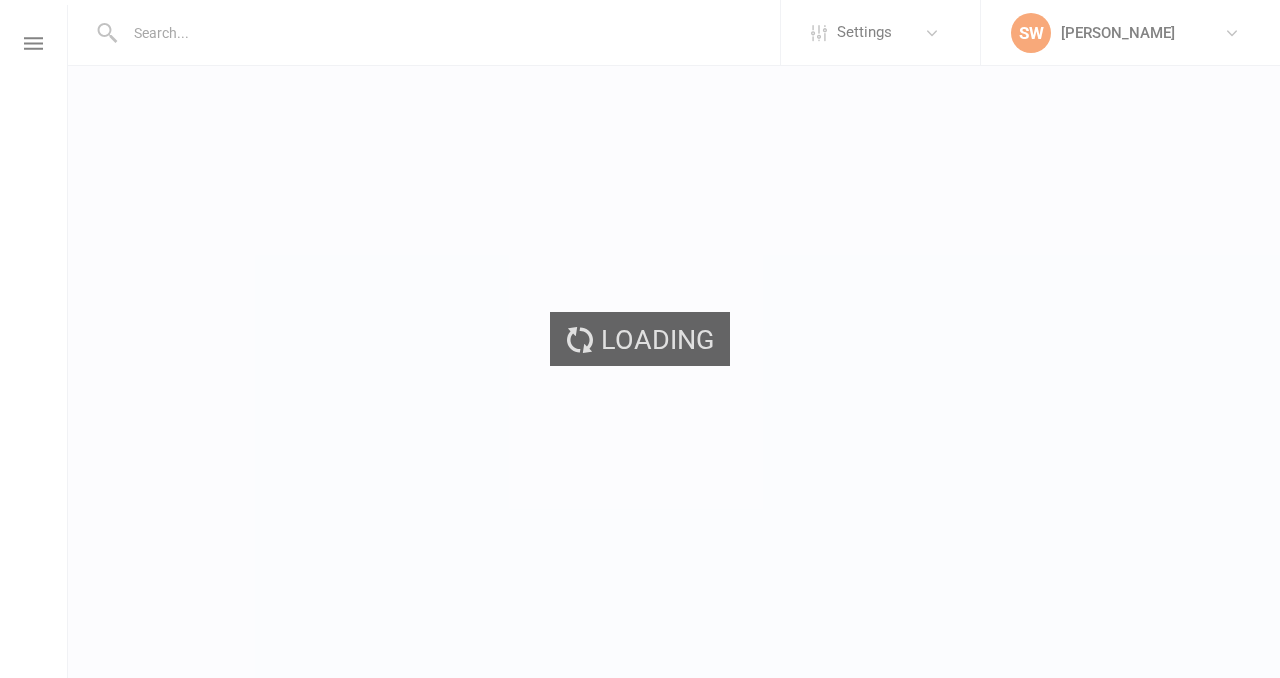 scroll, scrollTop: 0, scrollLeft: 0, axis: both 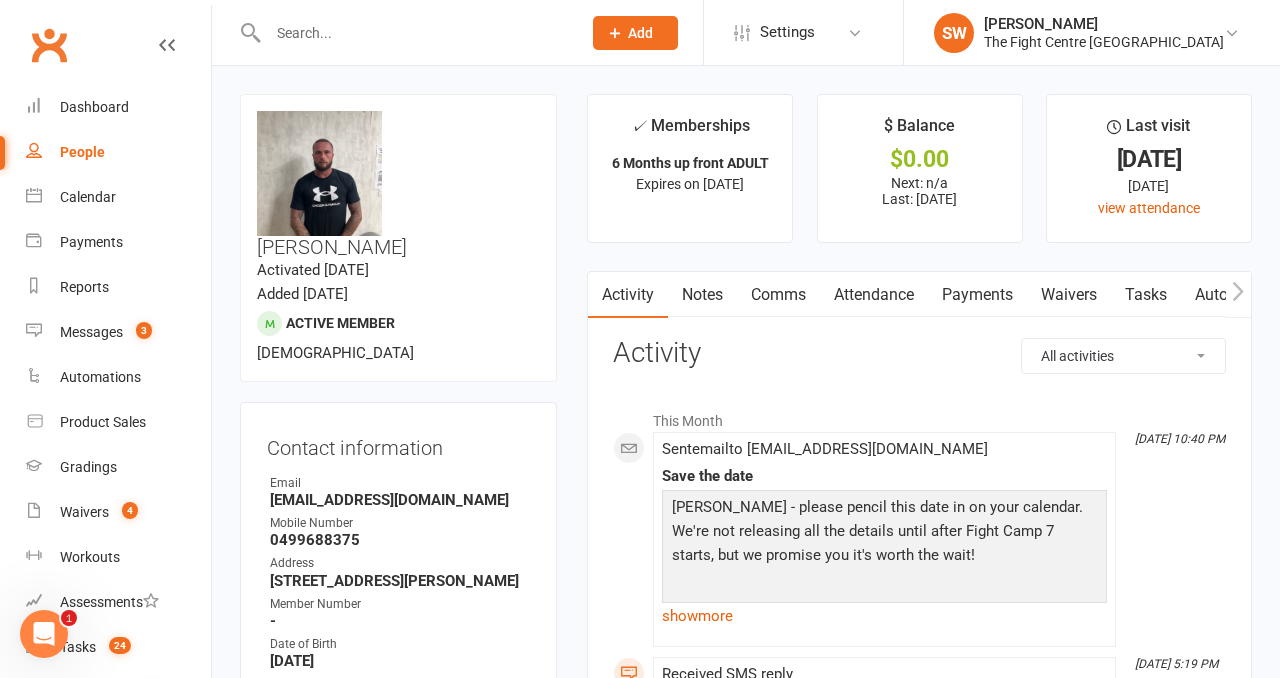 click on "Comms" at bounding box center [778, 295] 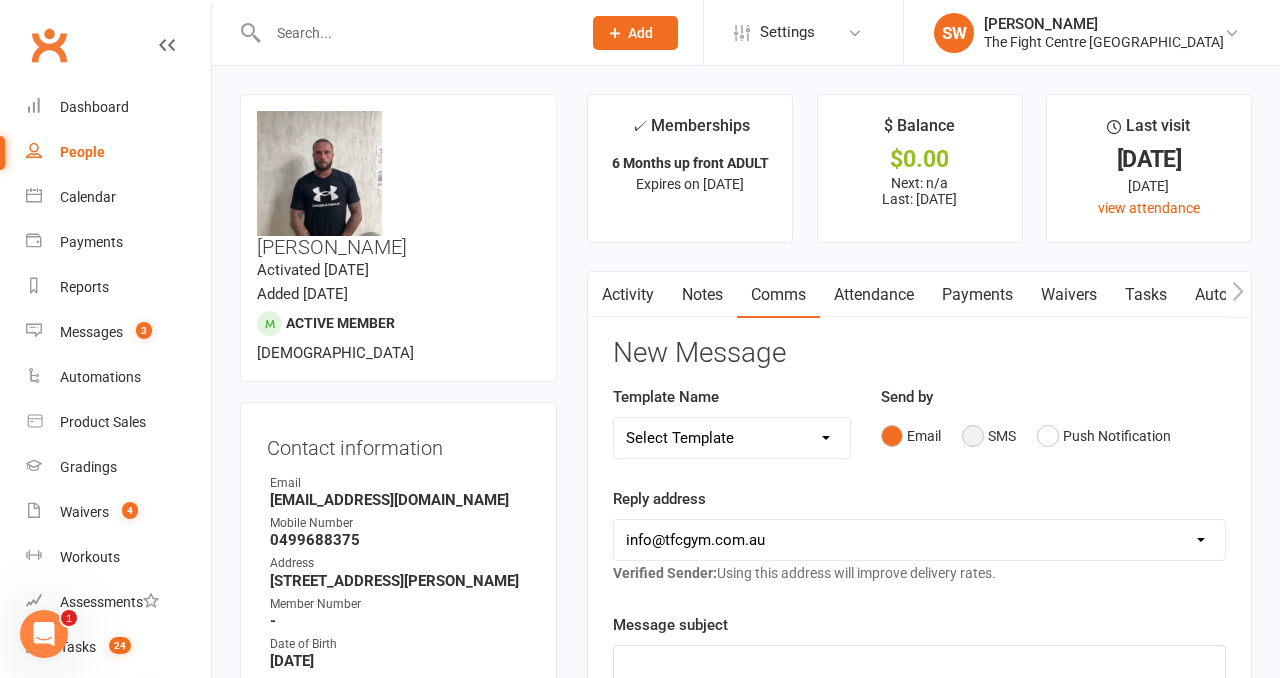 click on "SMS" at bounding box center [989, 436] 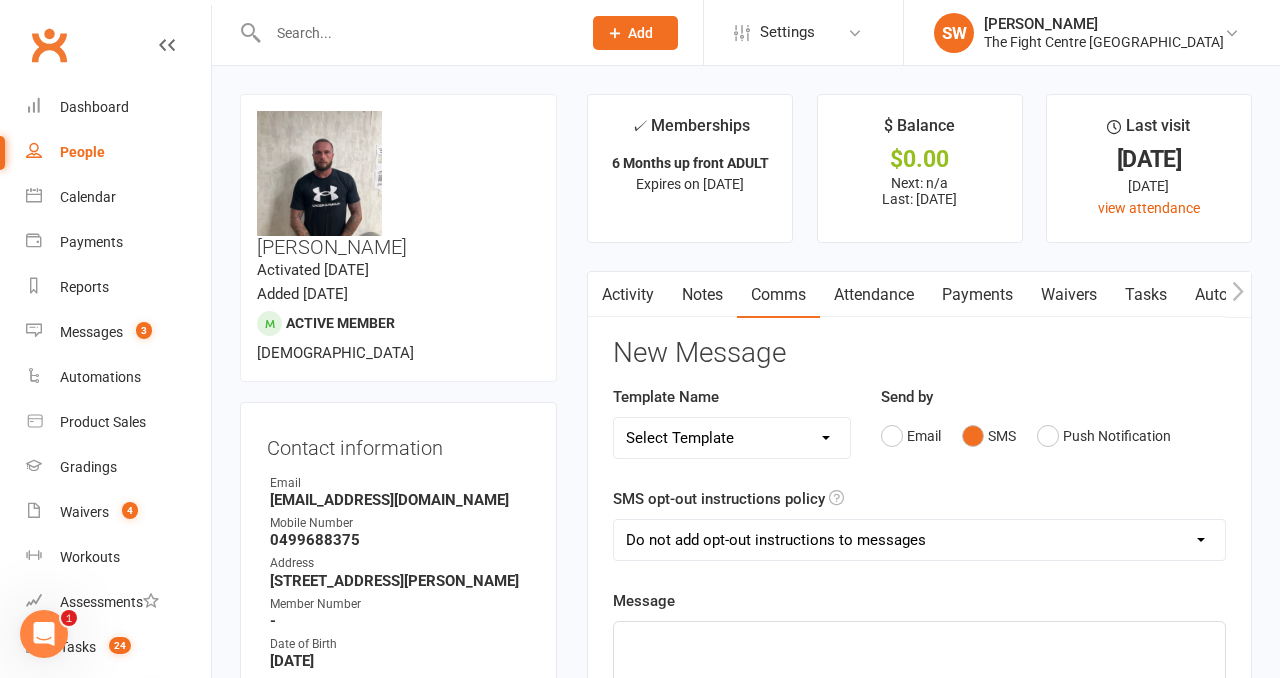 click on "﻿" 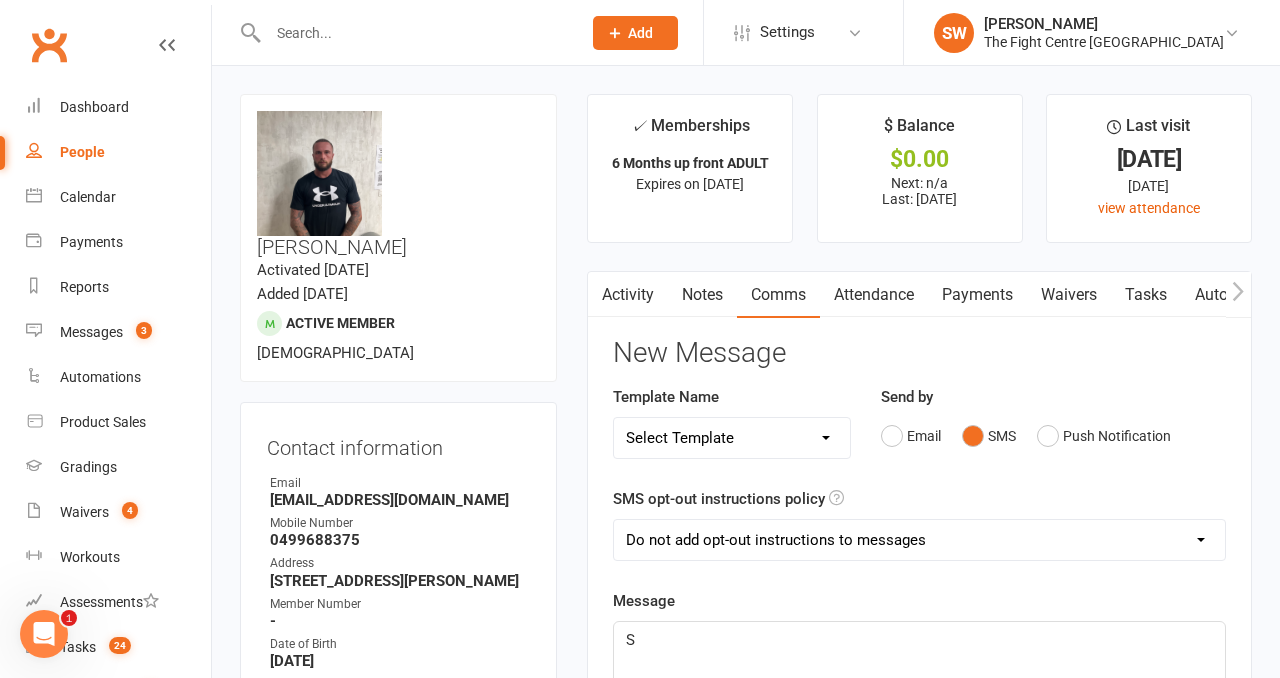 type 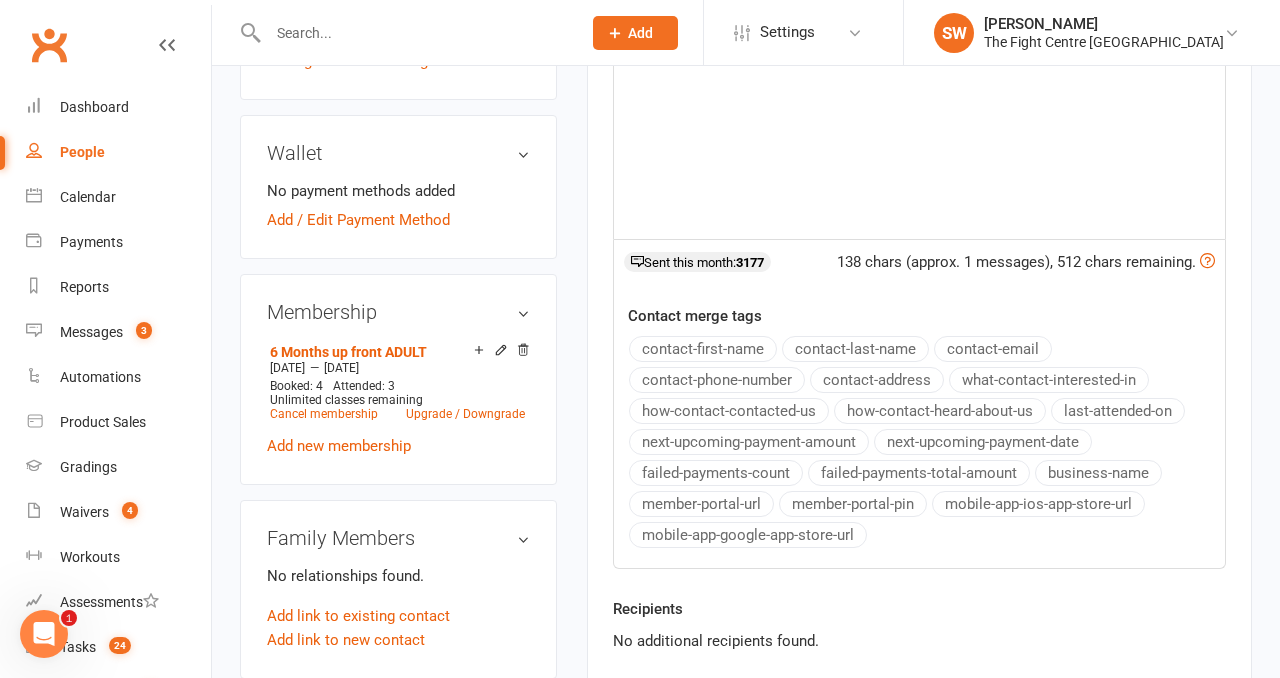 scroll, scrollTop: 908, scrollLeft: 0, axis: vertical 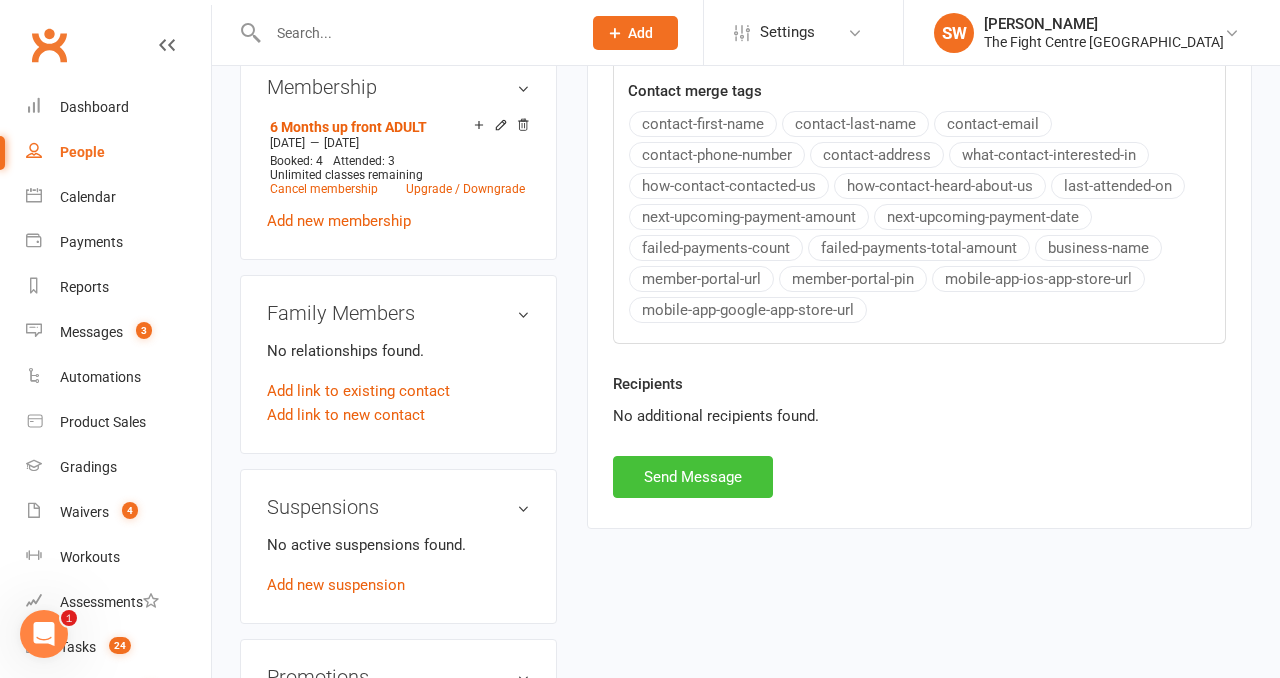 click on "Send Message" at bounding box center (693, 477) 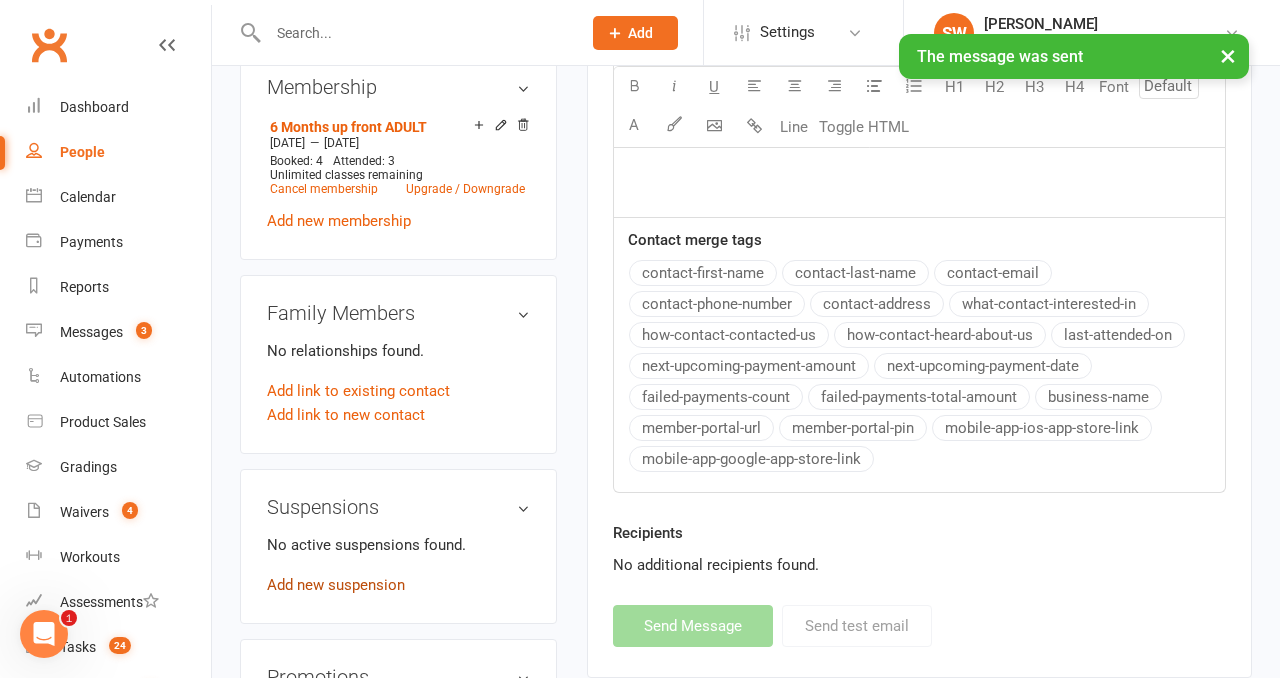 click on "Add new suspension" at bounding box center (336, 585) 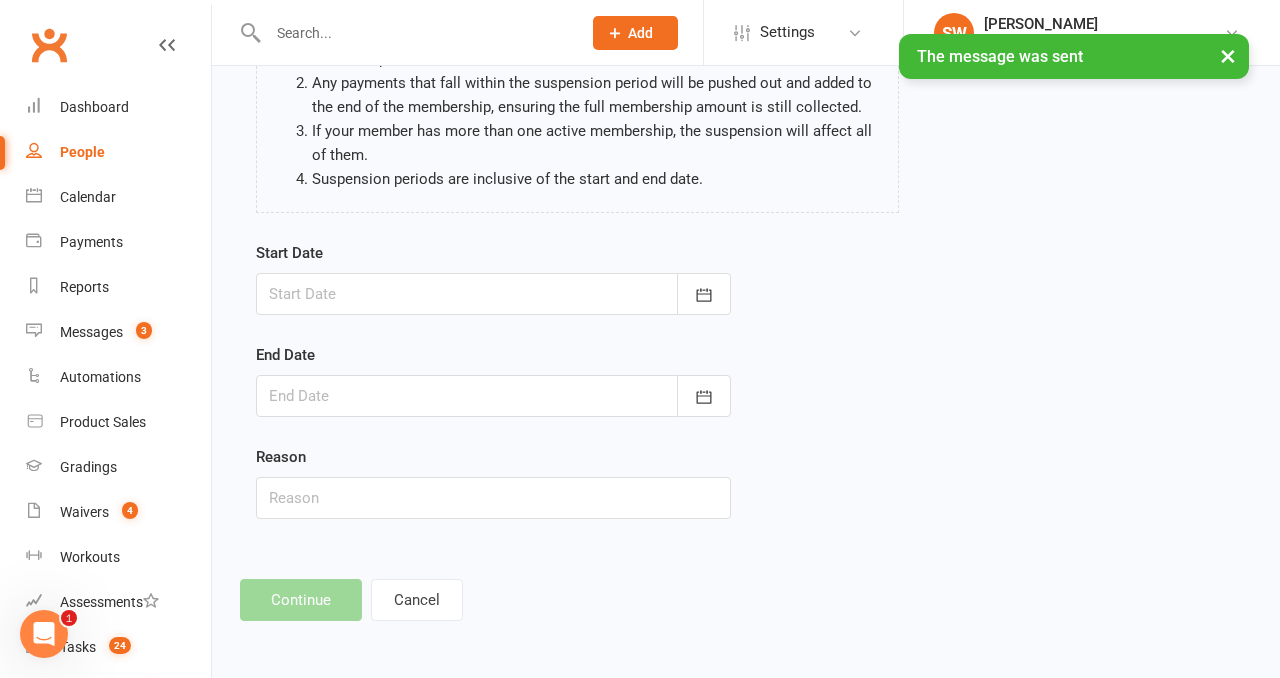 scroll, scrollTop: 0, scrollLeft: 0, axis: both 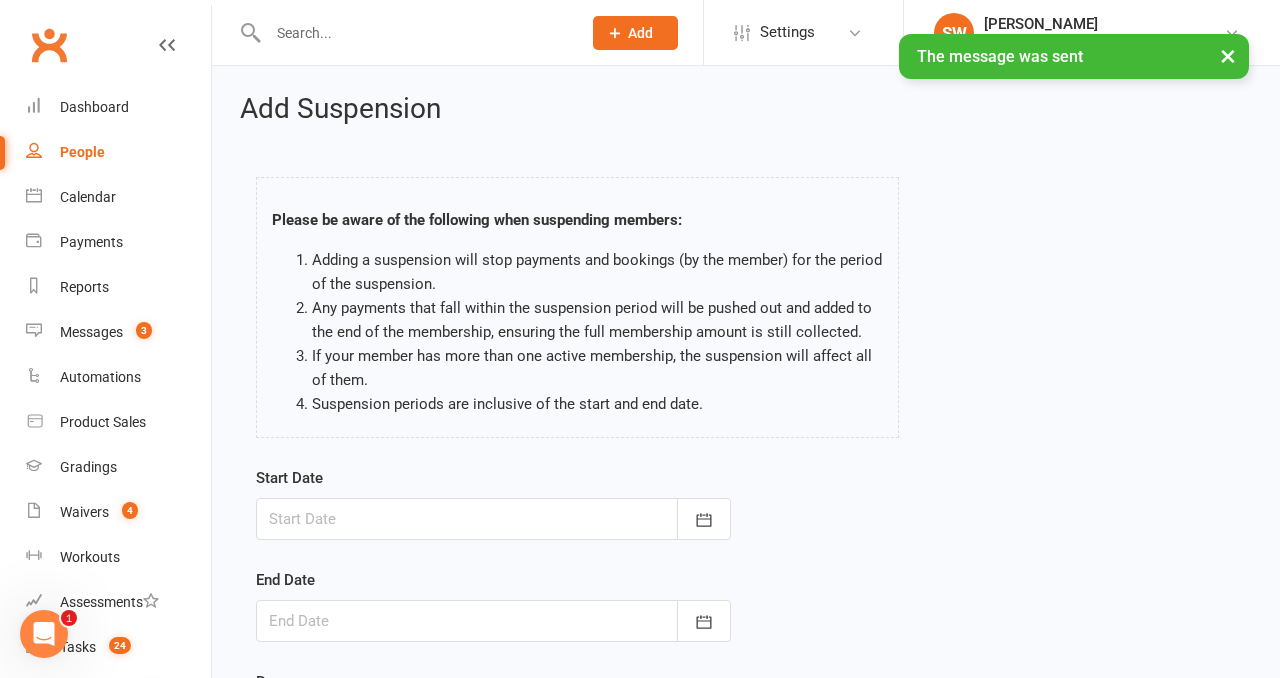 click at bounding box center [493, 519] 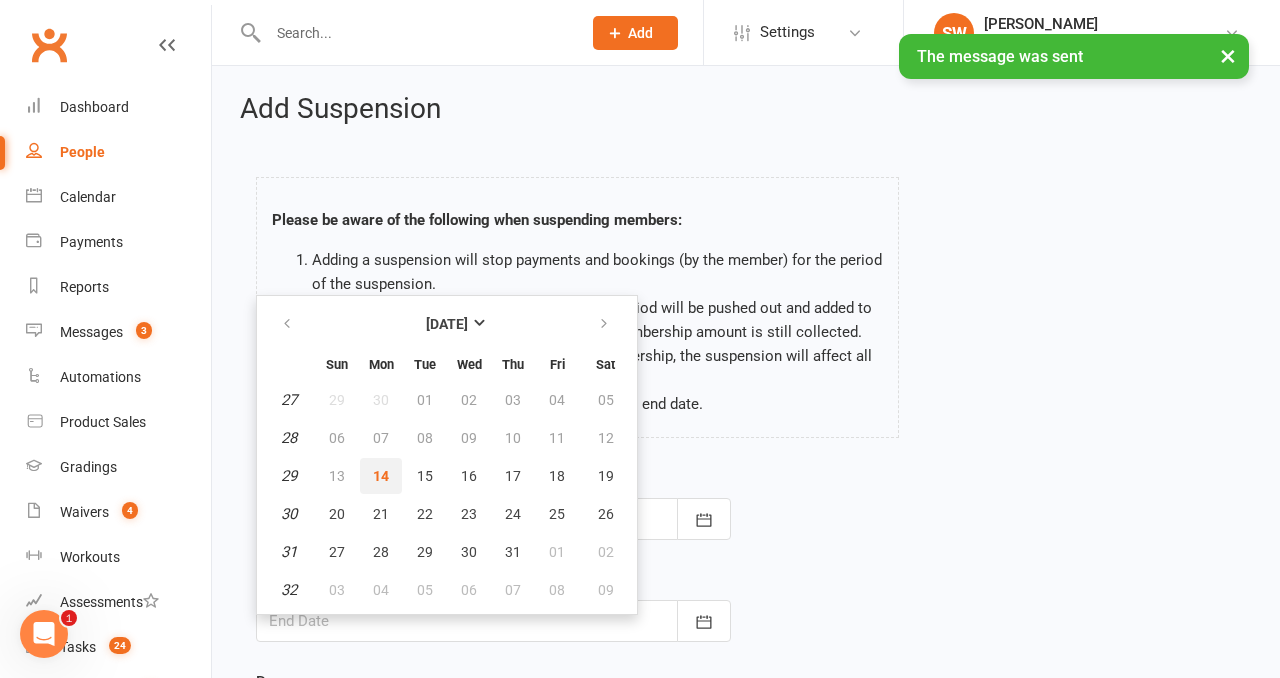 click on "14" at bounding box center (381, 476) 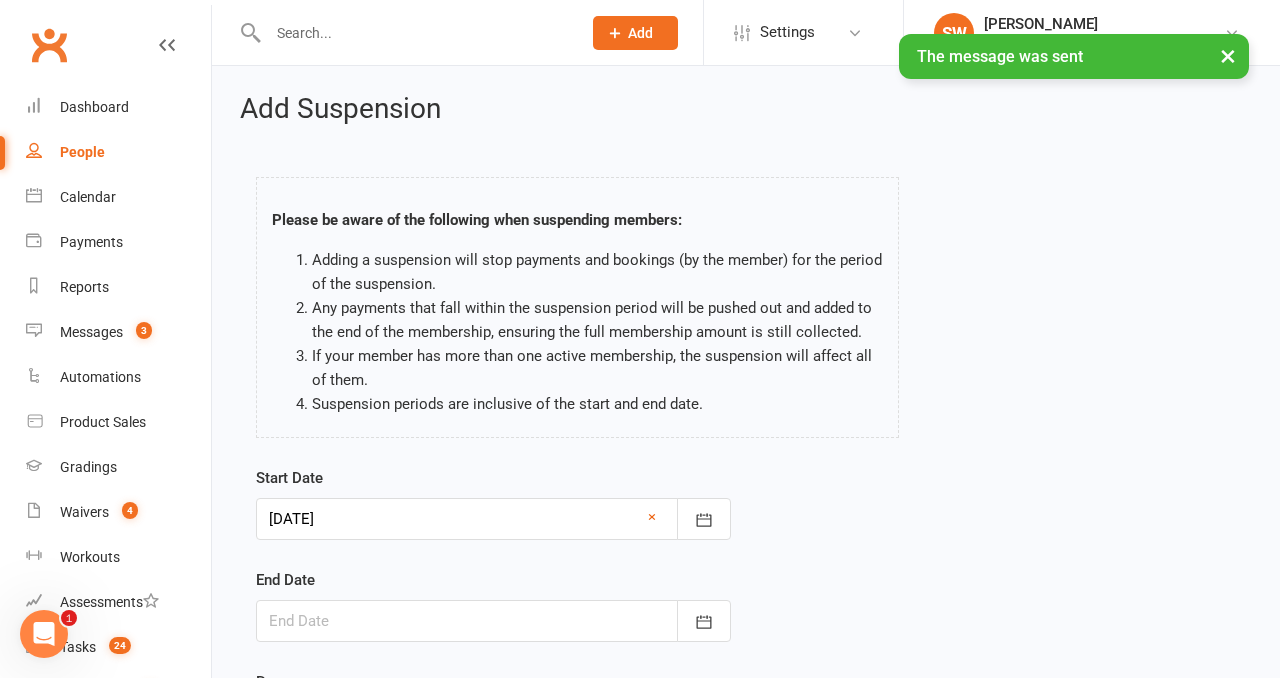 click at bounding box center (493, 621) 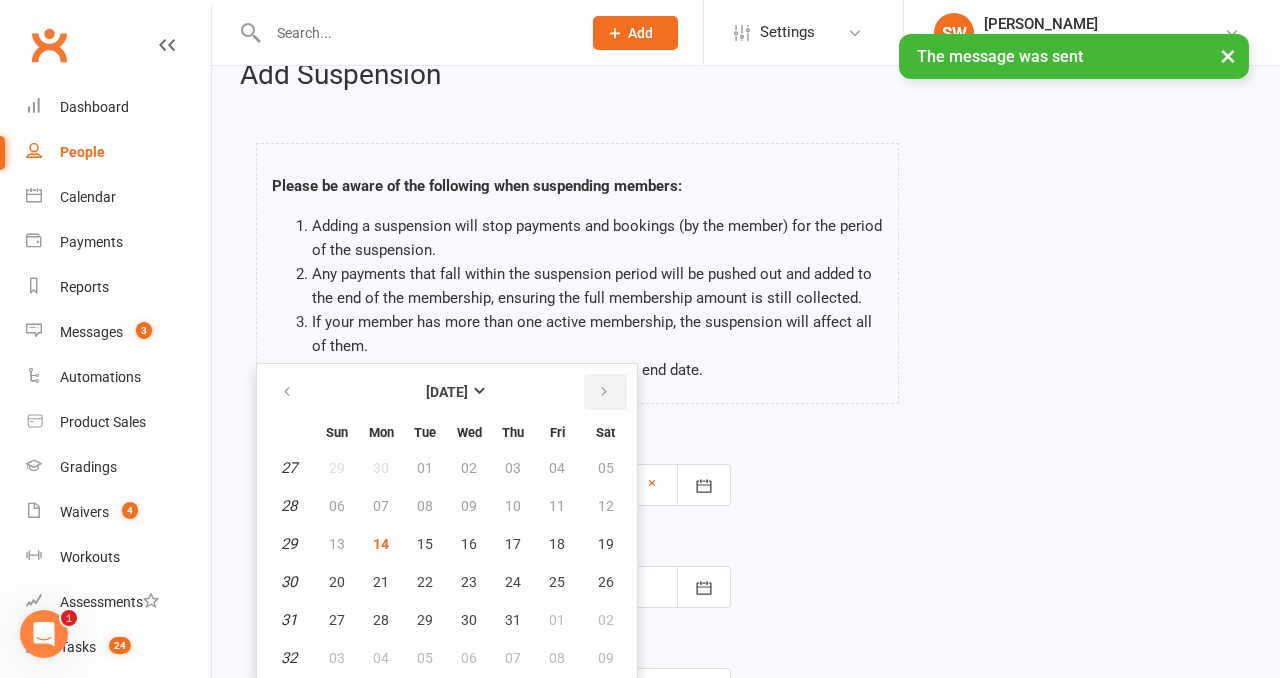 click at bounding box center (605, 392) 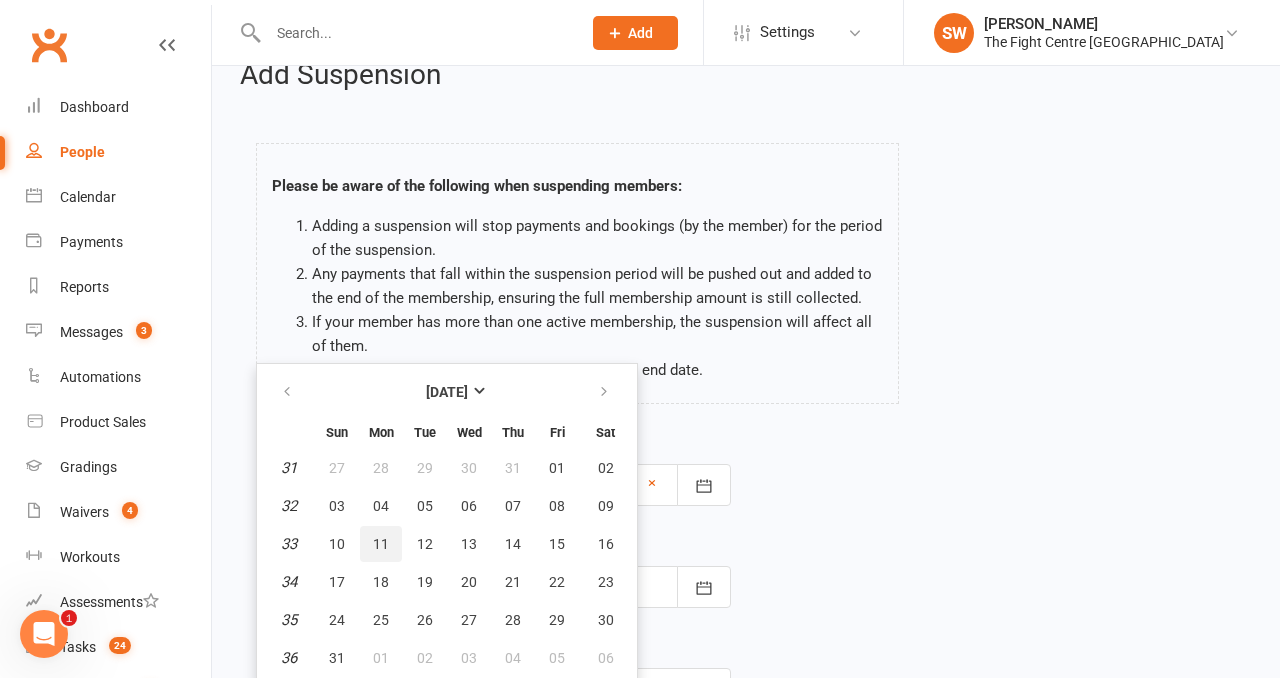 click on "11" at bounding box center (381, 544) 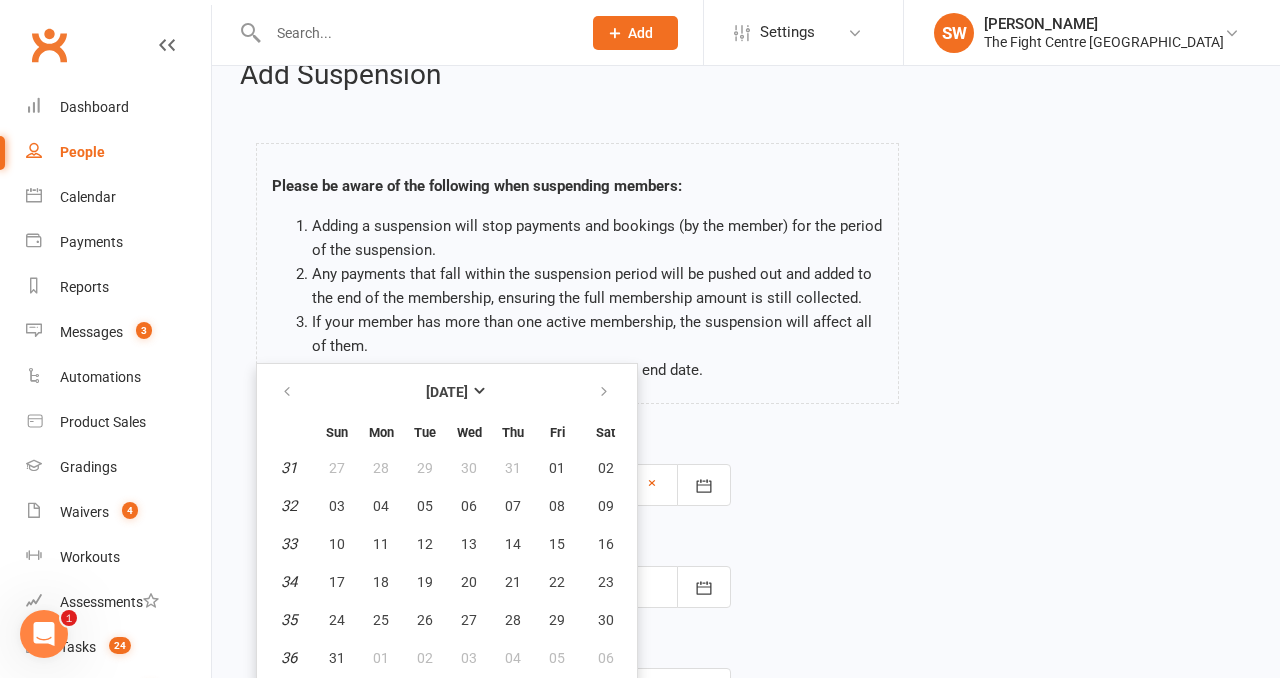 type on "[DATE]" 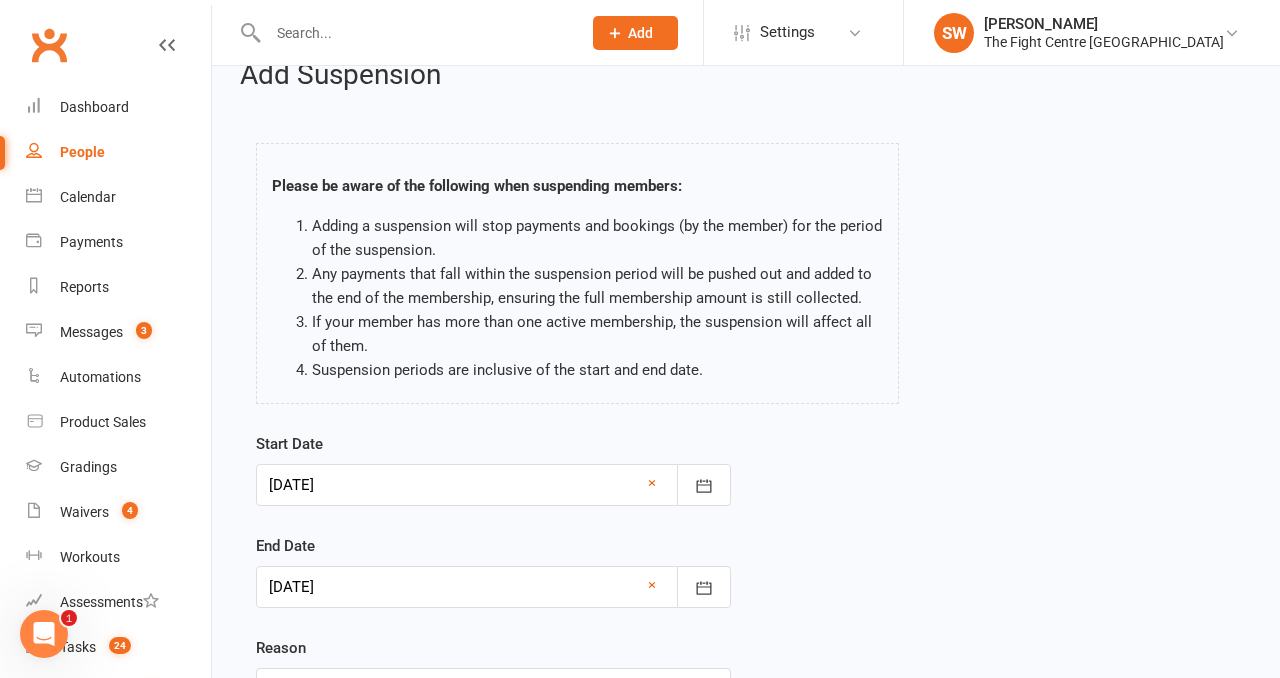 scroll, scrollTop: 148, scrollLeft: 0, axis: vertical 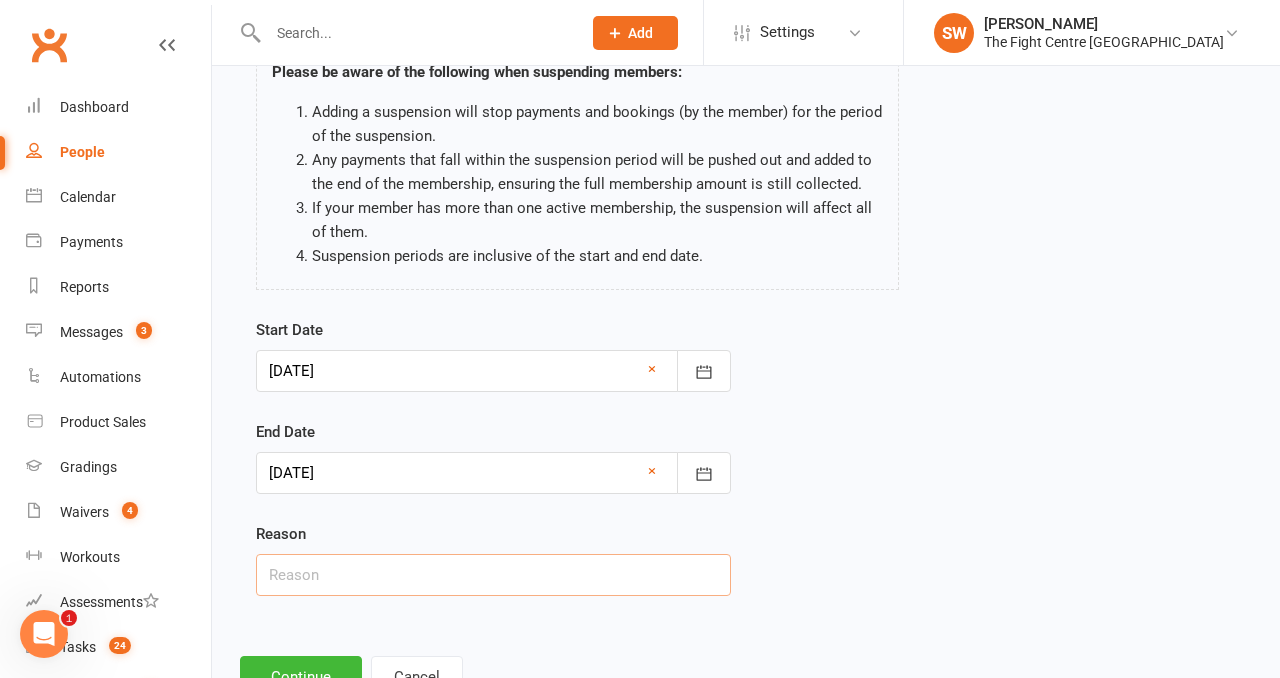 click at bounding box center (493, 575) 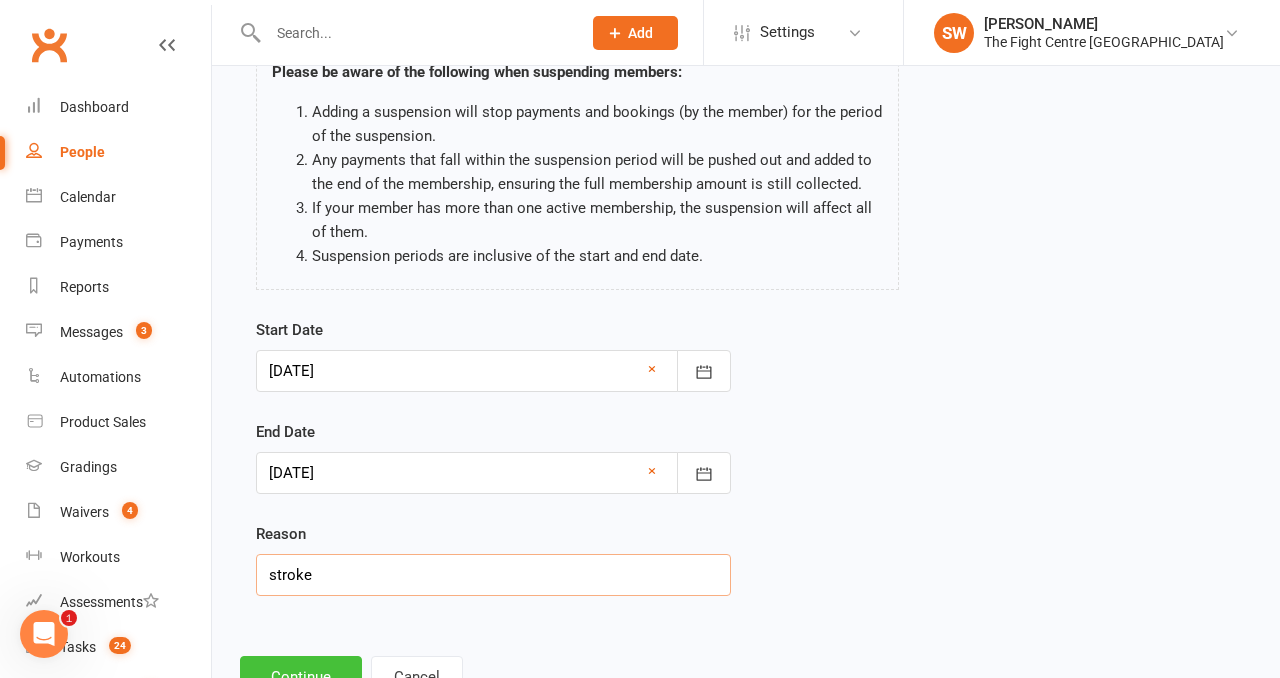type on "stroke" 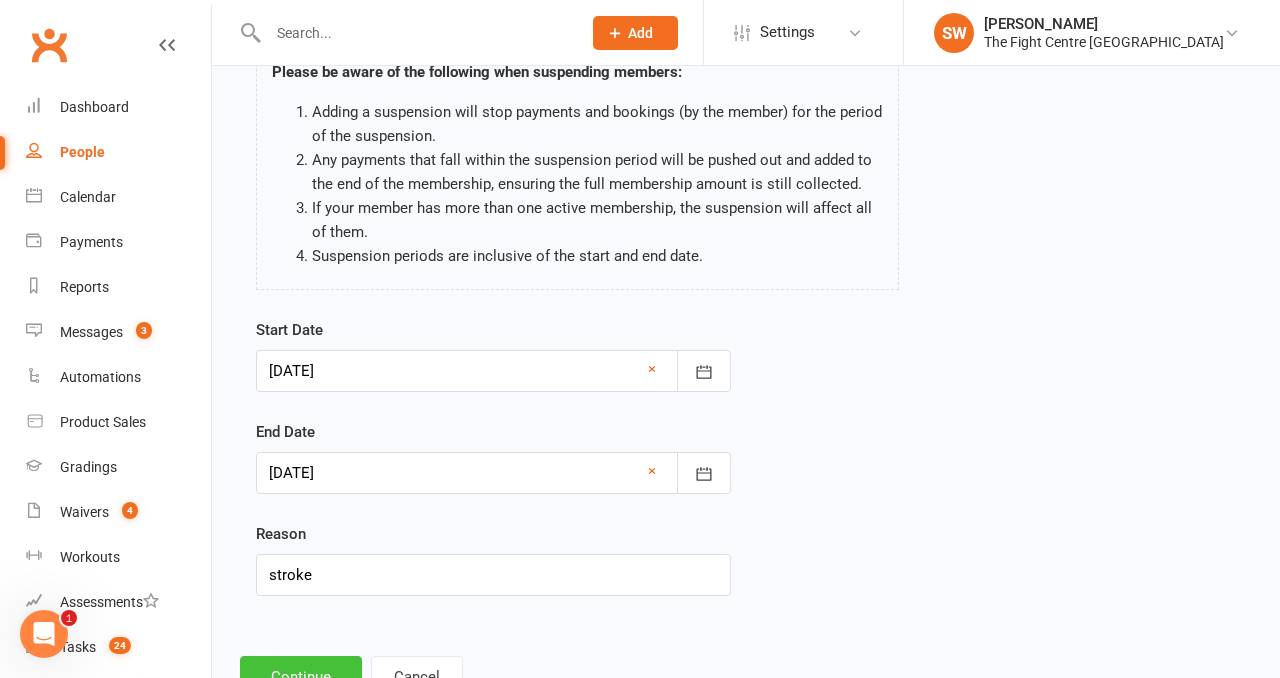 click on "Continue" at bounding box center [301, 677] 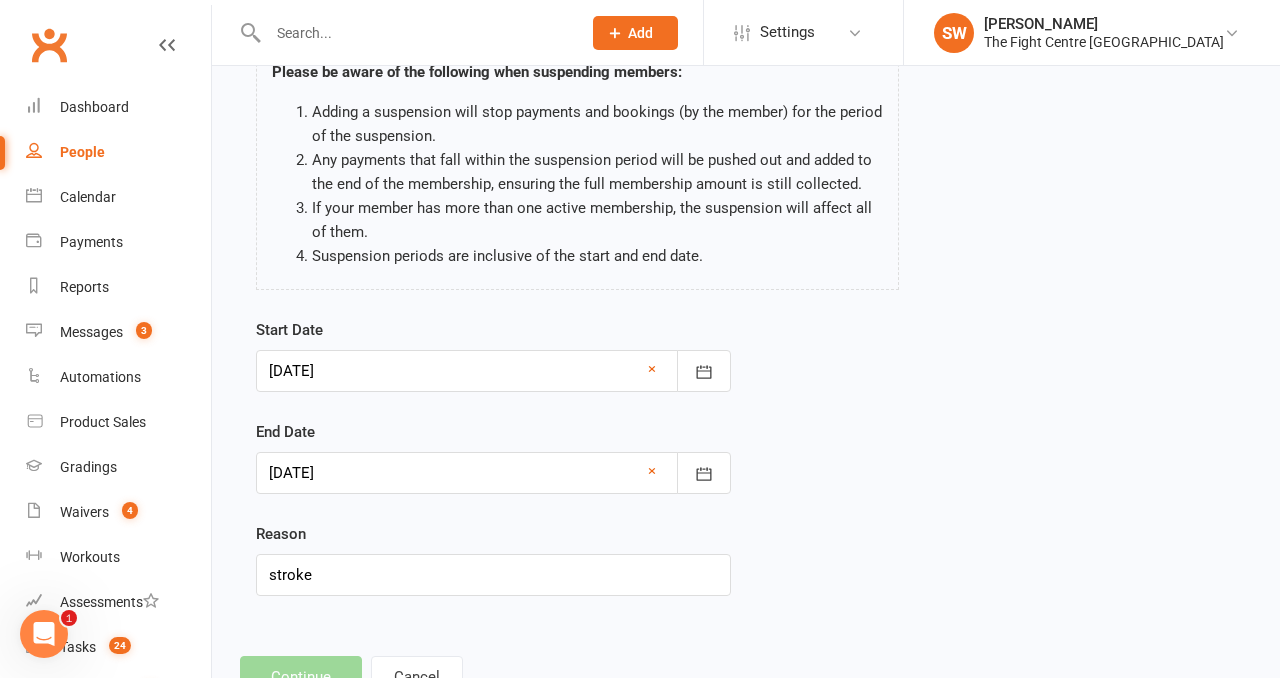 scroll, scrollTop: 0, scrollLeft: 0, axis: both 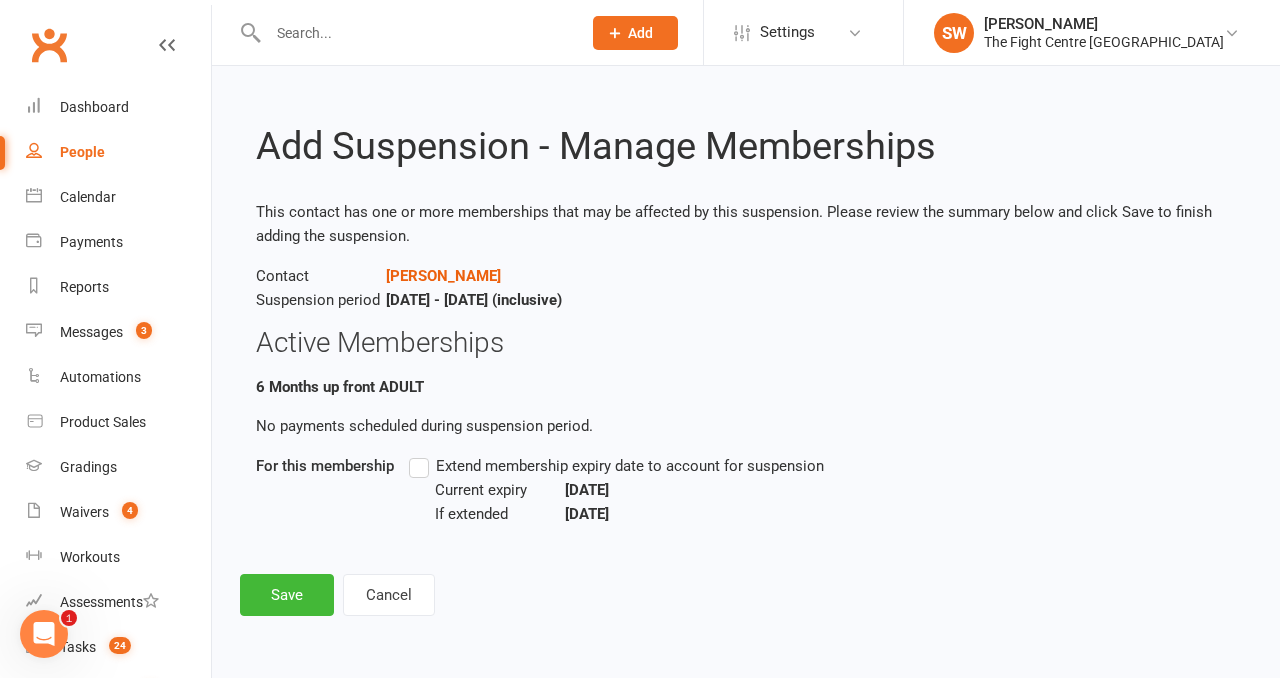 click on "Extend membership expiry date to account for suspension" at bounding box center [616, 466] 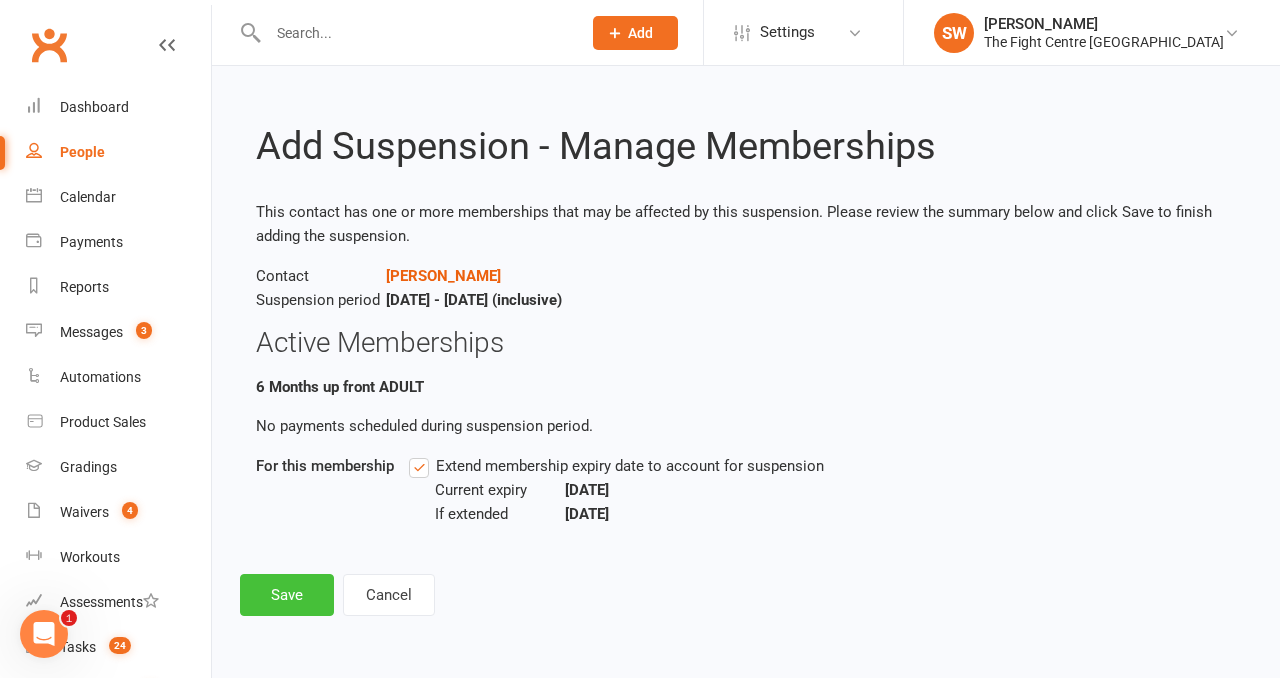 click on "Save" at bounding box center (287, 595) 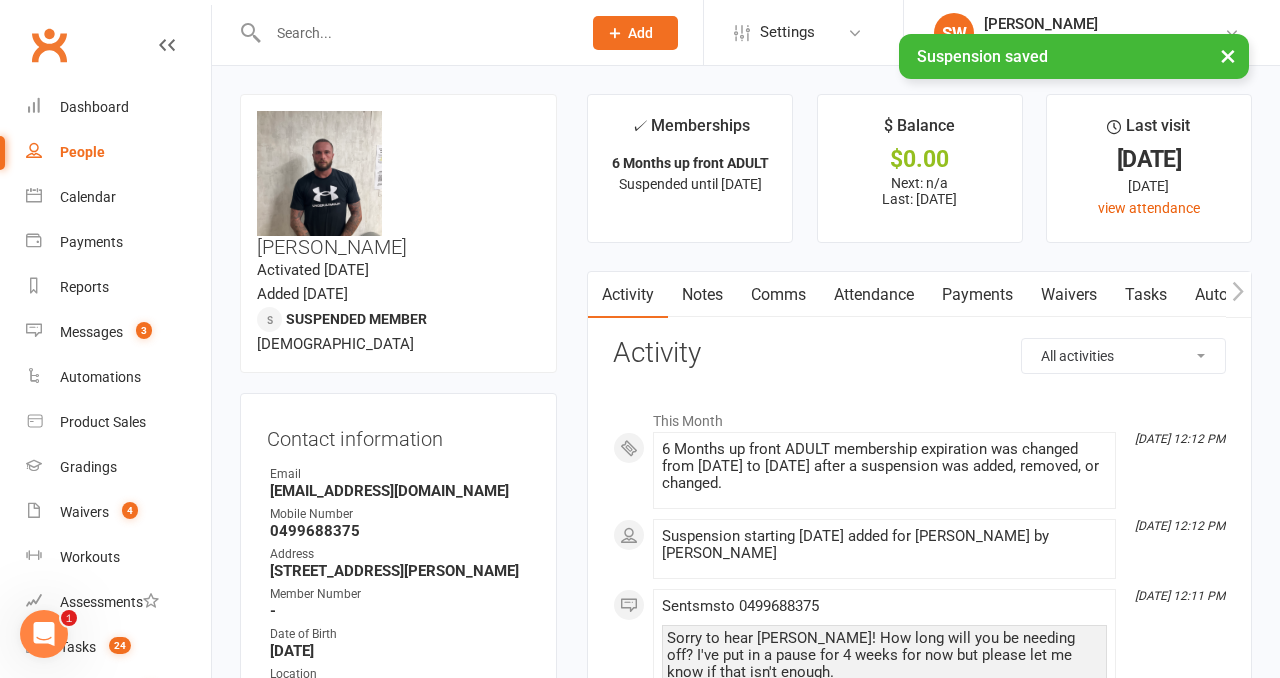 click on "Notes" at bounding box center (702, 295) 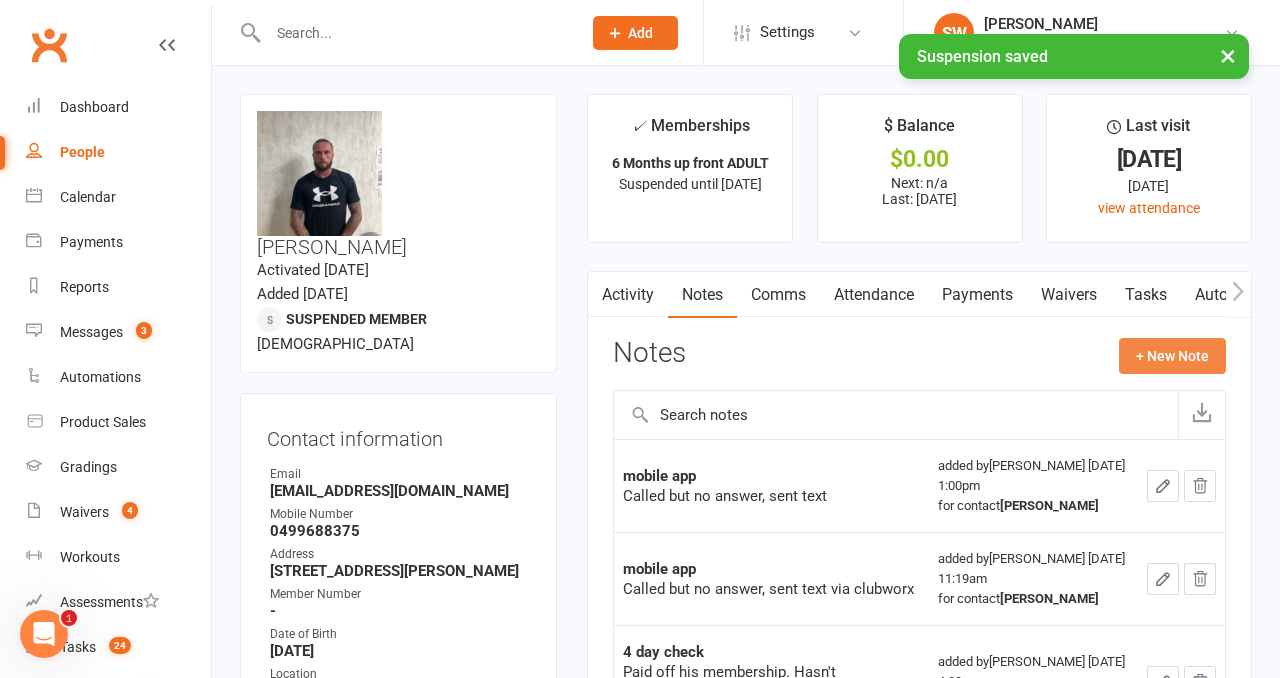 click on "+ New Note" at bounding box center (1172, 356) 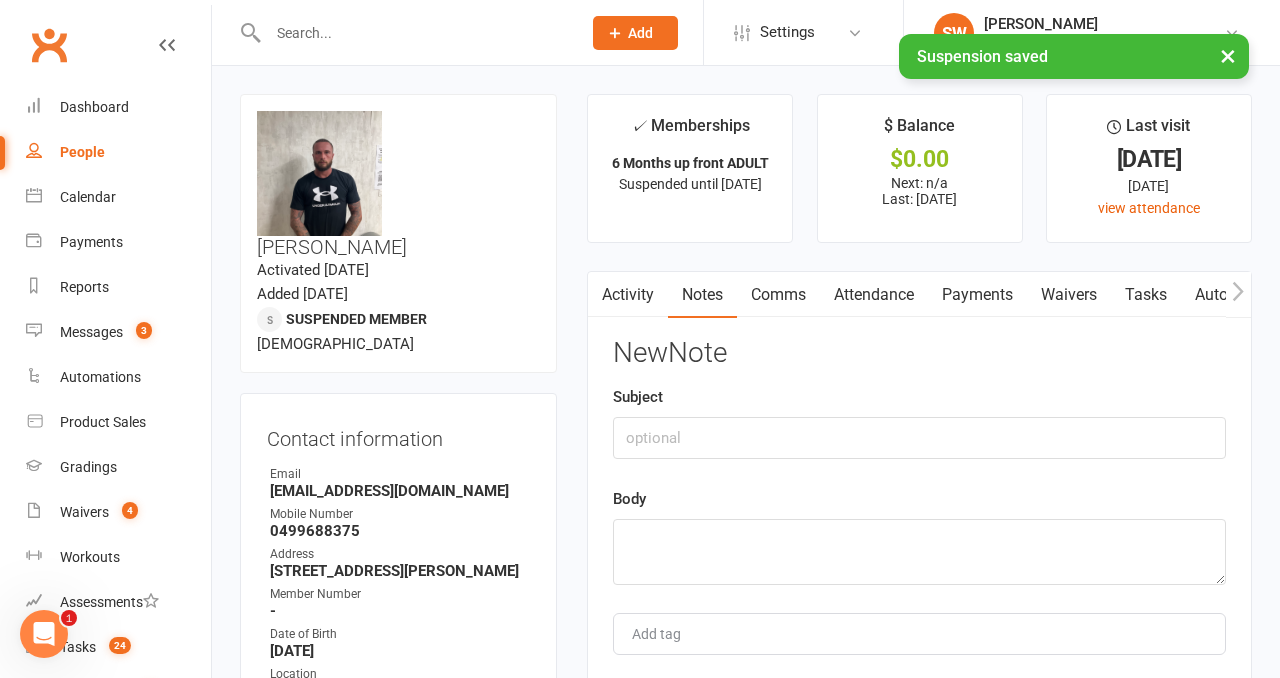 type on "C" 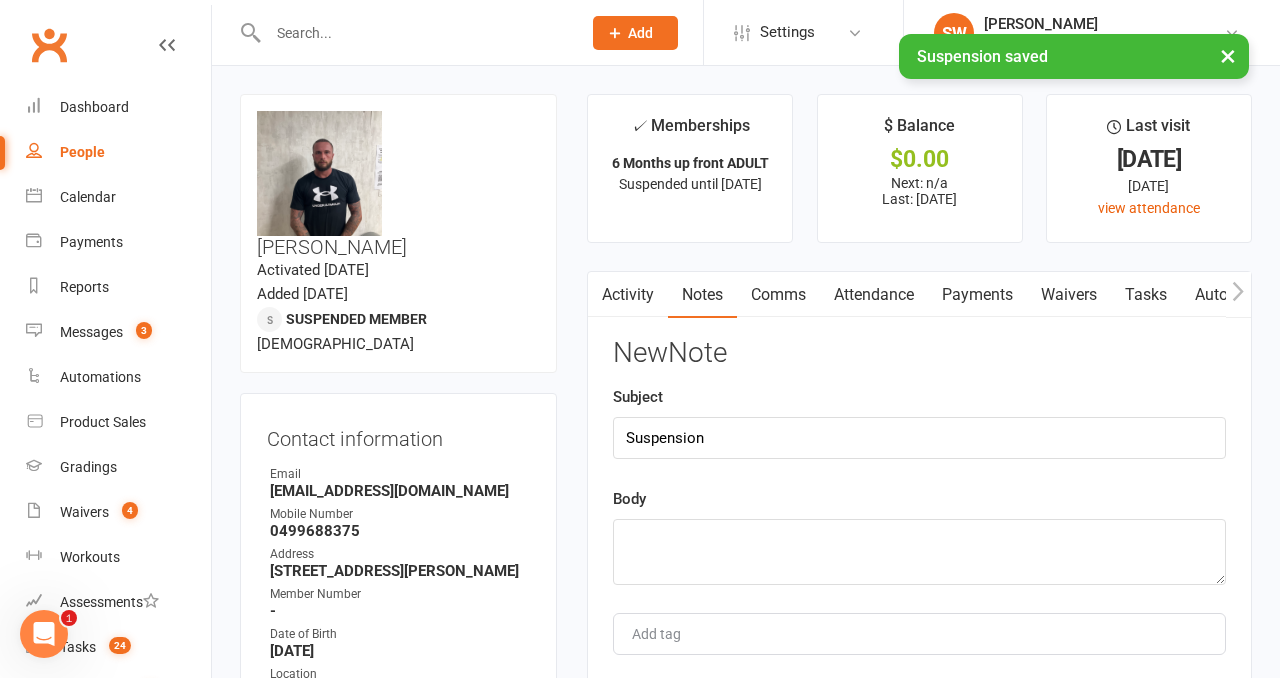 type on "Suspension" 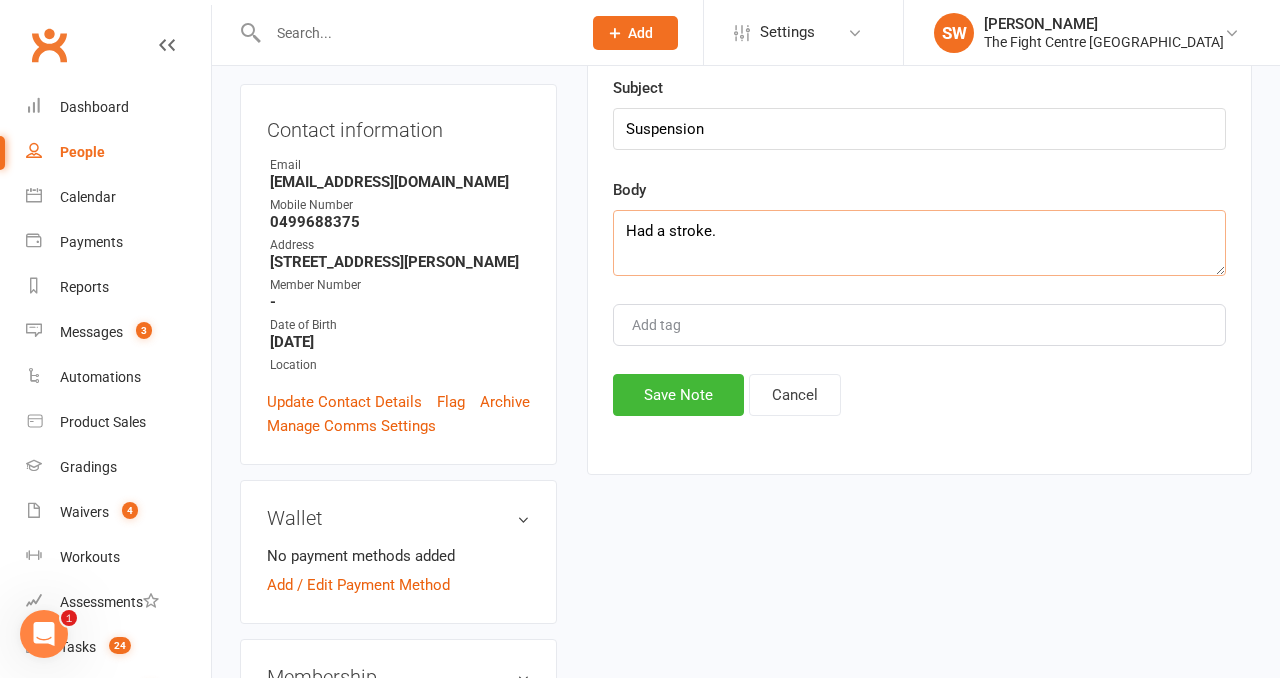 scroll, scrollTop: 312, scrollLeft: 0, axis: vertical 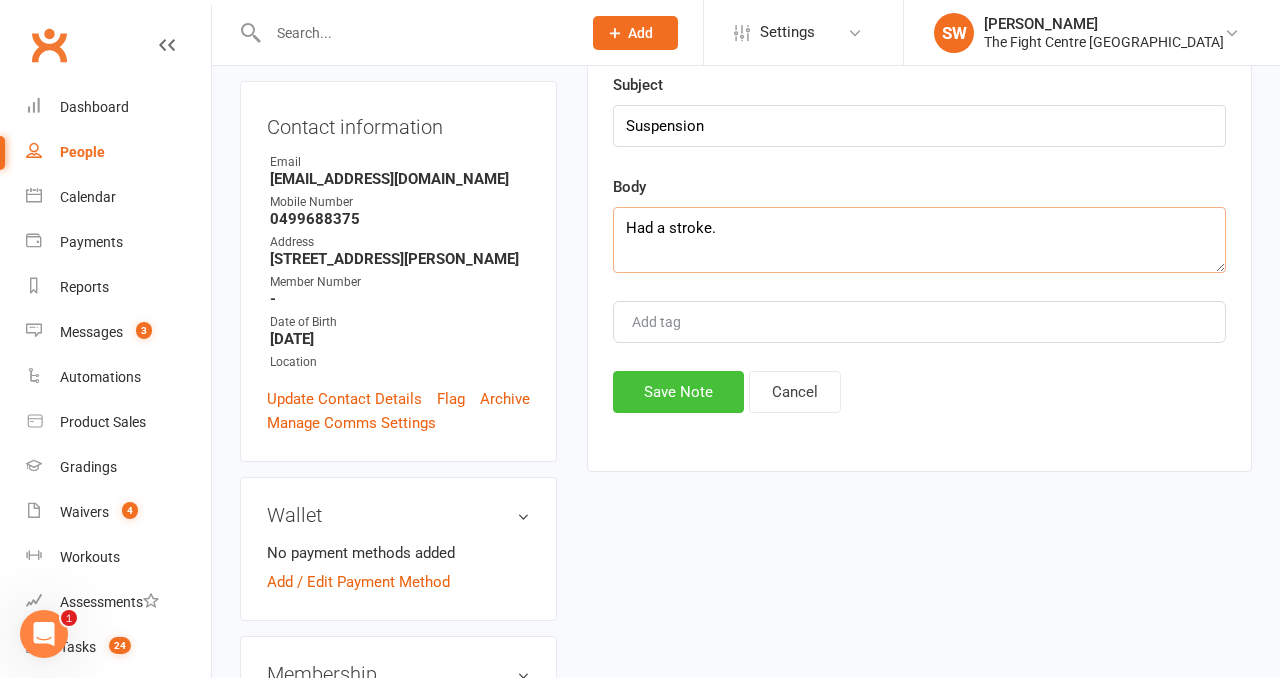 type on "Had a stroke." 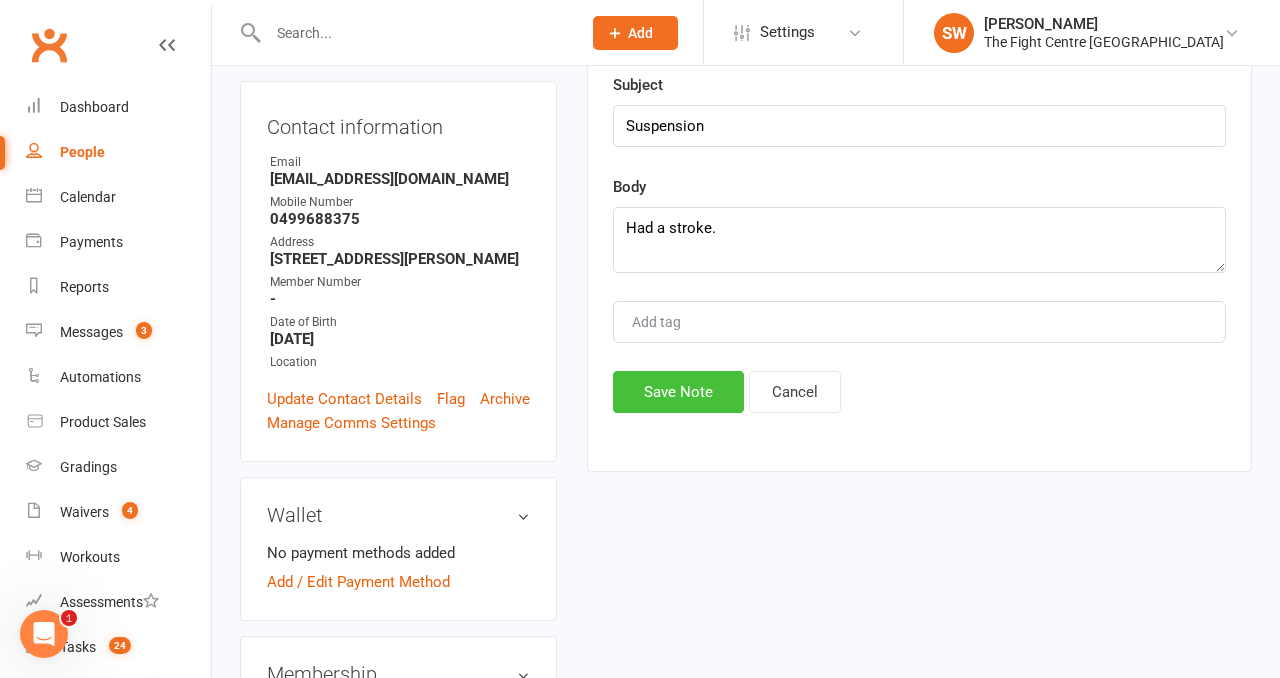 click on "Save Note" at bounding box center (678, 392) 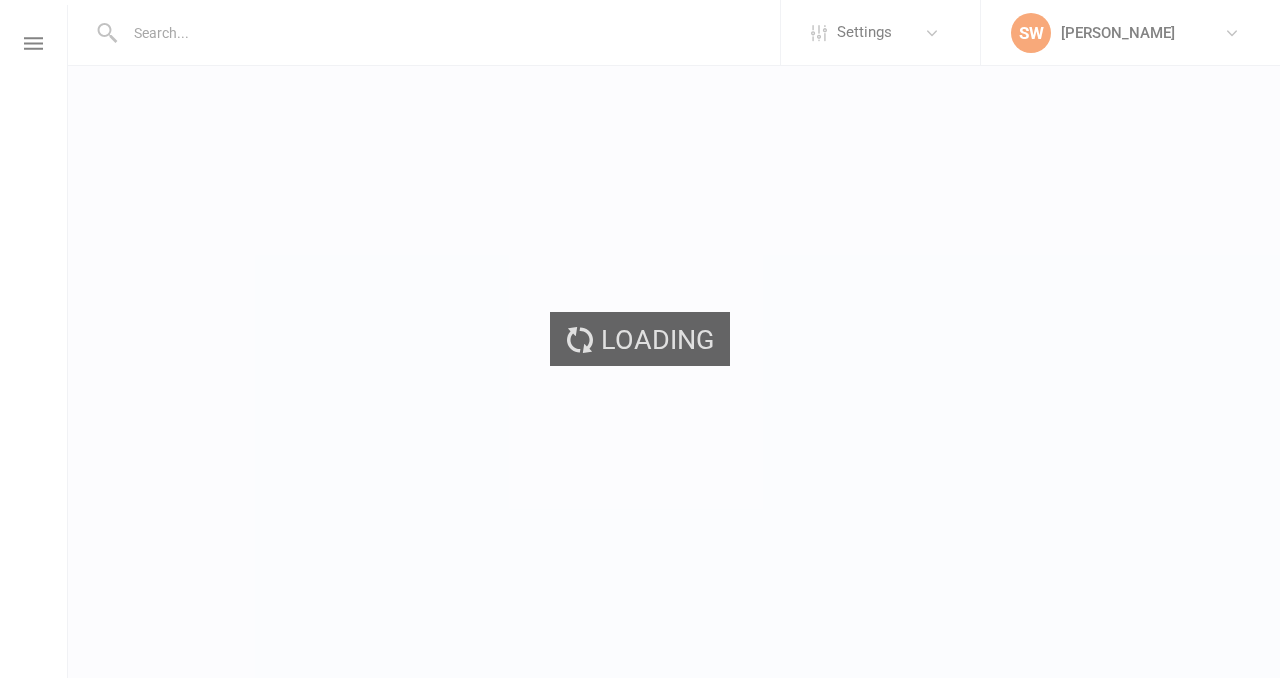scroll, scrollTop: 0, scrollLeft: 0, axis: both 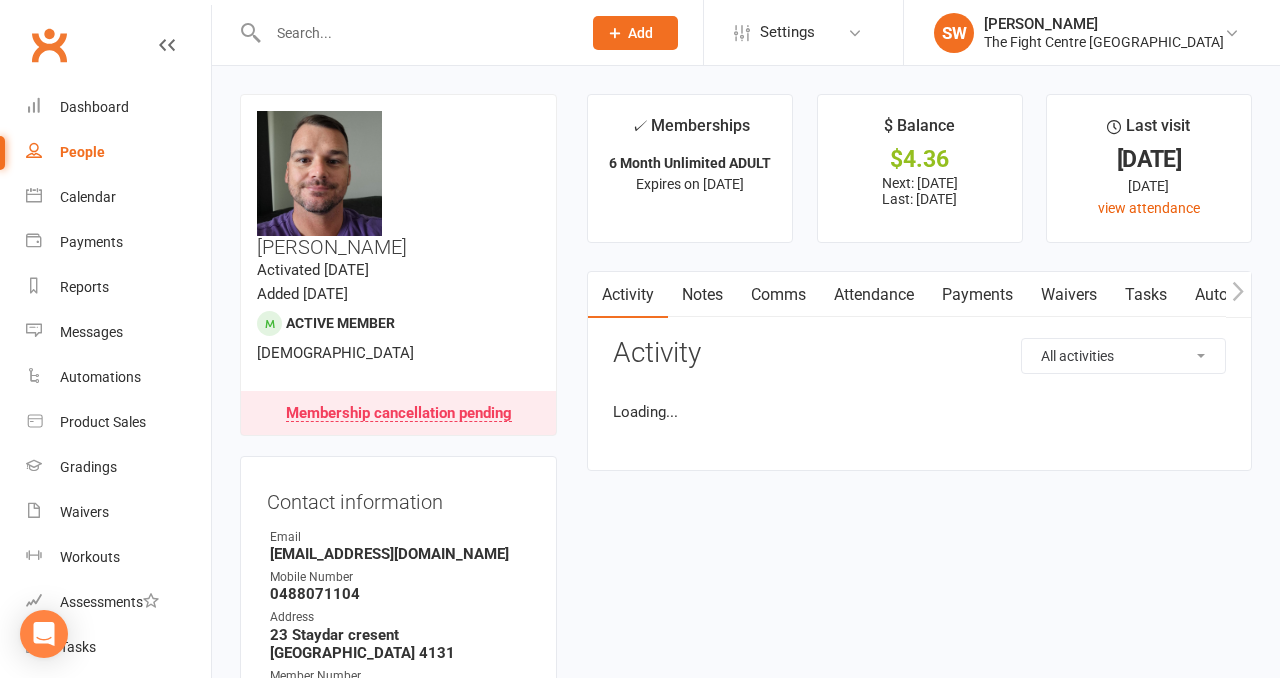 click on "Payments" at bounding box center [977, 295] 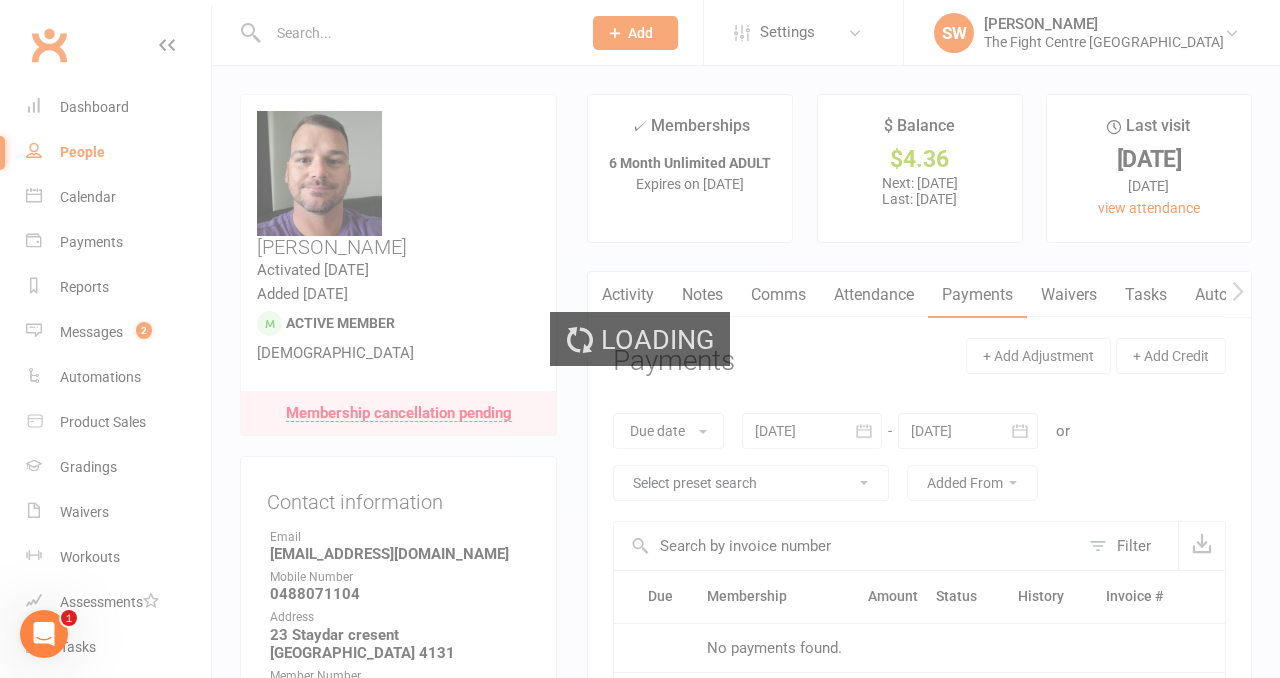 scroll, scrollTop: 0, scrollLeft: 0, axis: both 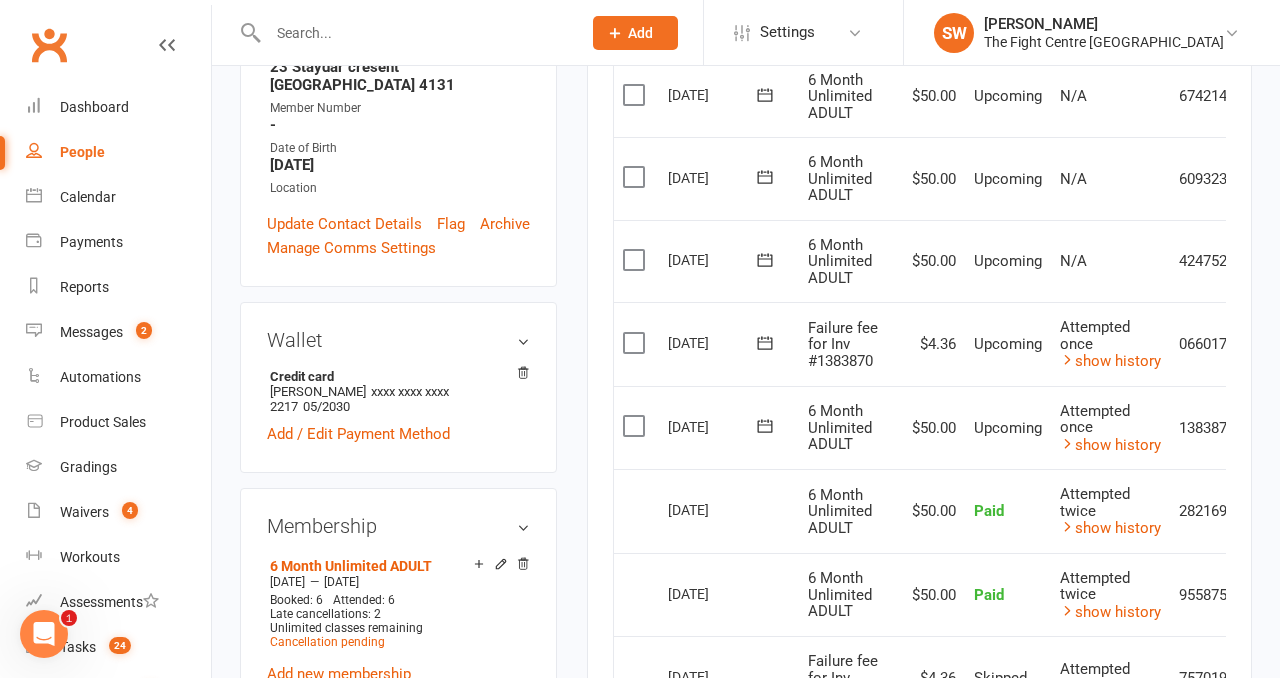 click 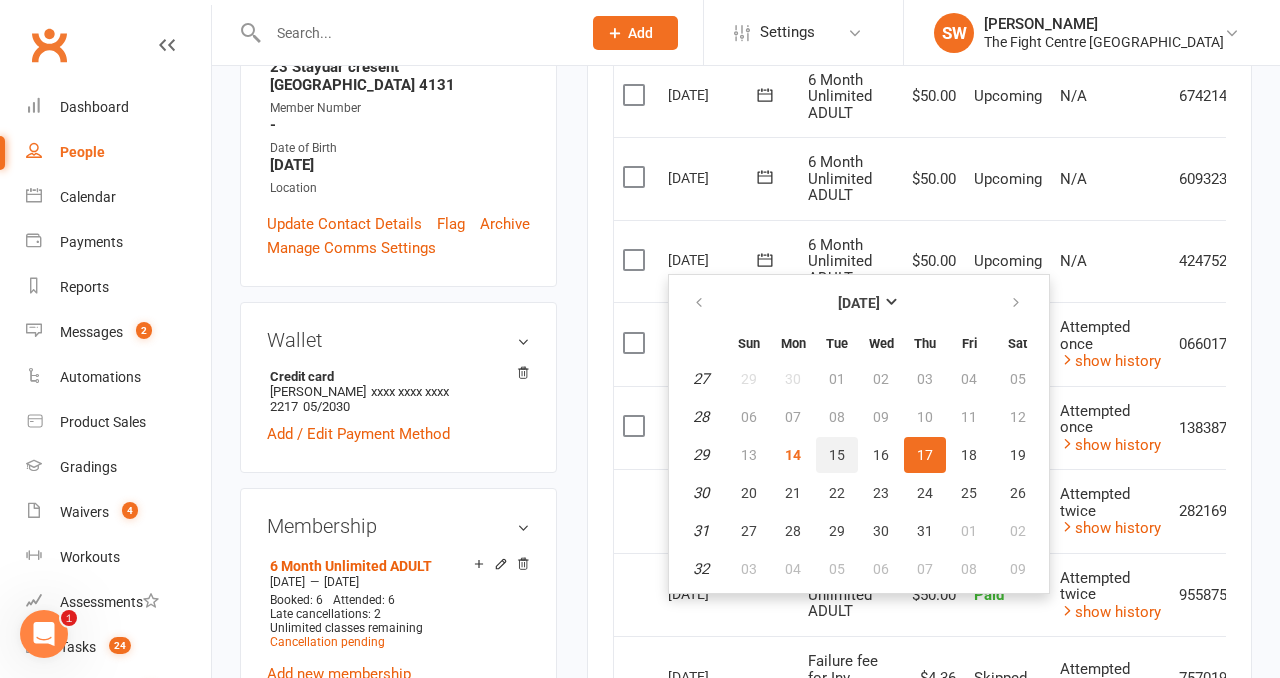 click on "15" at bounding box center (837, 455) 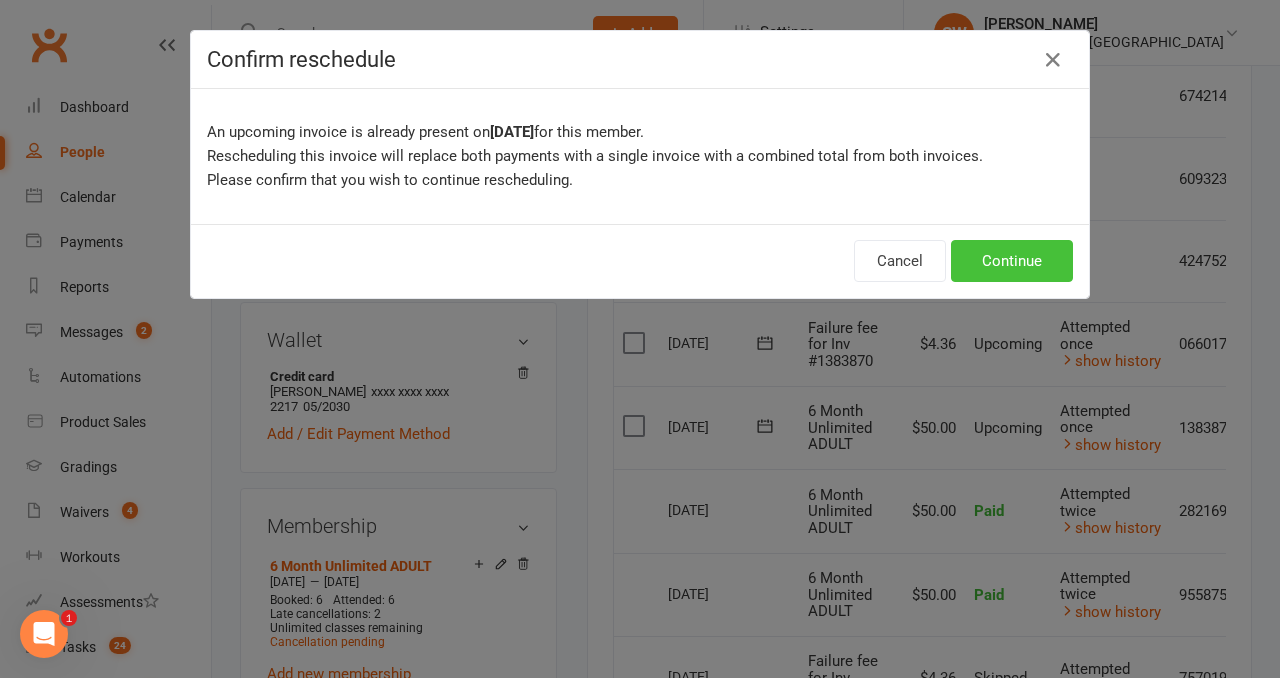 click on "Continue" at bounding box center (1012, 261) 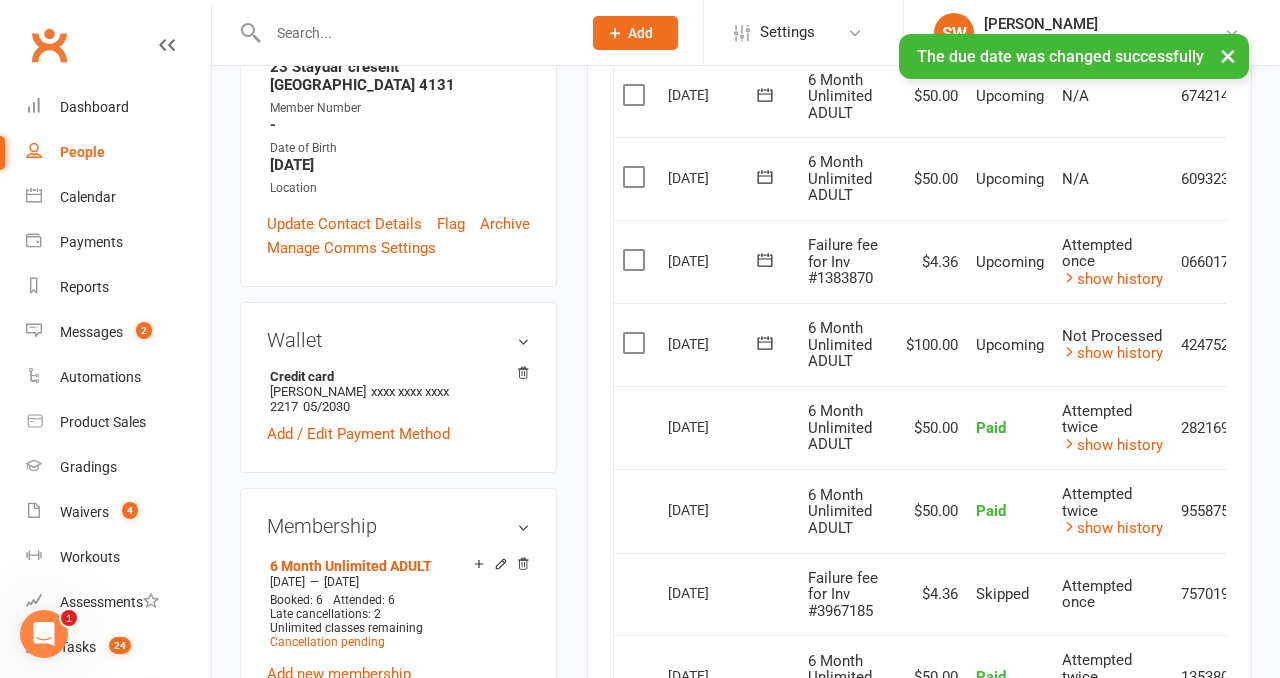 click 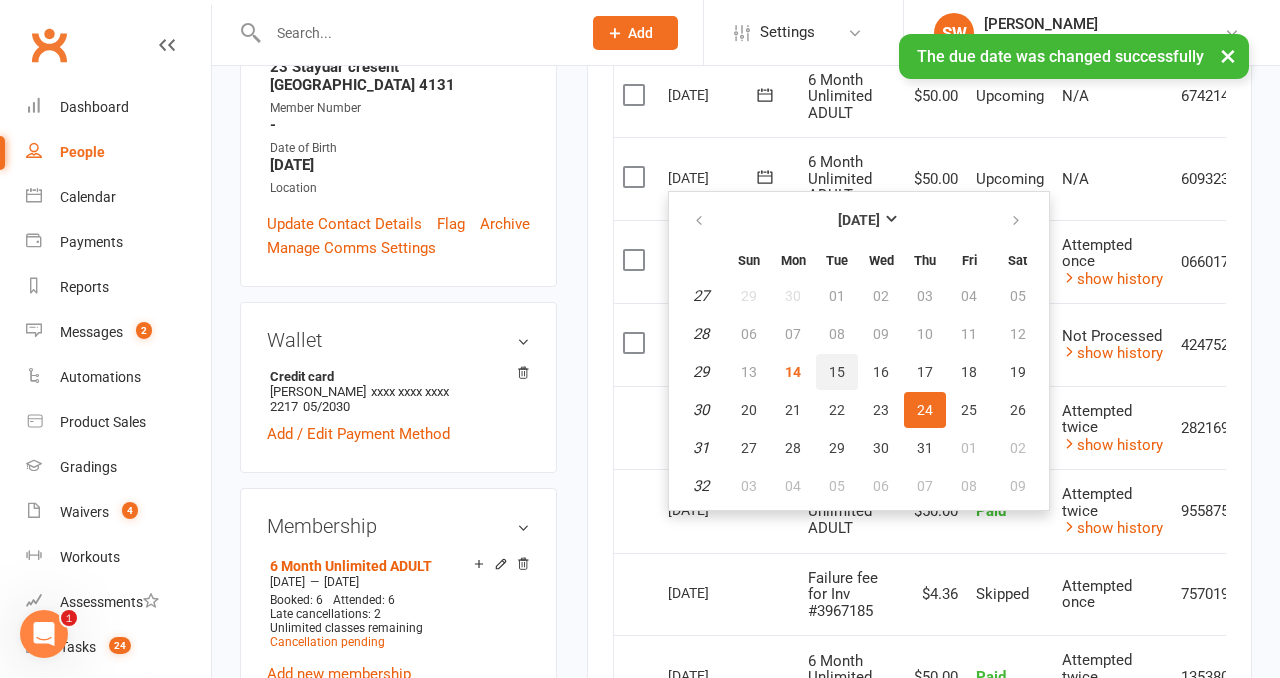 click on "15" at bounding box center (837, 372) 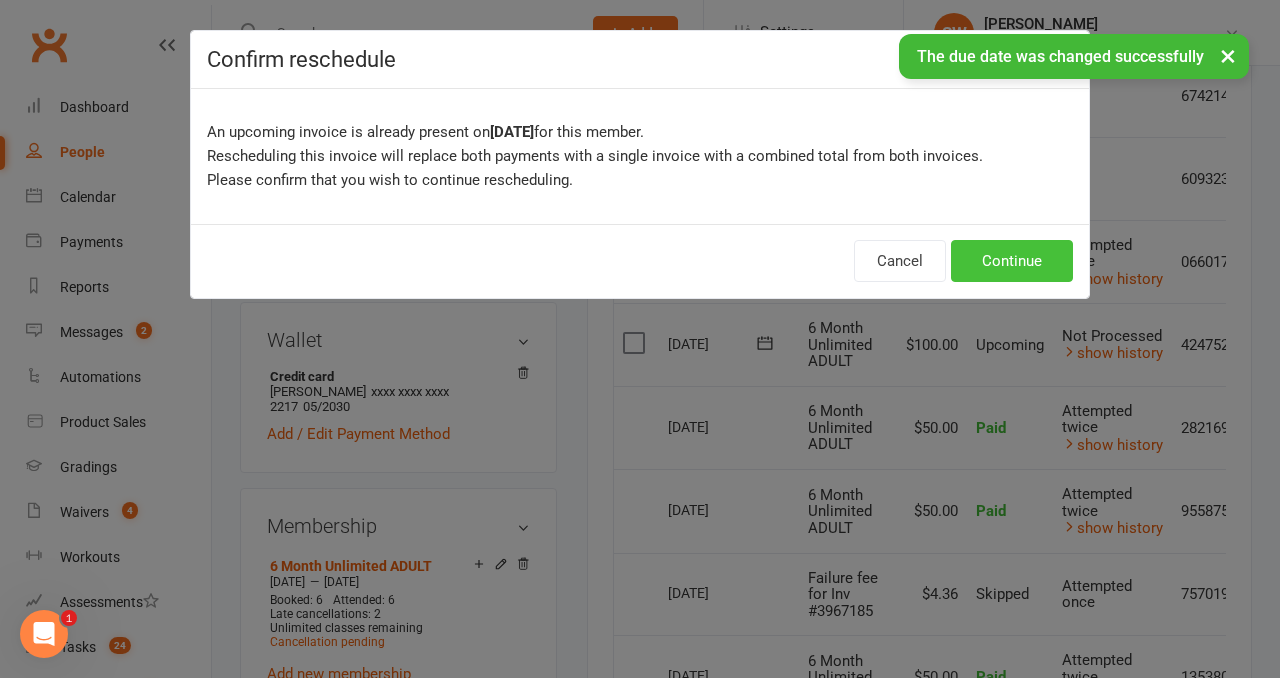 click on "Continue" at bounding box center [1012, 261] 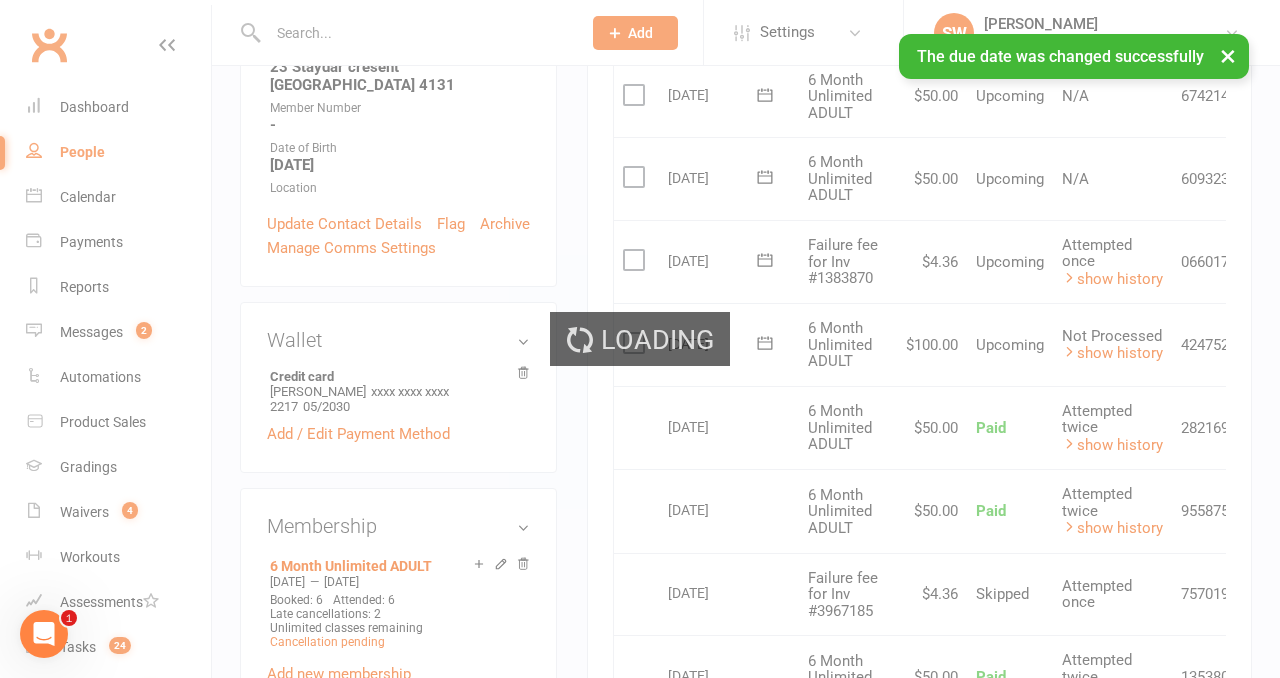 scroll, scrollTop: 501, scrollLeft: 0, axis: vertical 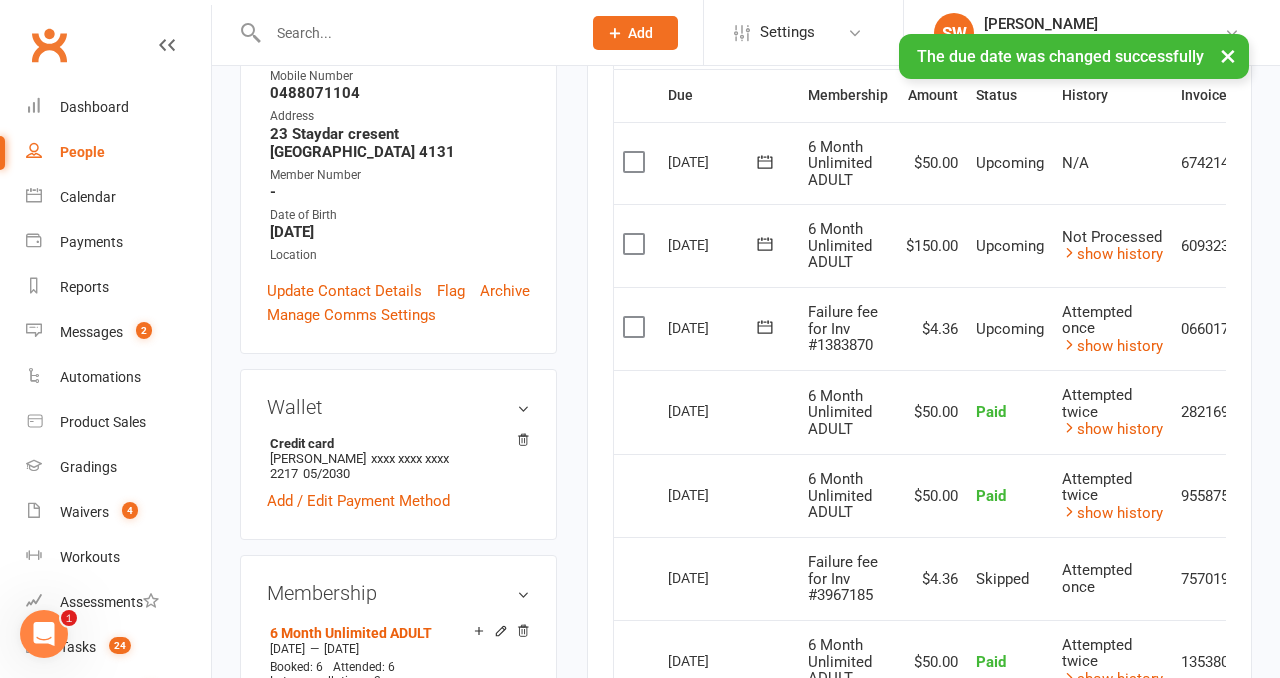 click 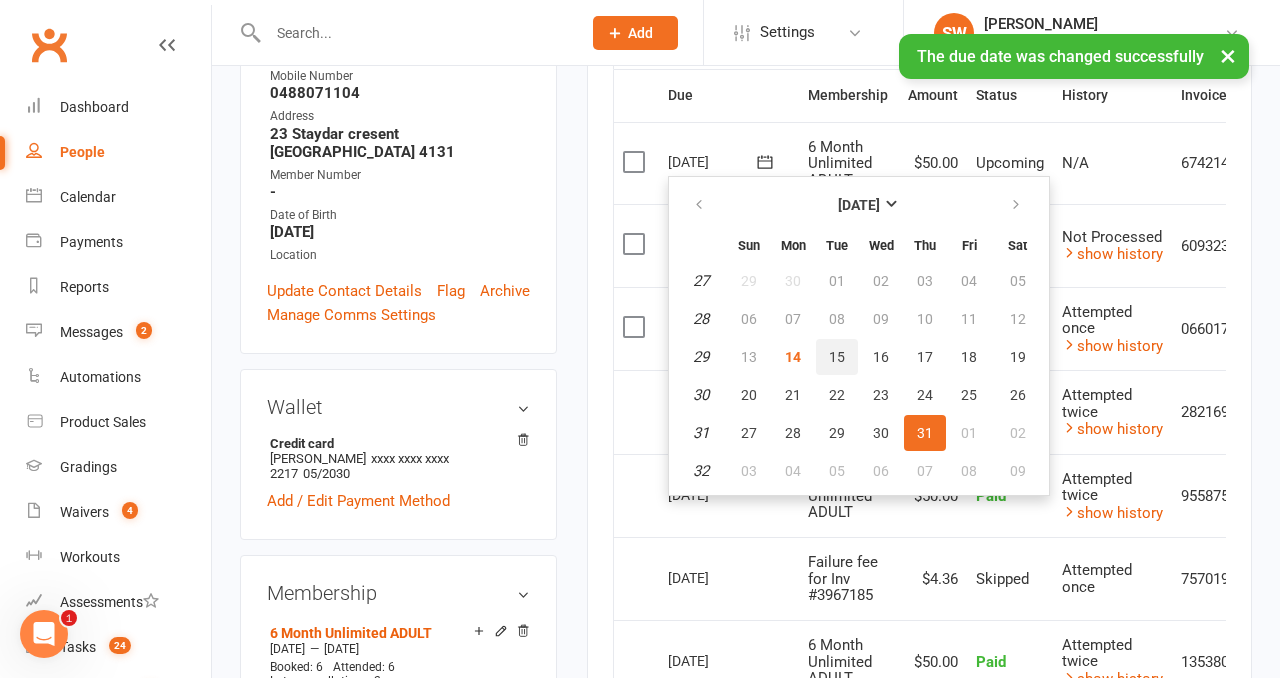 click on "15" at bounding box center (837, 357) 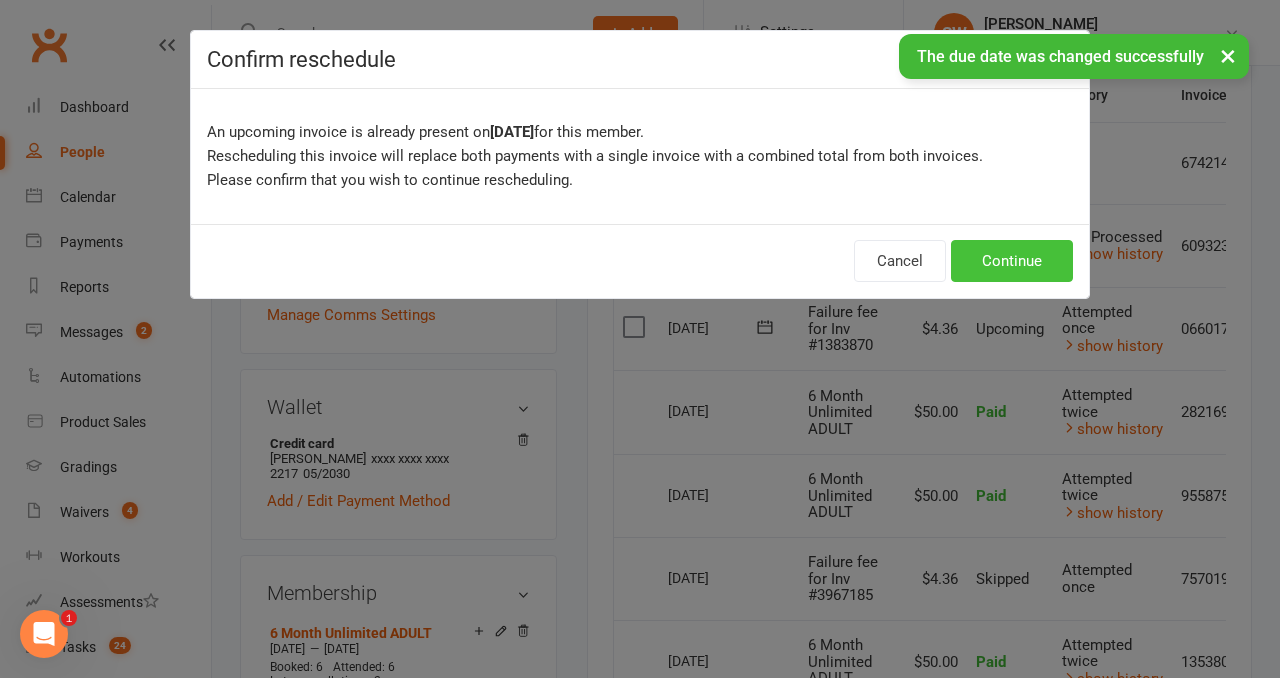 click on "Continue" at bounding box center [1012, 261] 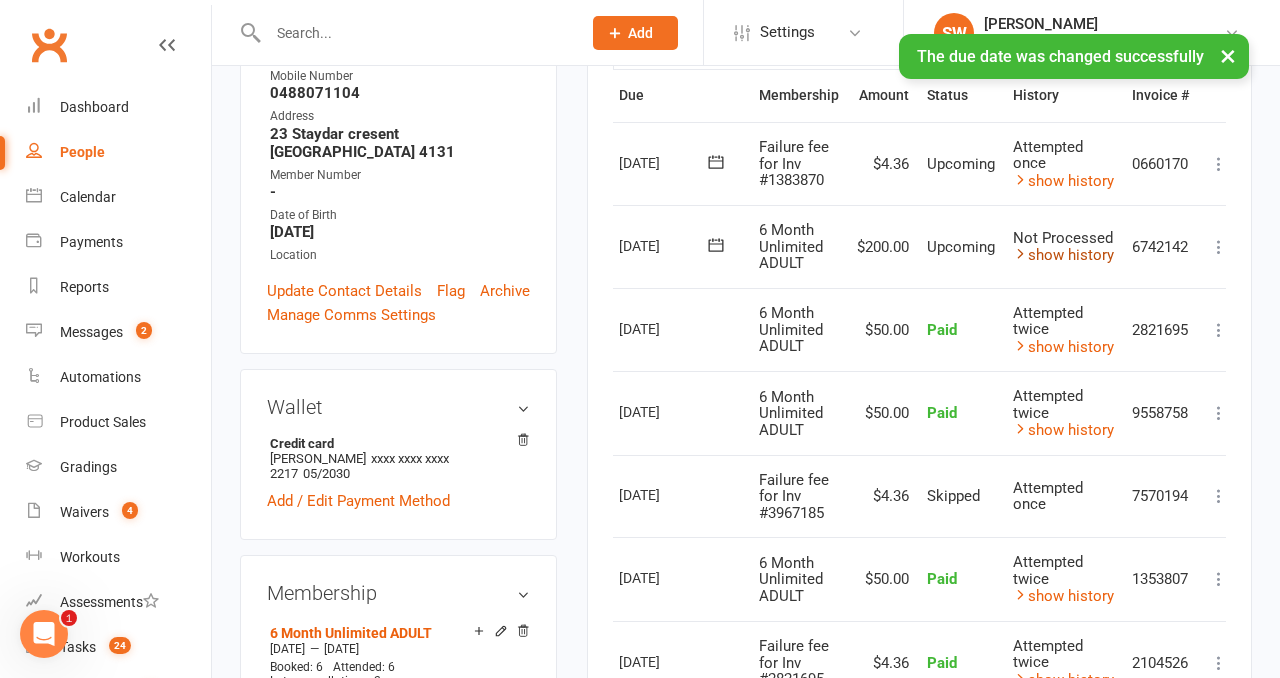 scroll, scrollTop: 0, scrollLeft: 70, axis: horizontal 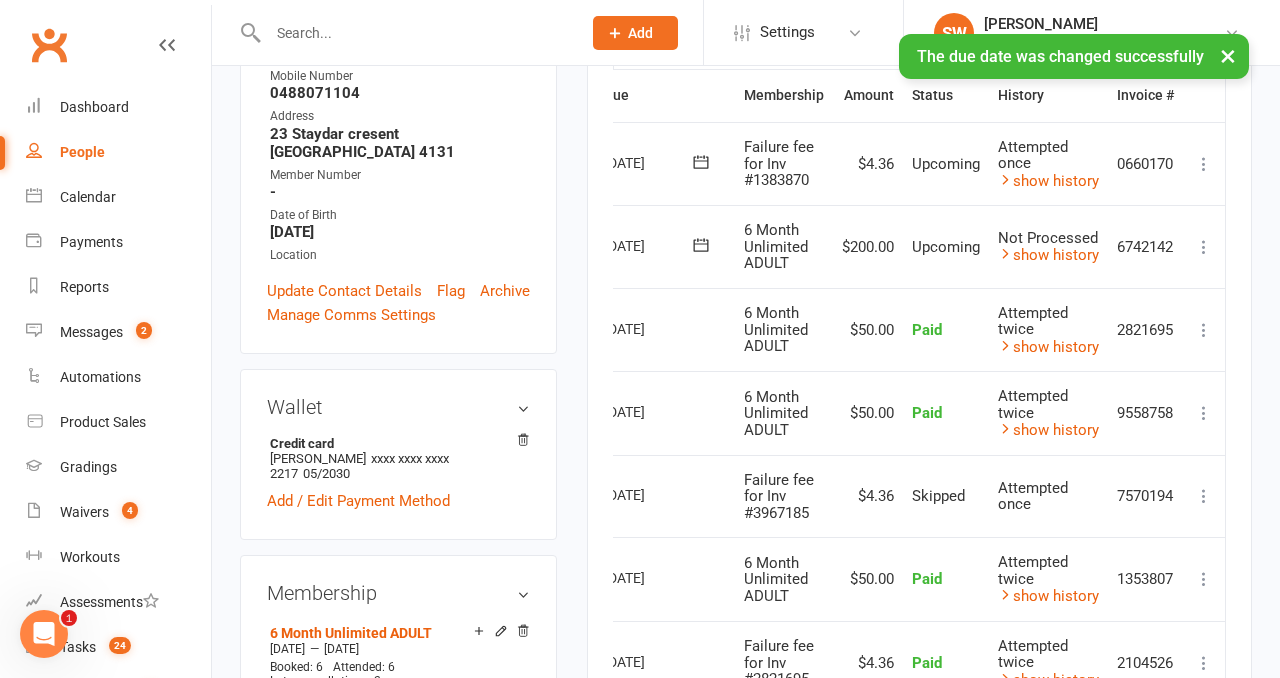click at bounding box center (1204, 164) 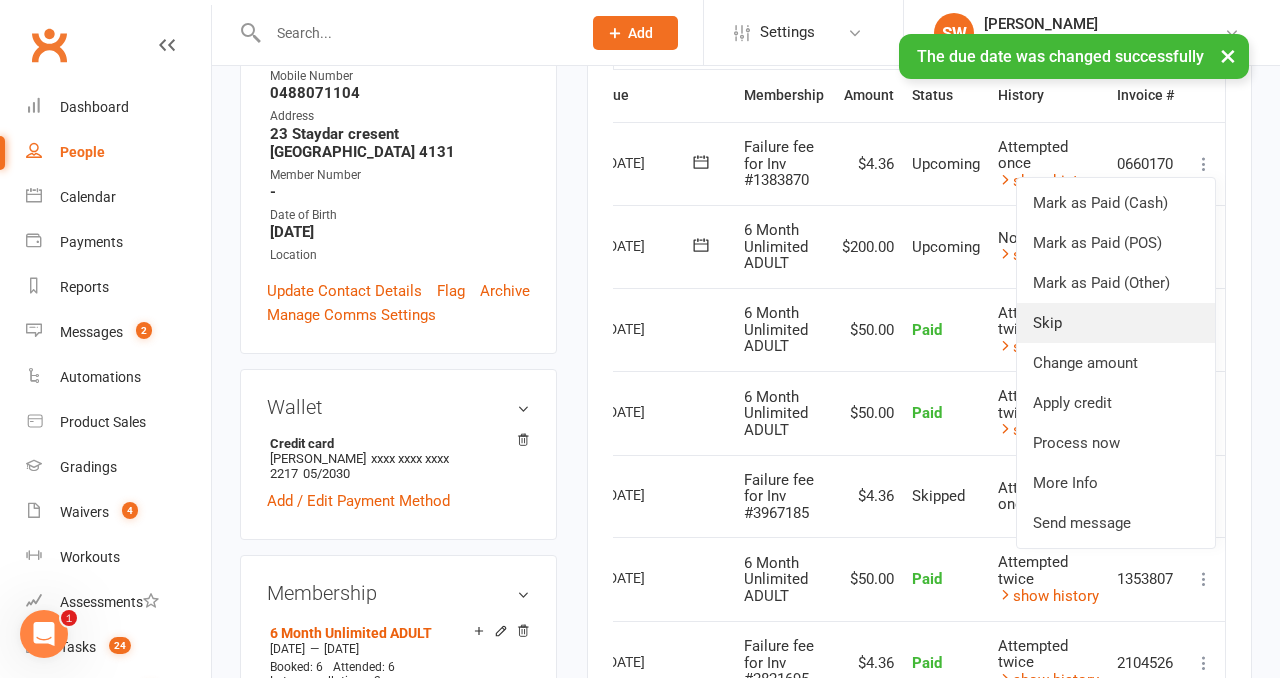 click on "Skip" at bounding box center [1116, 323] 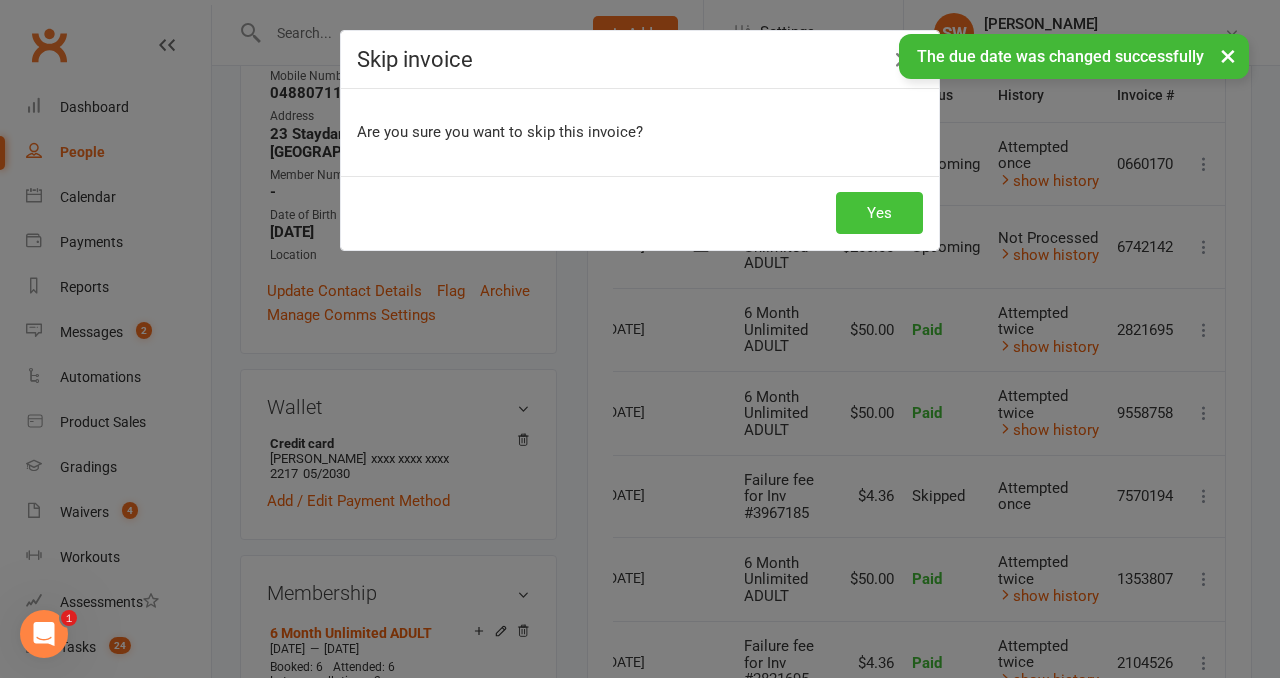 click on "Yes" at bounding box center [879, 213] 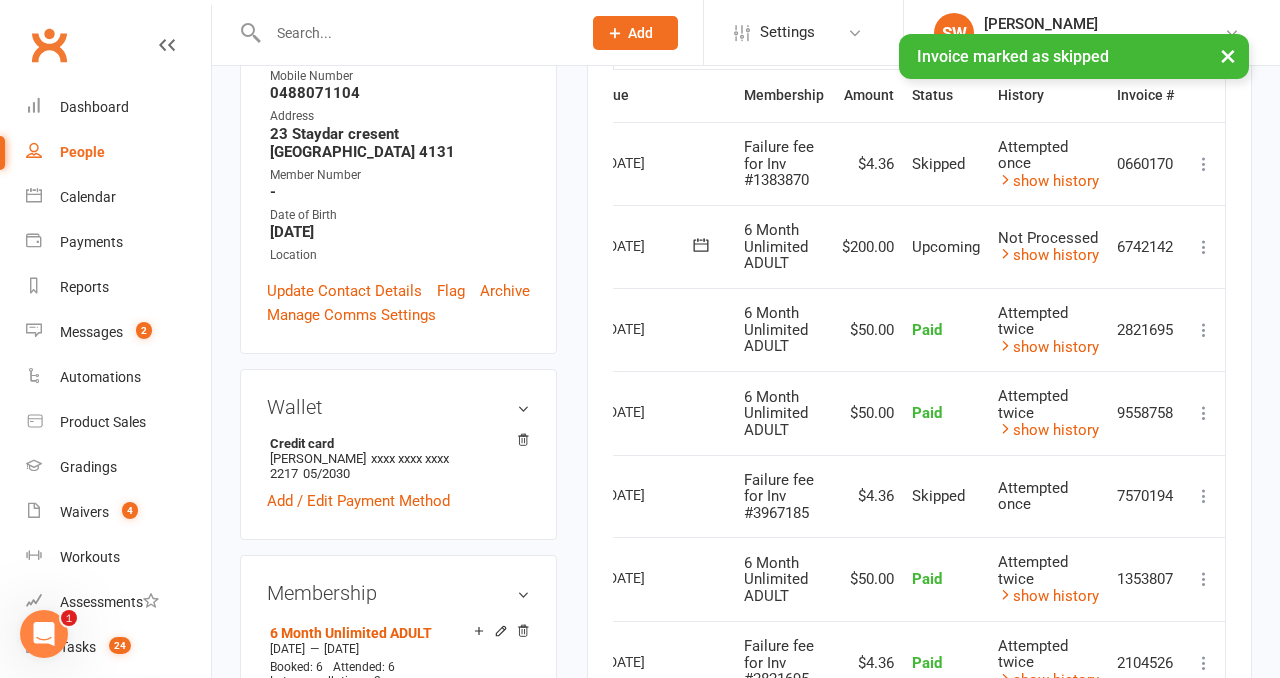 scroll, scrollTop: 0, scrollLeft: 0, axis: both 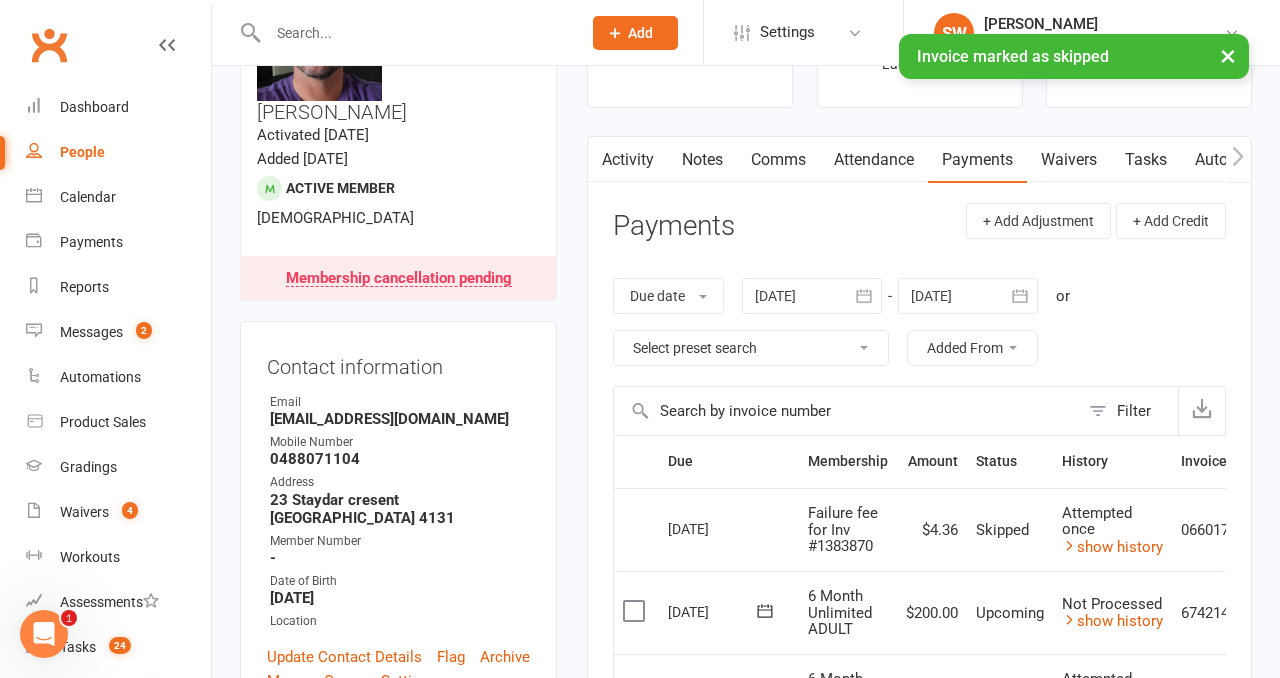 click on "Comms" at bounding box center [778, 160] 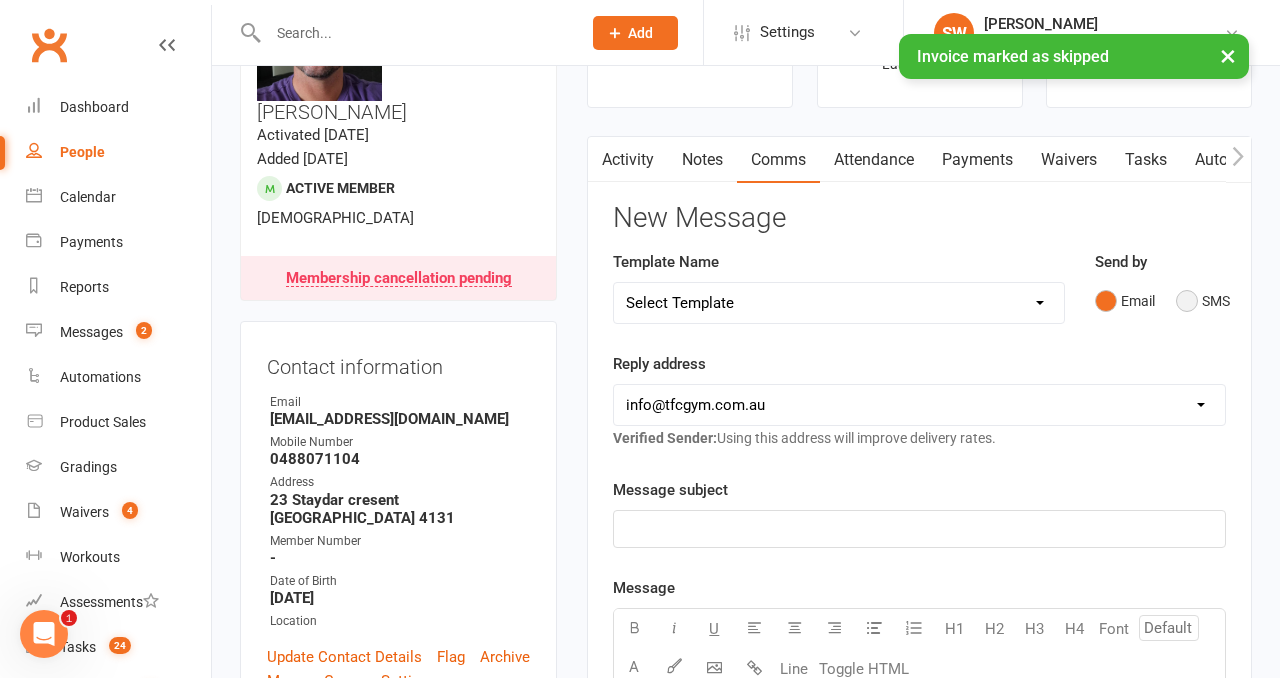 click on "SMS" at bounding box center (1203, 301) 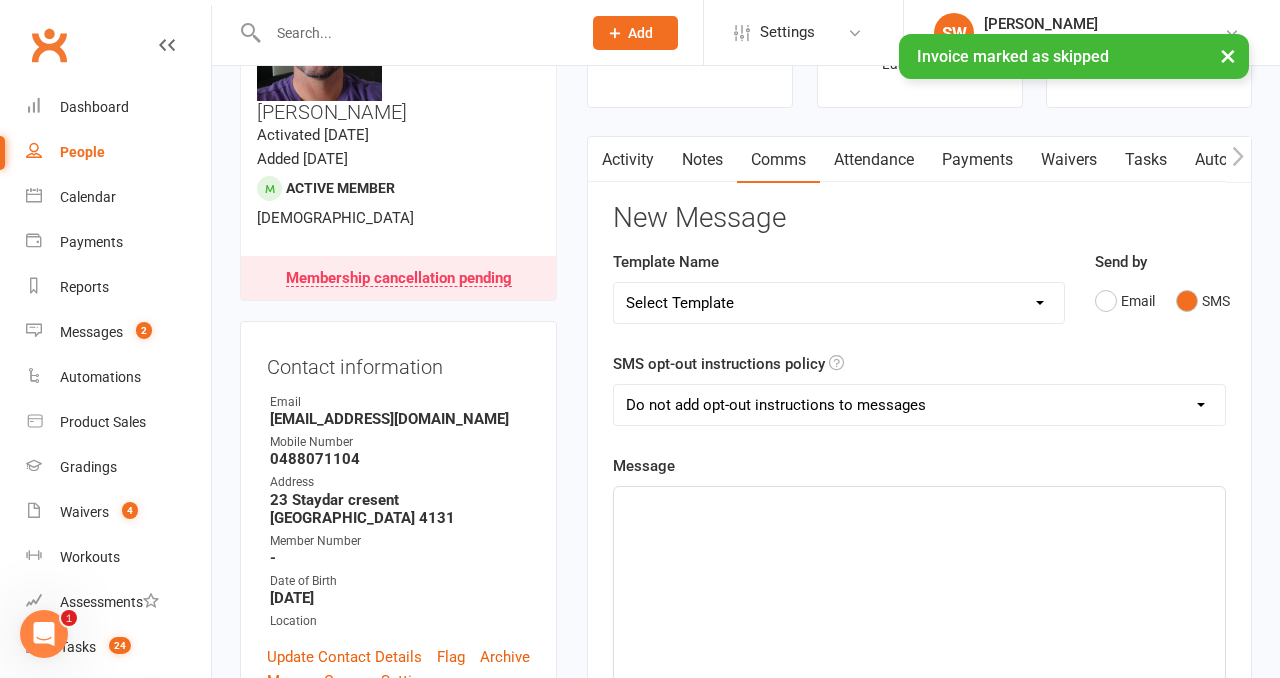 click on "﻿" 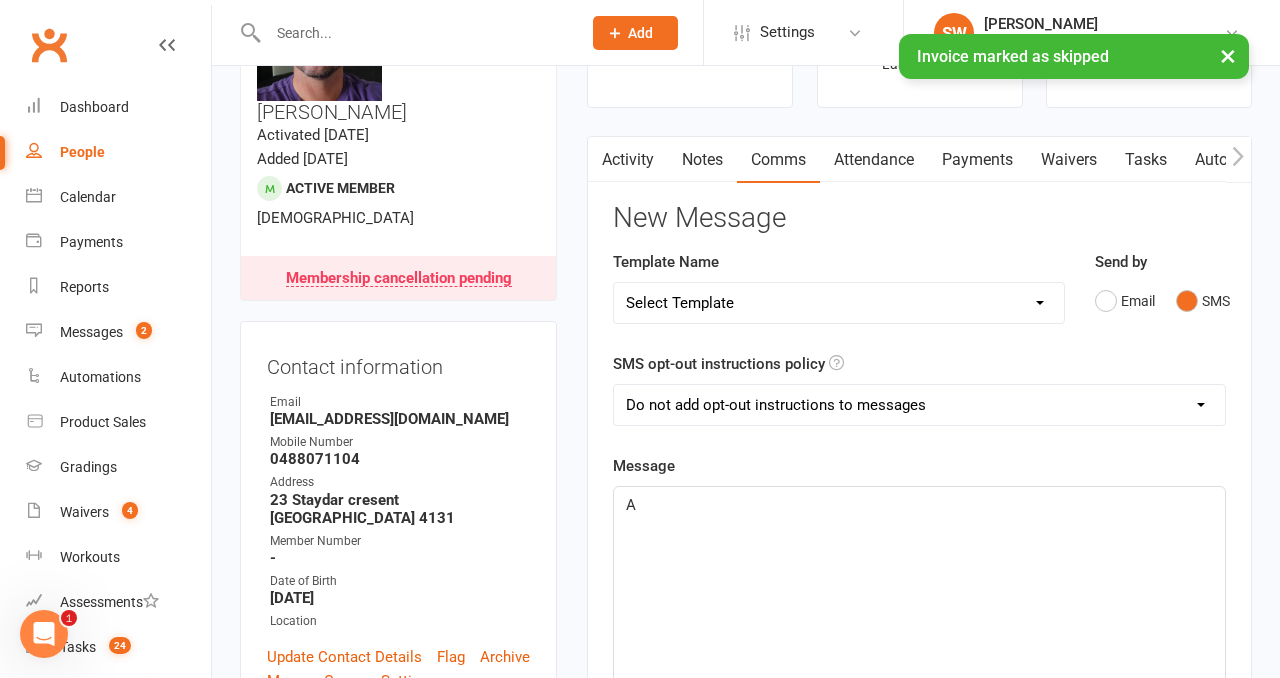 type 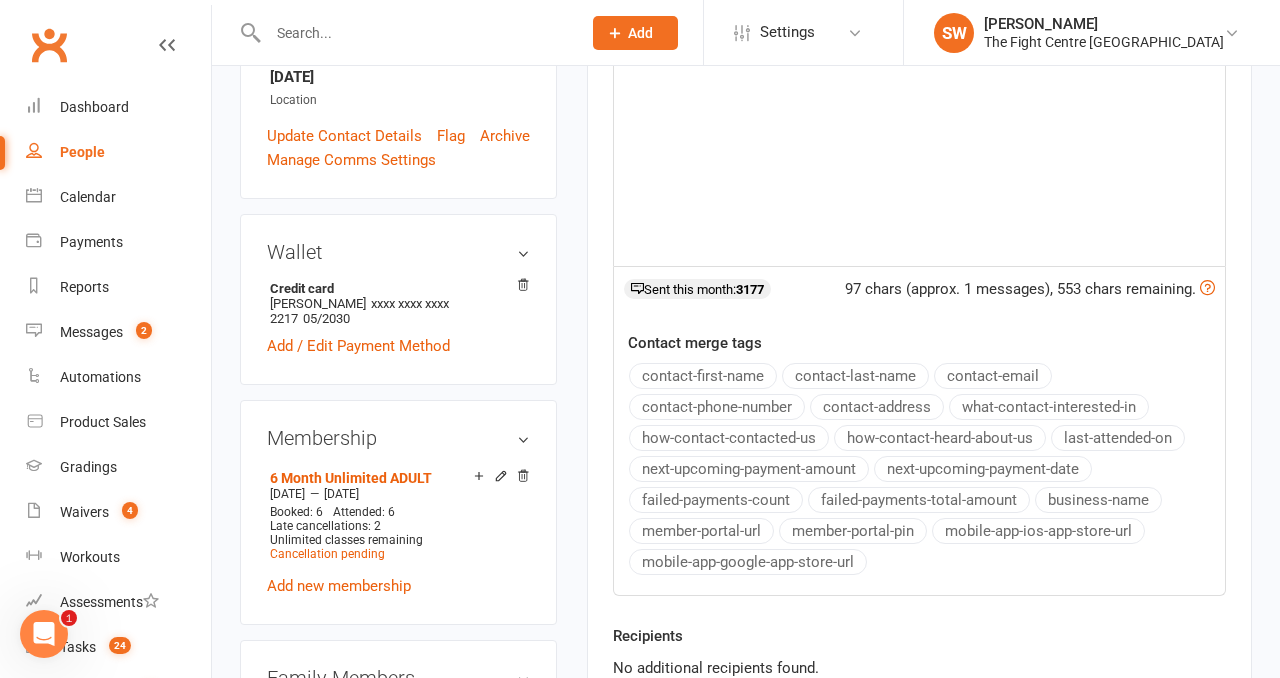 scroll, scrollTop: 896, scrollLeft: 0, axis: vertical 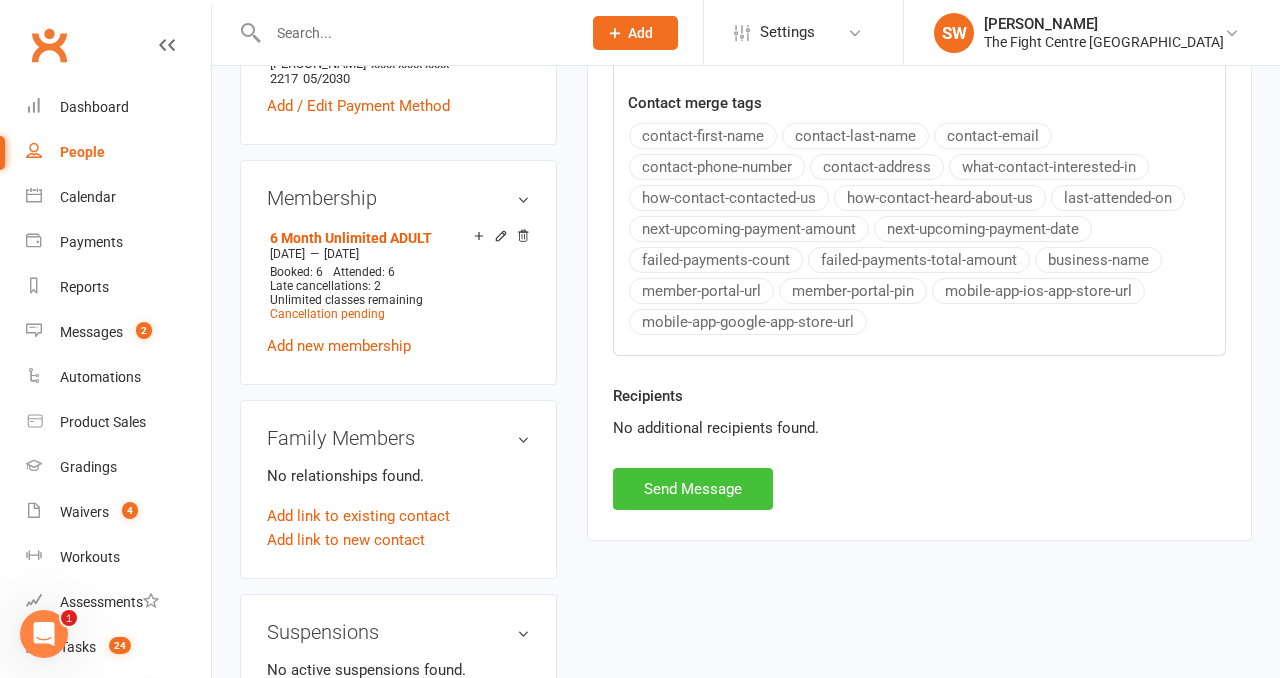click on "Send Message" at bounding box center [693, 489] 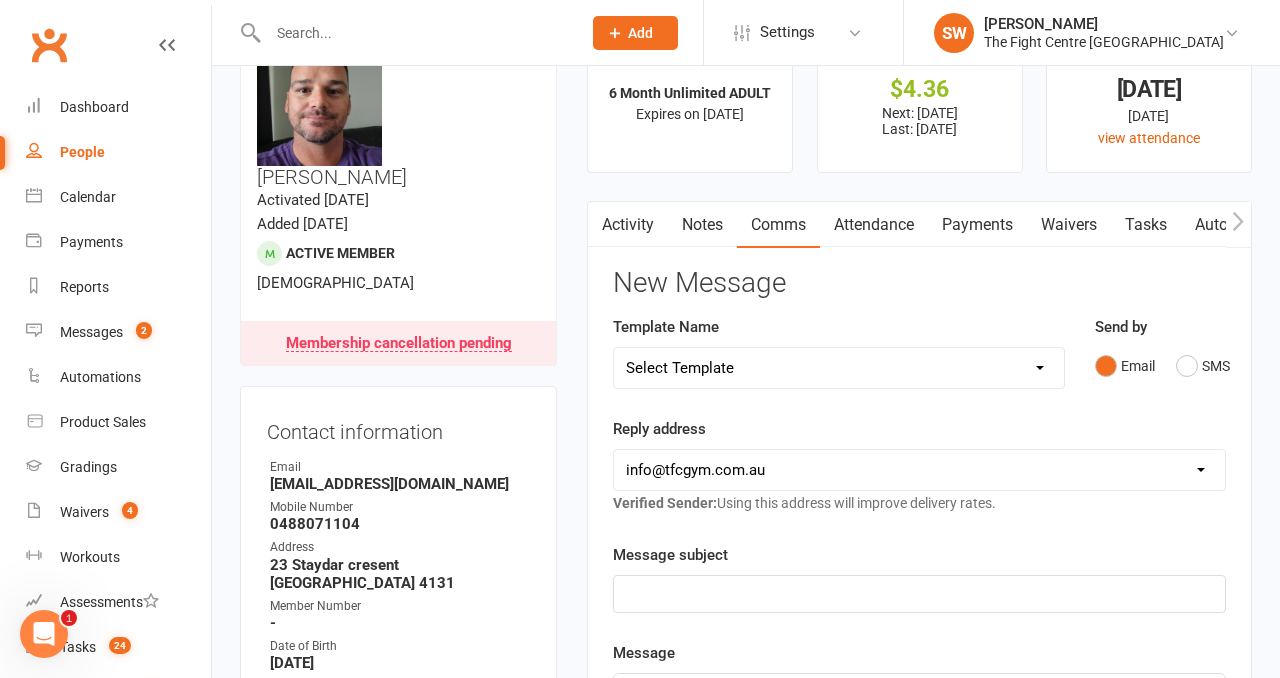 scroll, scrollTop: 0, scrollLeft: 0, axis: both 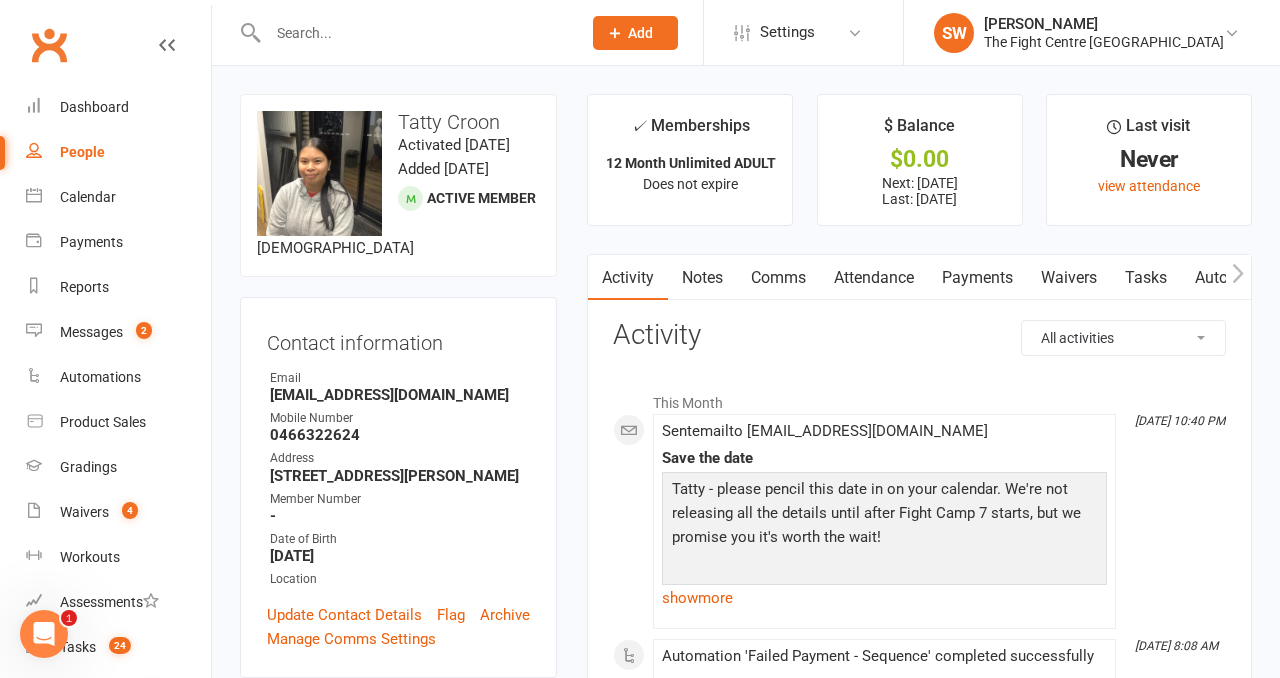 click on "Payments" at bounding box center [977, 278] 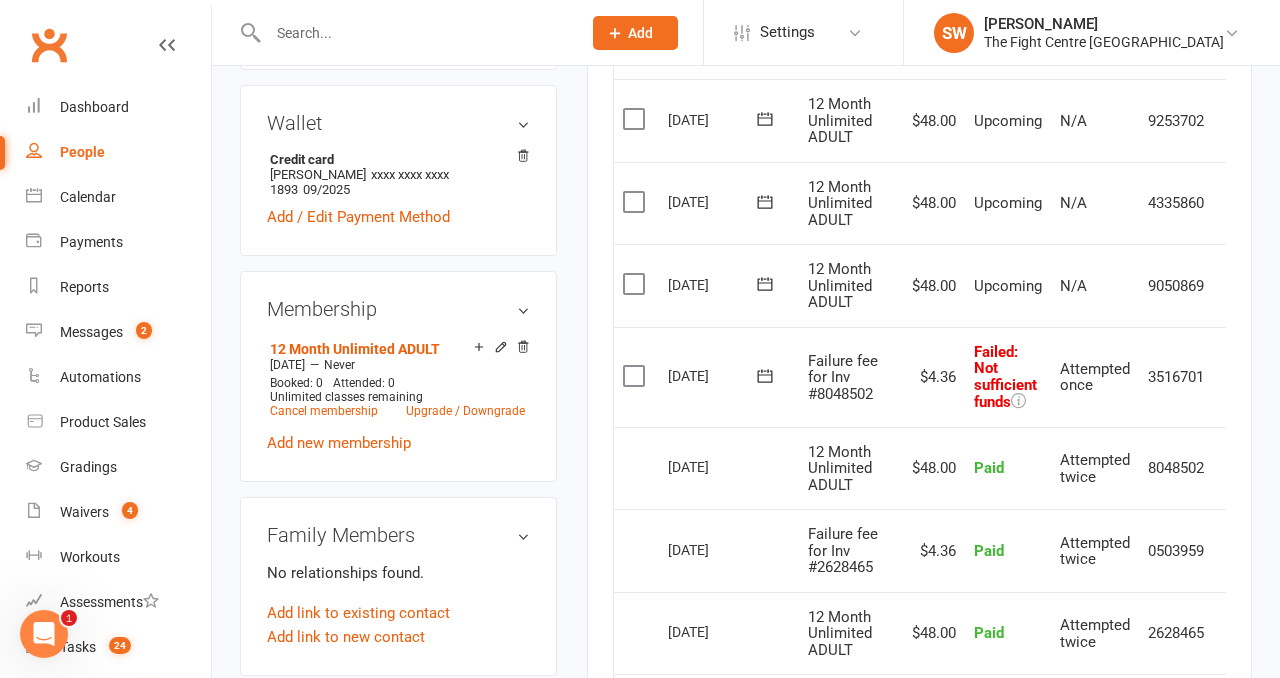 scroll, scrollTop: 613, scrollLeft: 0, axis: vertical 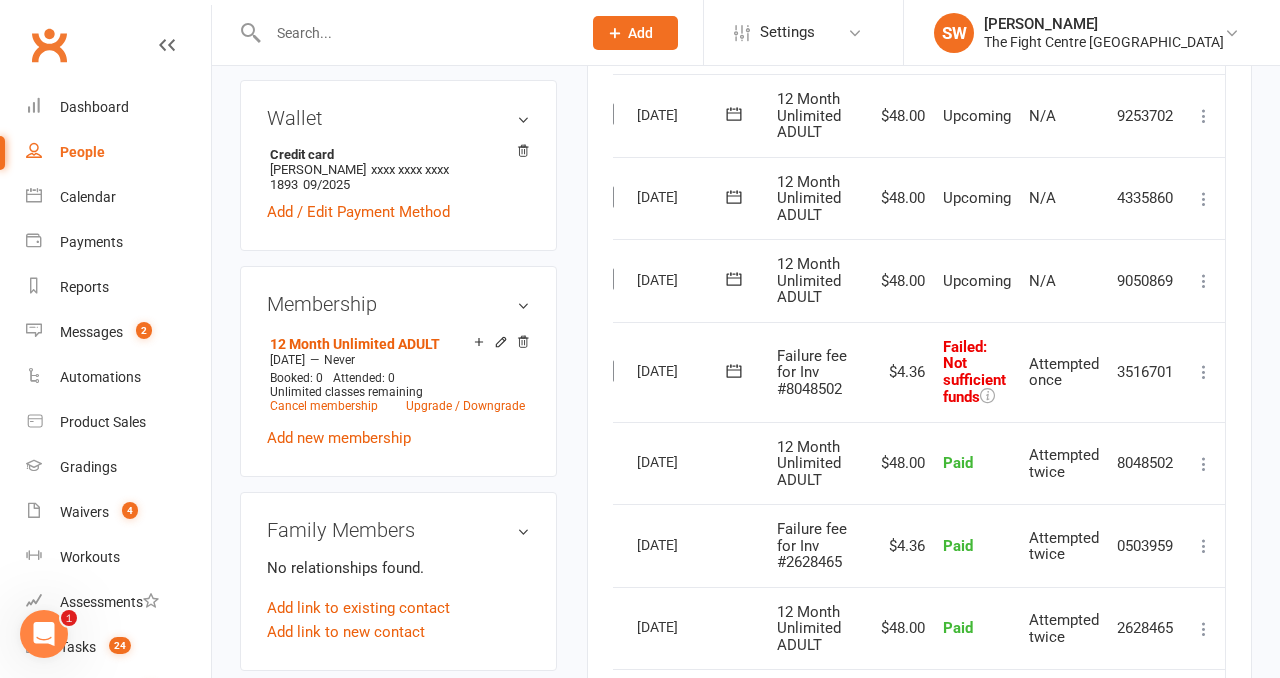 click at bounding box center (1204, 372) 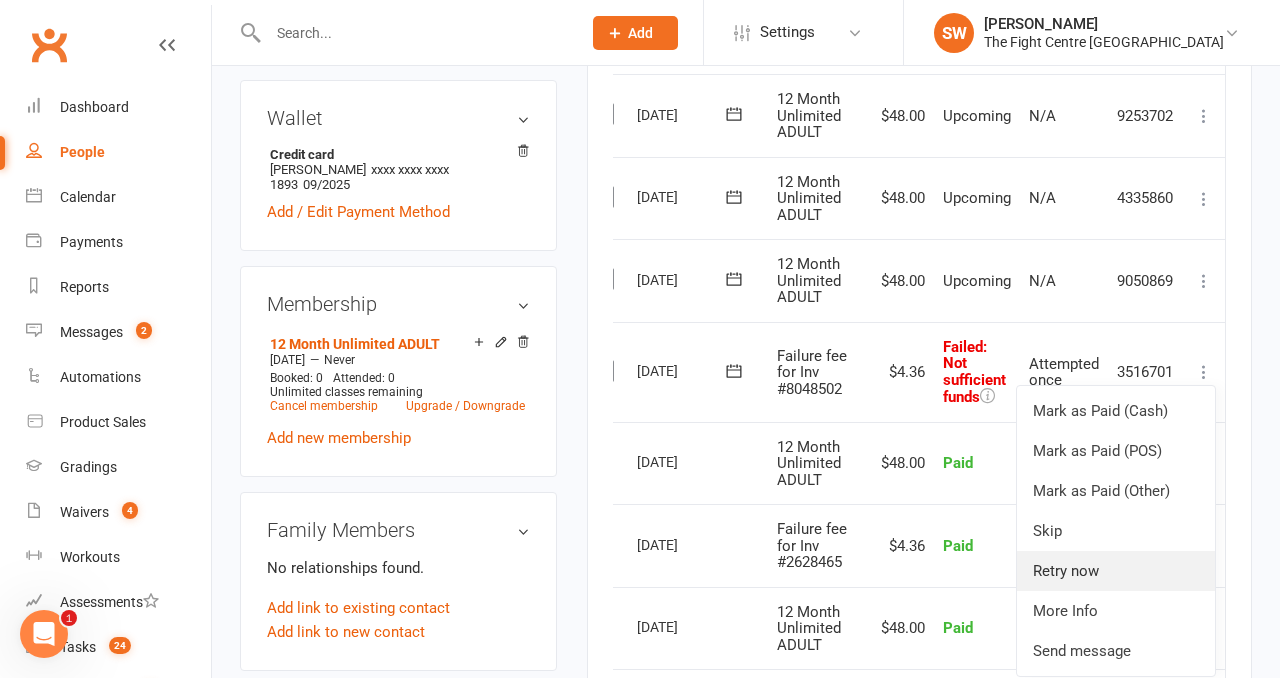 click on "Retry now" at bounding box center (1116, 571) 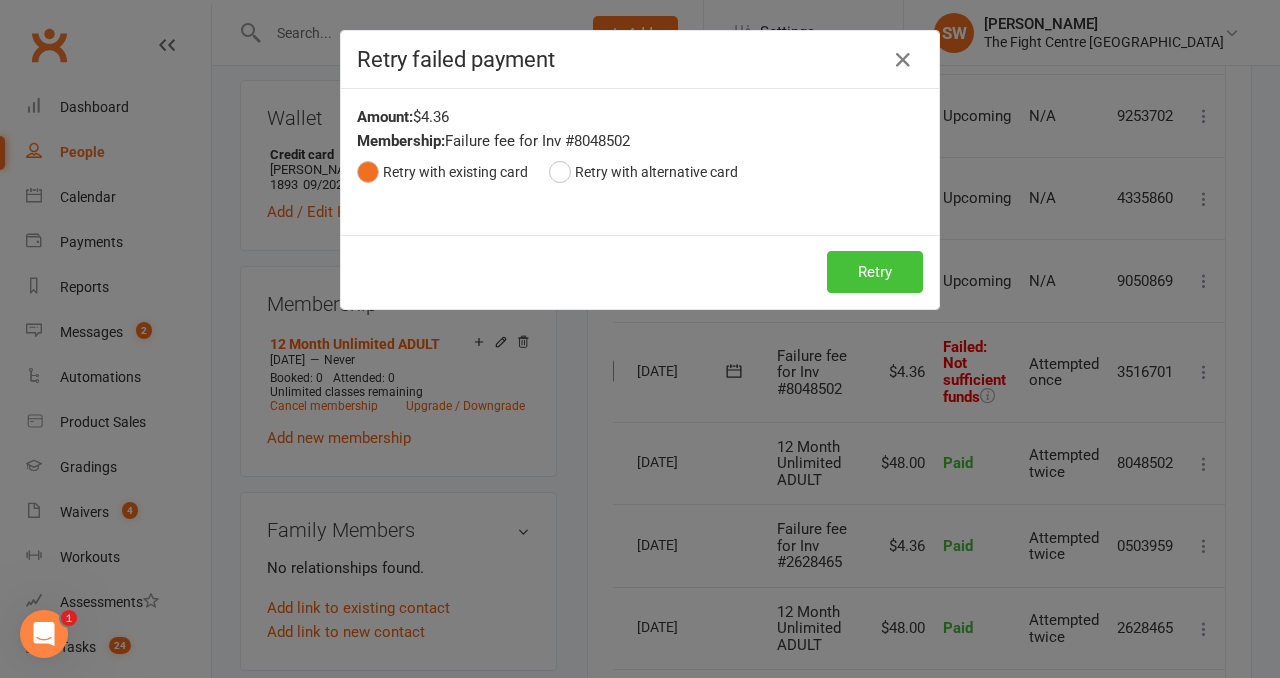 click on "Retry" at bounding box center (875, 272) 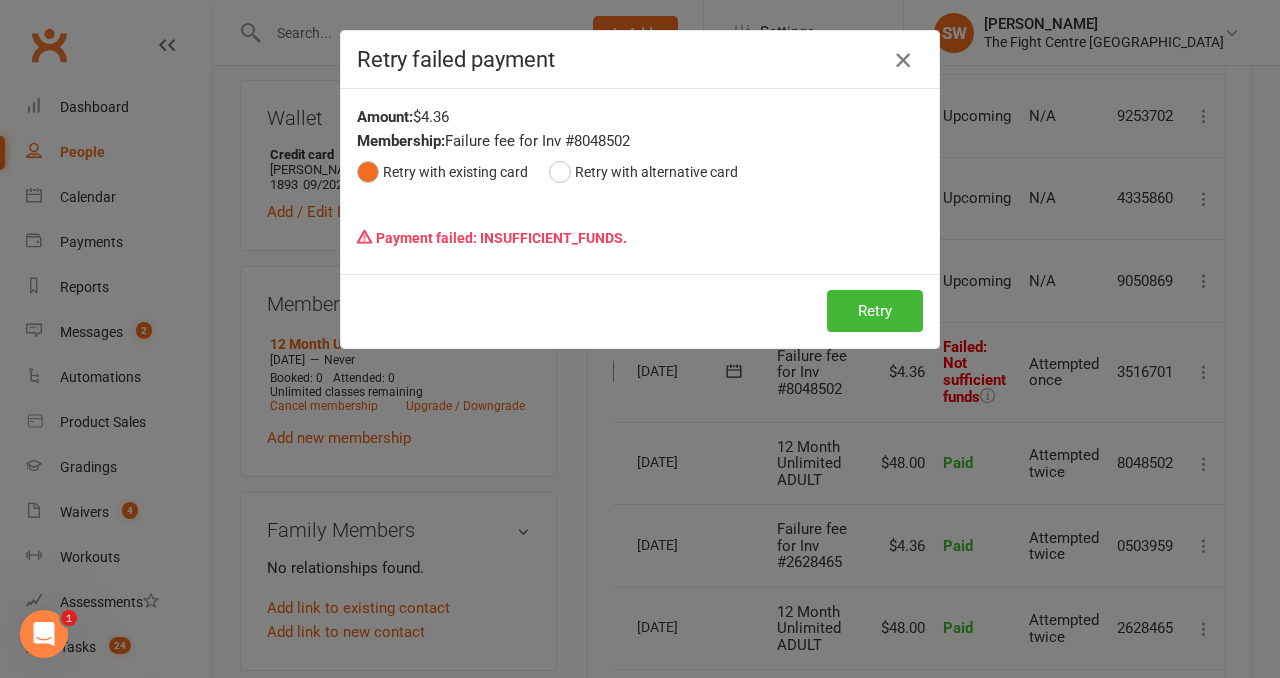 click at bounding box center (903, 60) 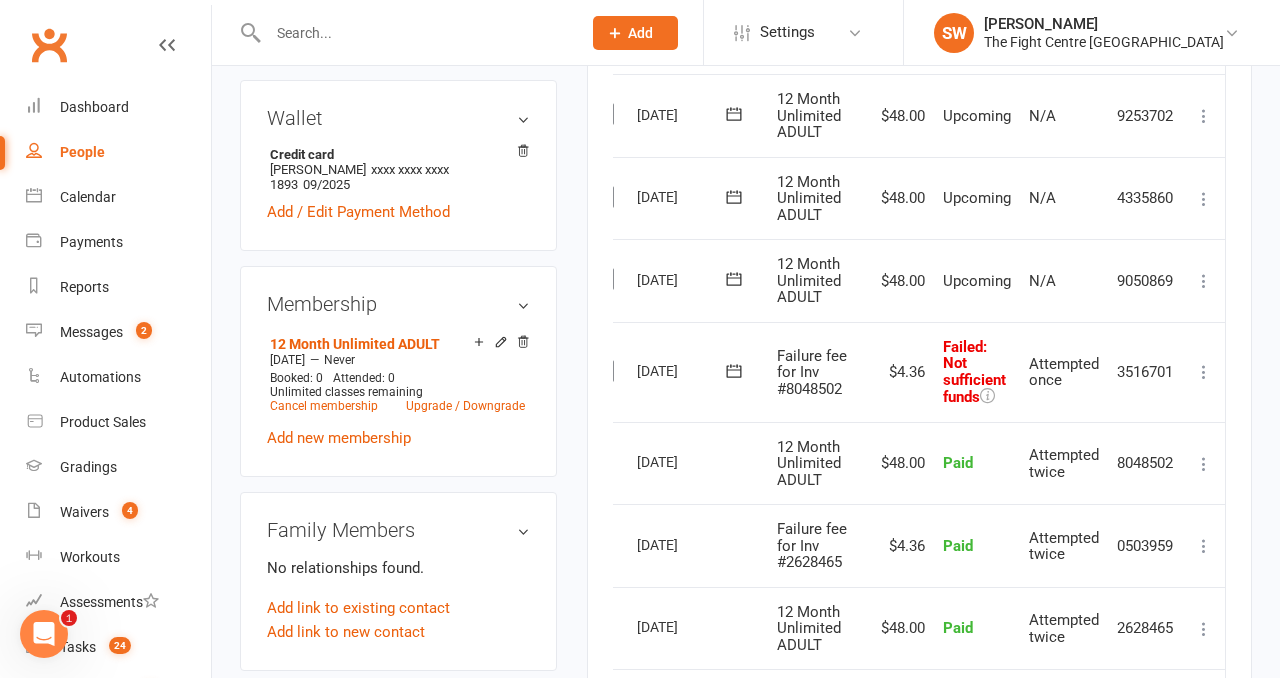 click 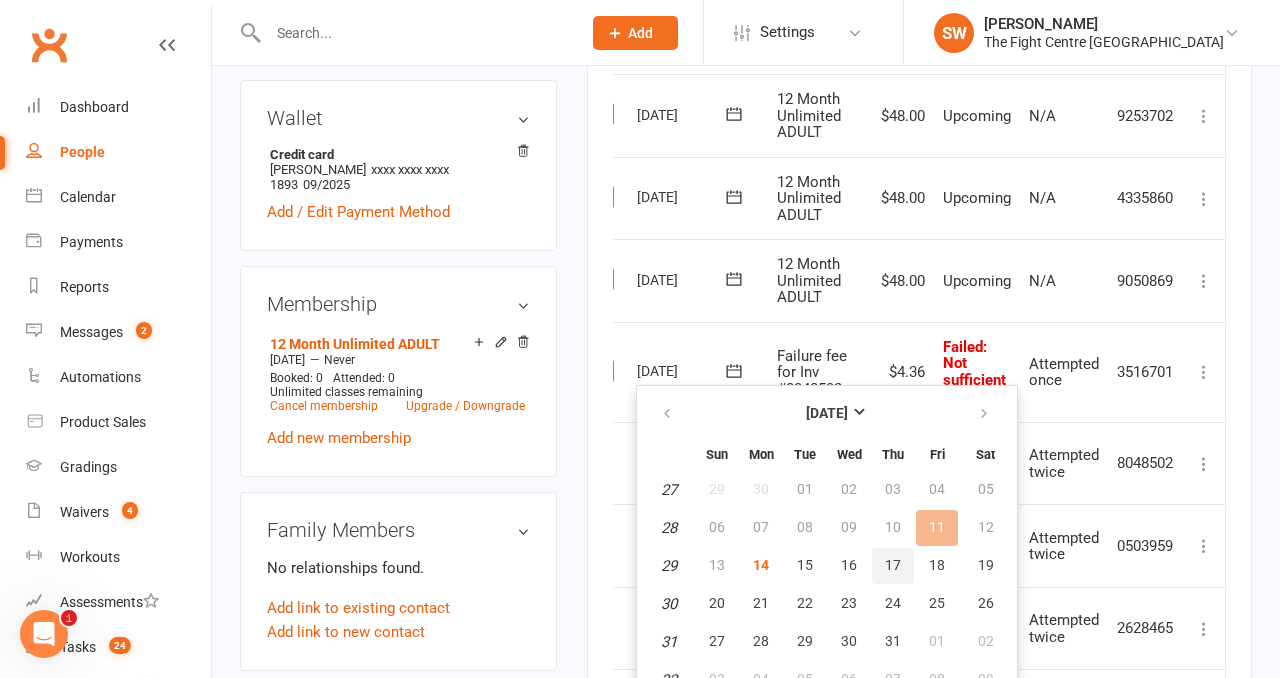 click on "17" at bounding box center (893, 565) 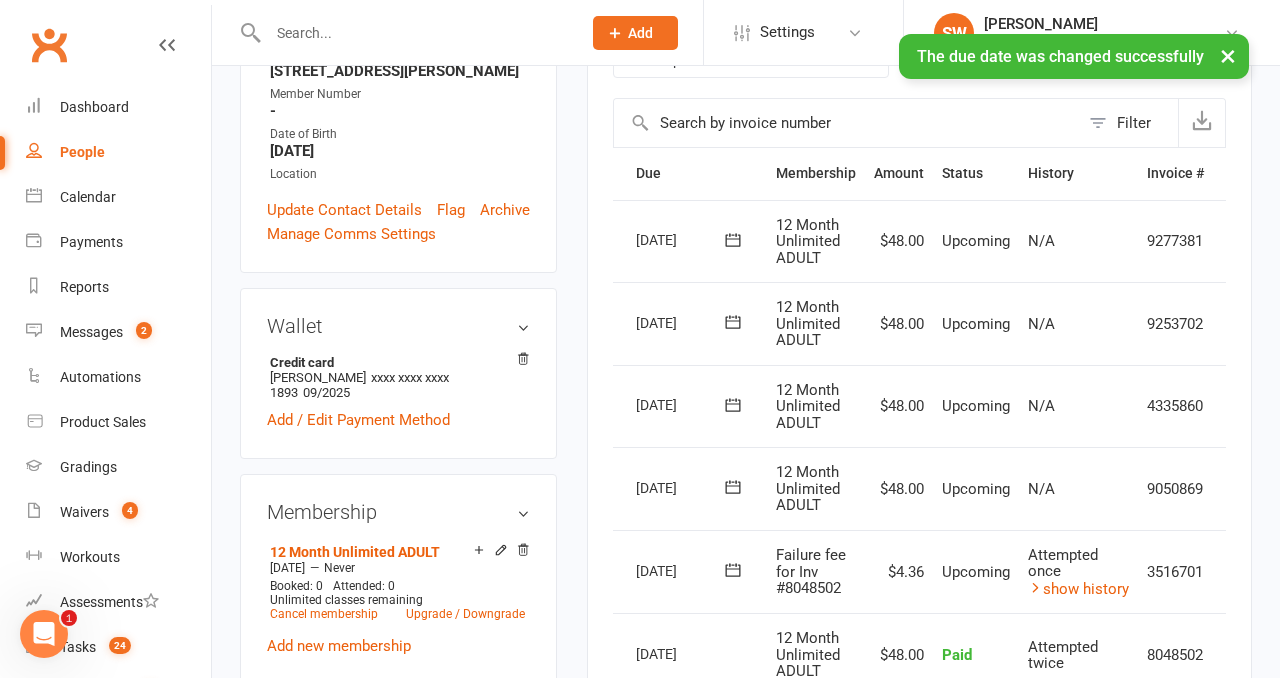 scroll, scrollTop: 0, scrollLeft: 0, axis: both 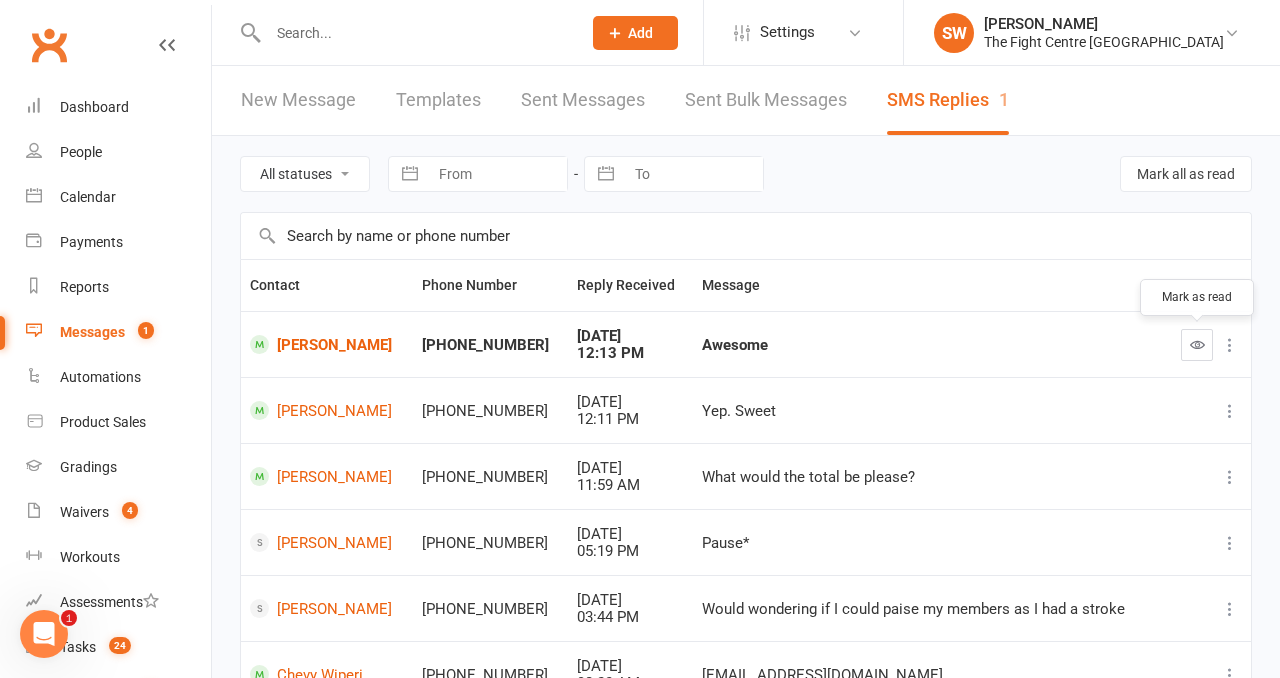 click at bounding box center (1197, 344) 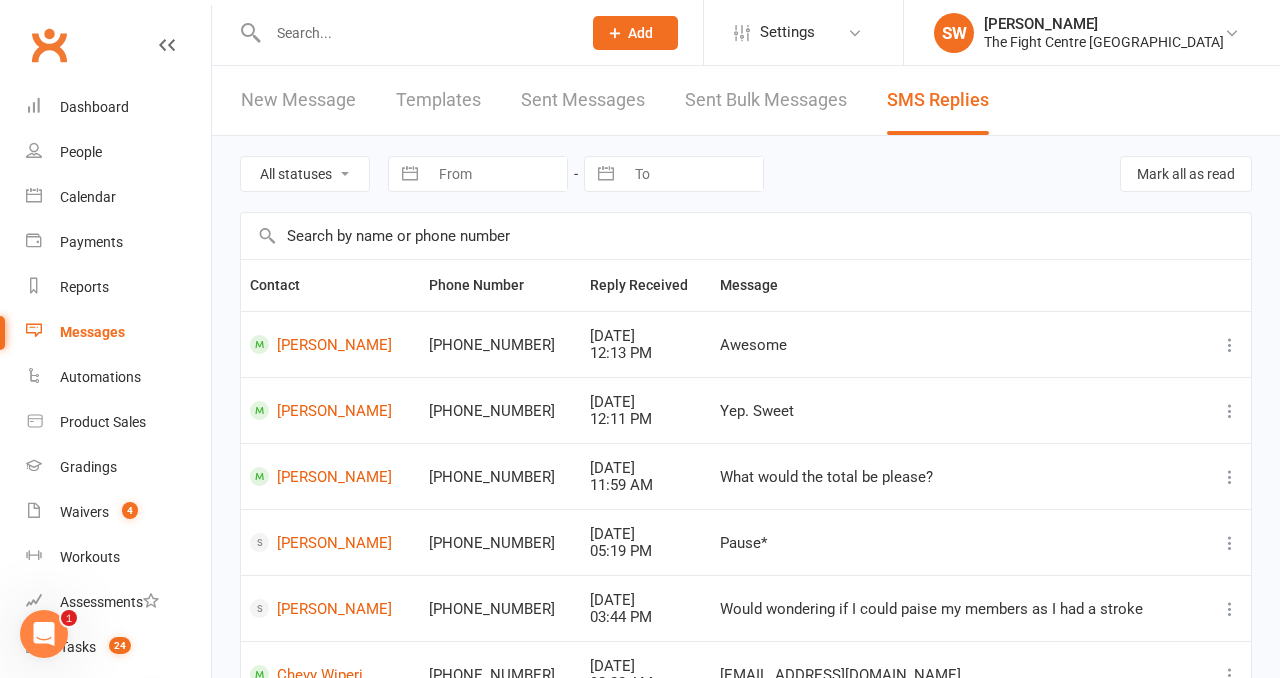 click on "All statuses Read only Unread only Navigate forward to interact with the calendar and select a date. Press the question mark key to get the keyboard shortcuts for changing dates. Navigate forward to interact with the calendar and select a date. Press the question mark key to get the keyboard shortcuts for changing dates. [PERSON_NAME] all as read" at bounding box center (746, 174) 